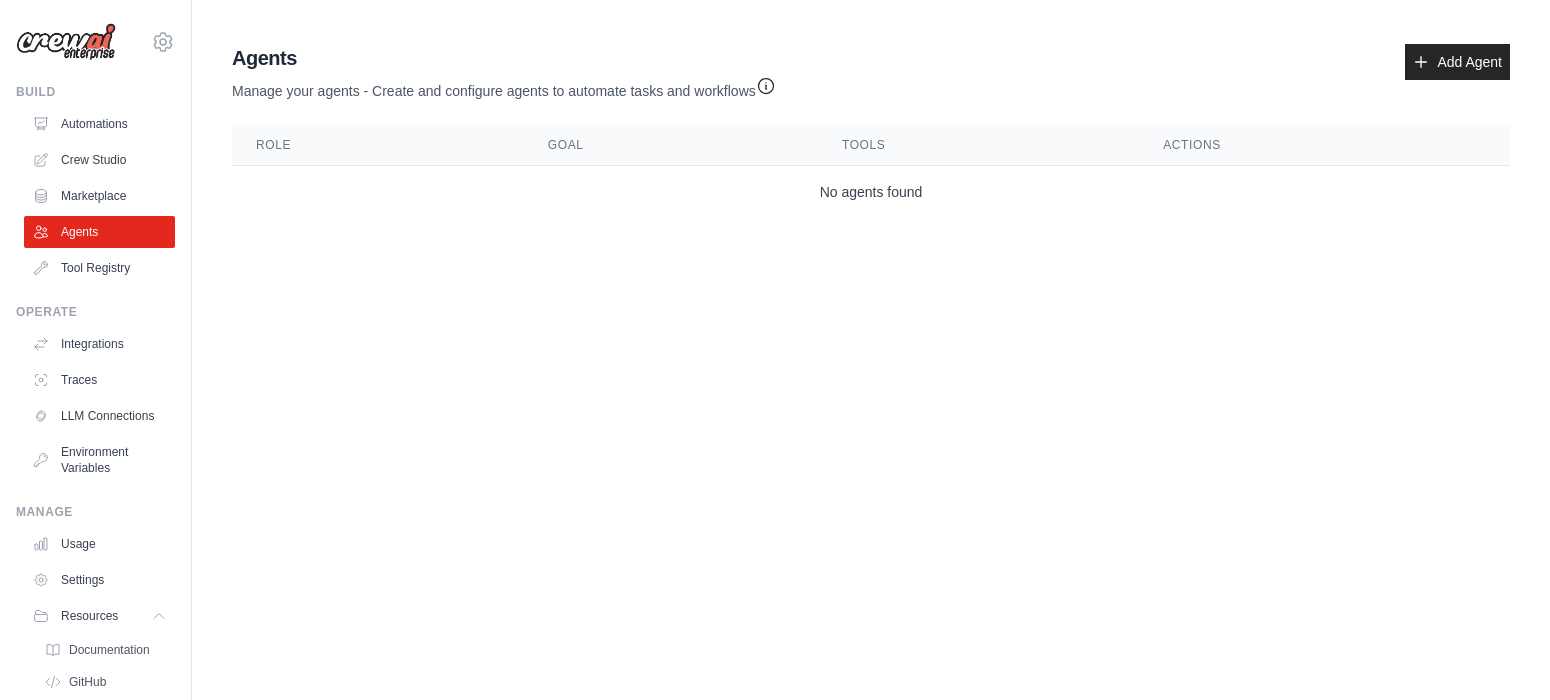 scroll, scrollTop: 0, scrollLeft: 0, axis: both 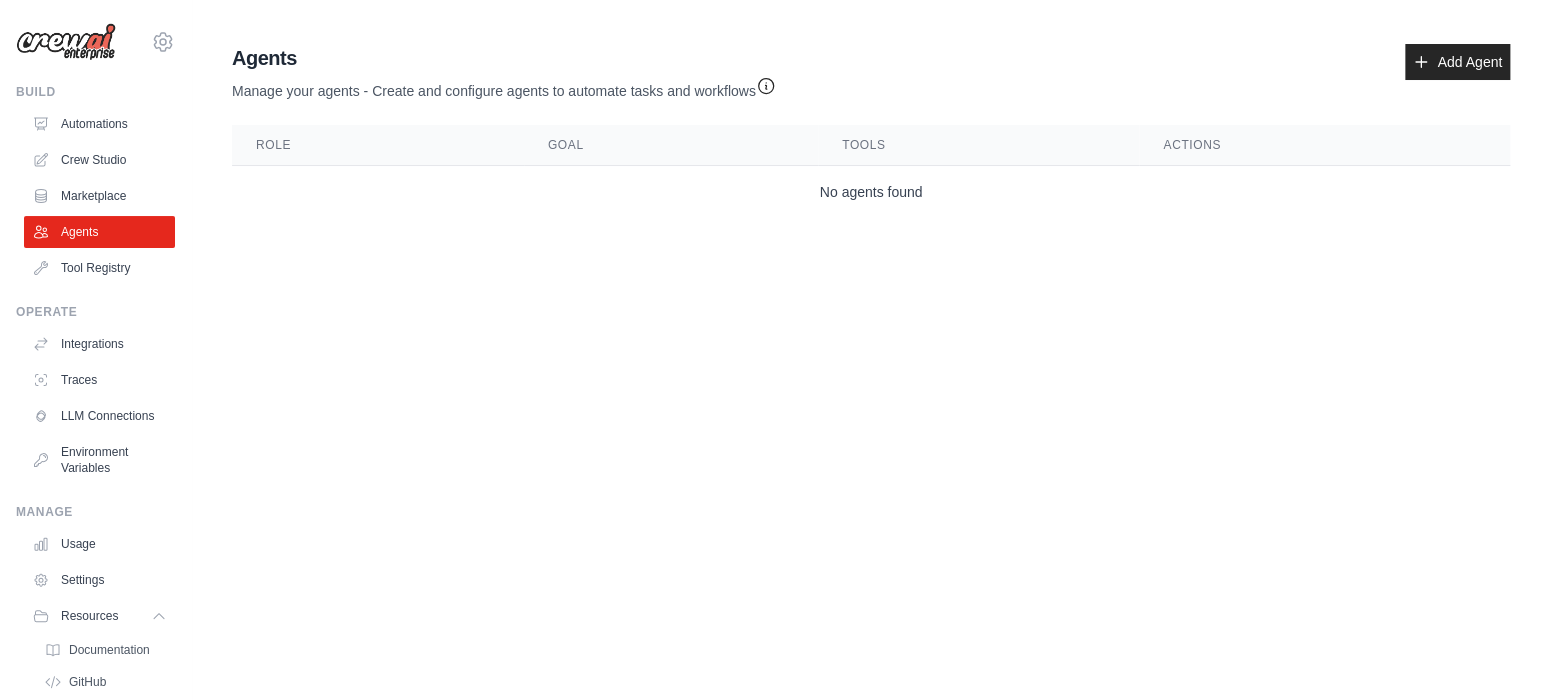 click on "Agents" at bounding box center [504, 58] 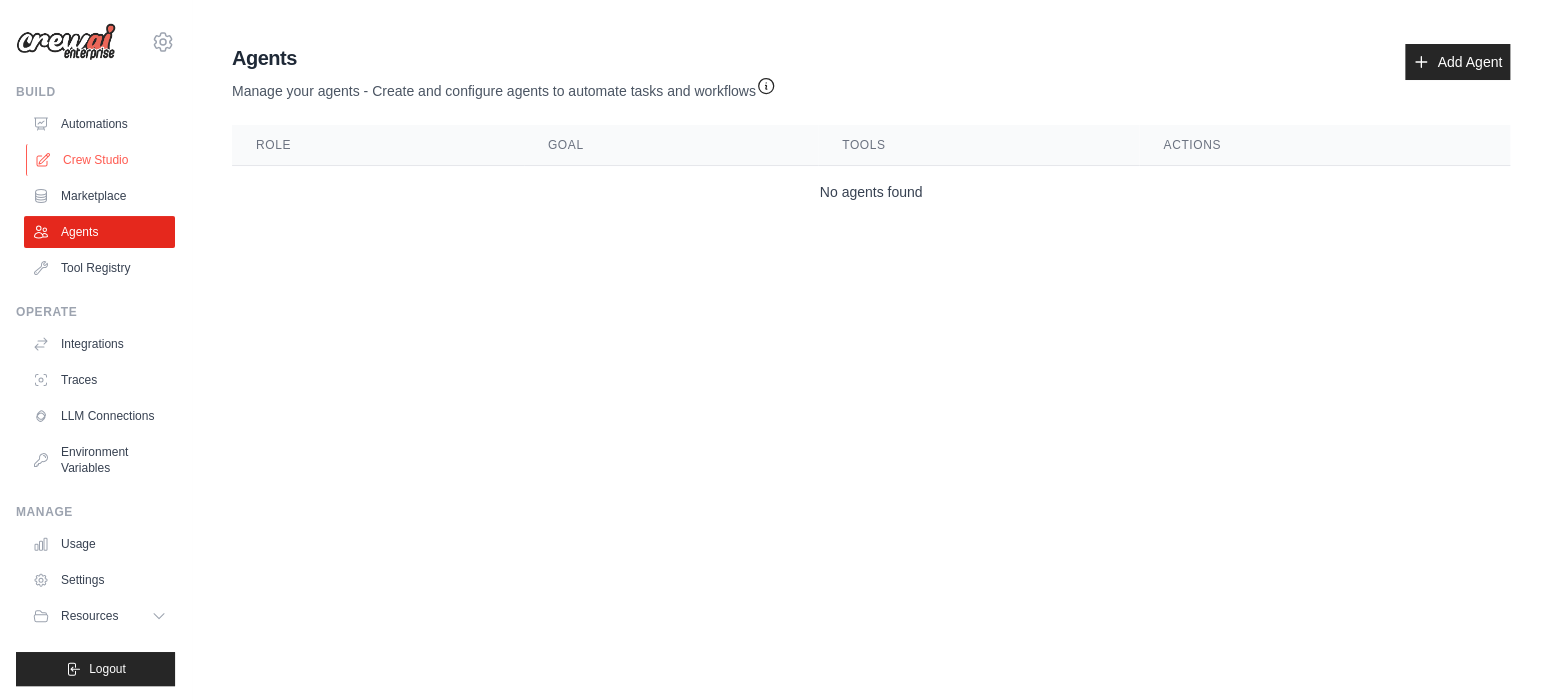 click on "Crew Studio" at bounding box center (101, 160) 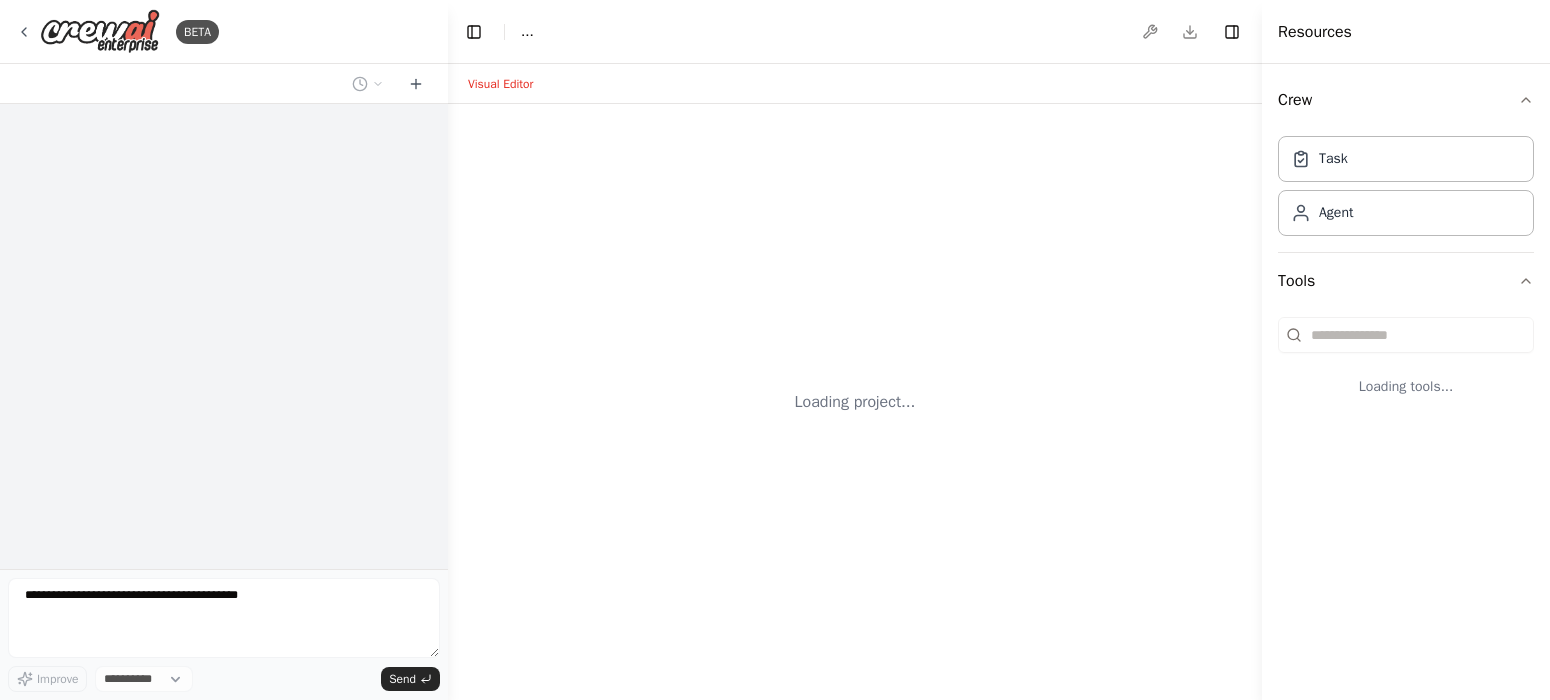 scroll, scrollTop: 0, scrollLeft: 0, axis: both 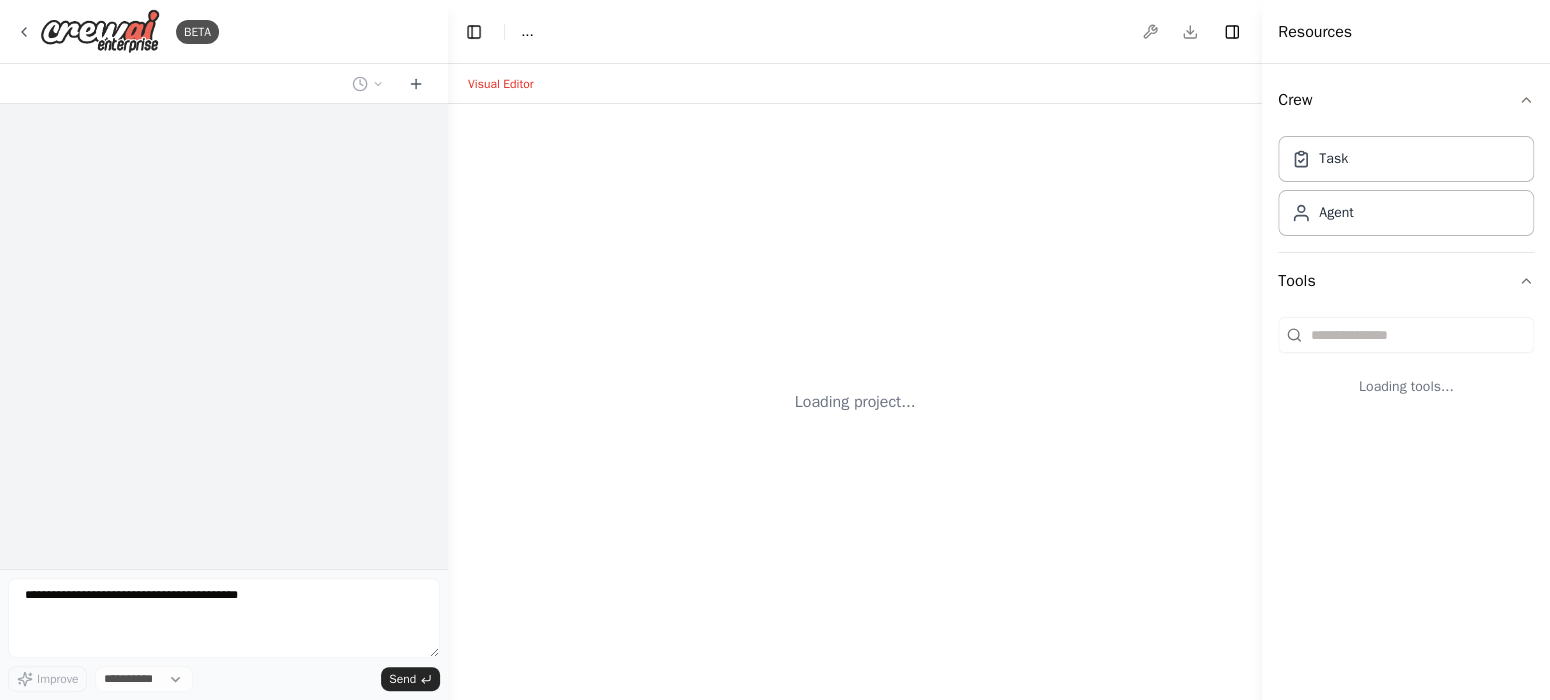 select on "****" 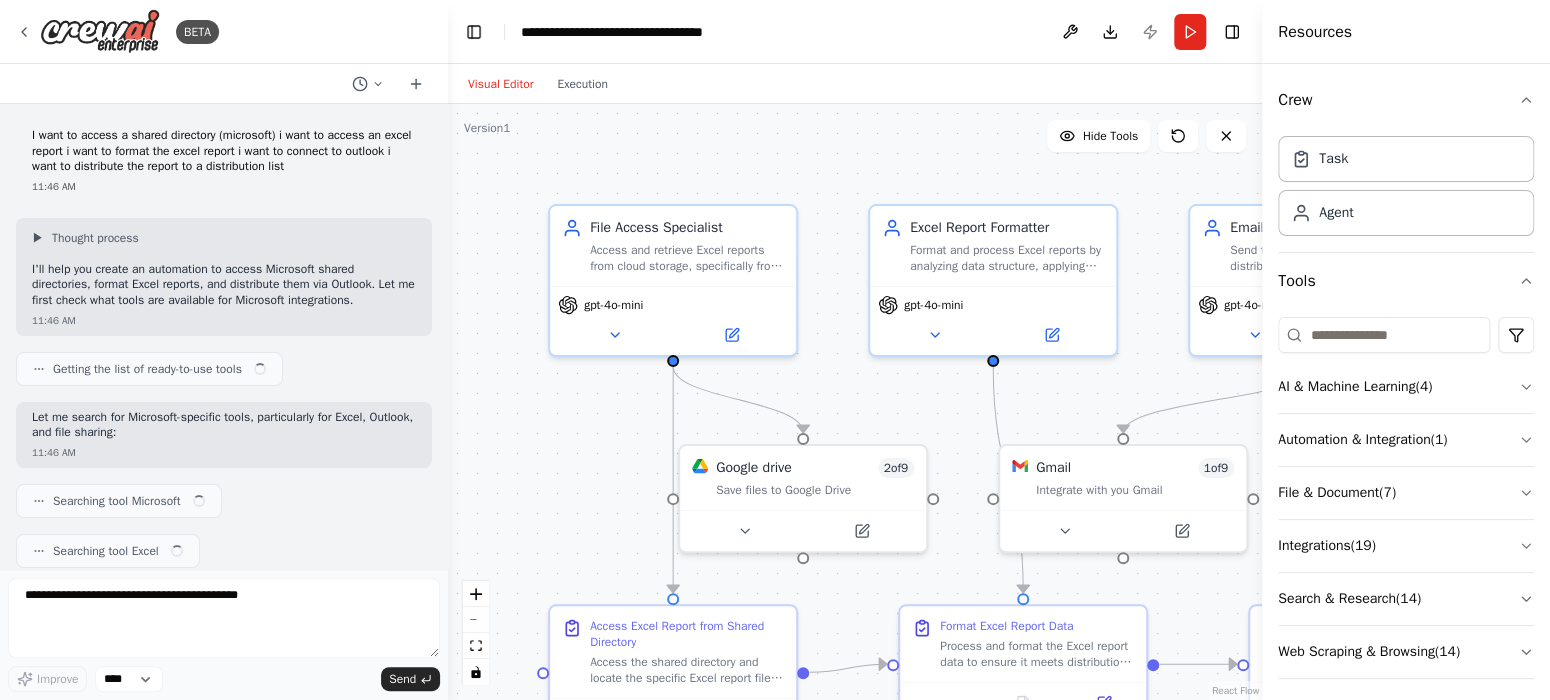 scroll, scrollTop: 0, scrollLeft: 0, axis: both 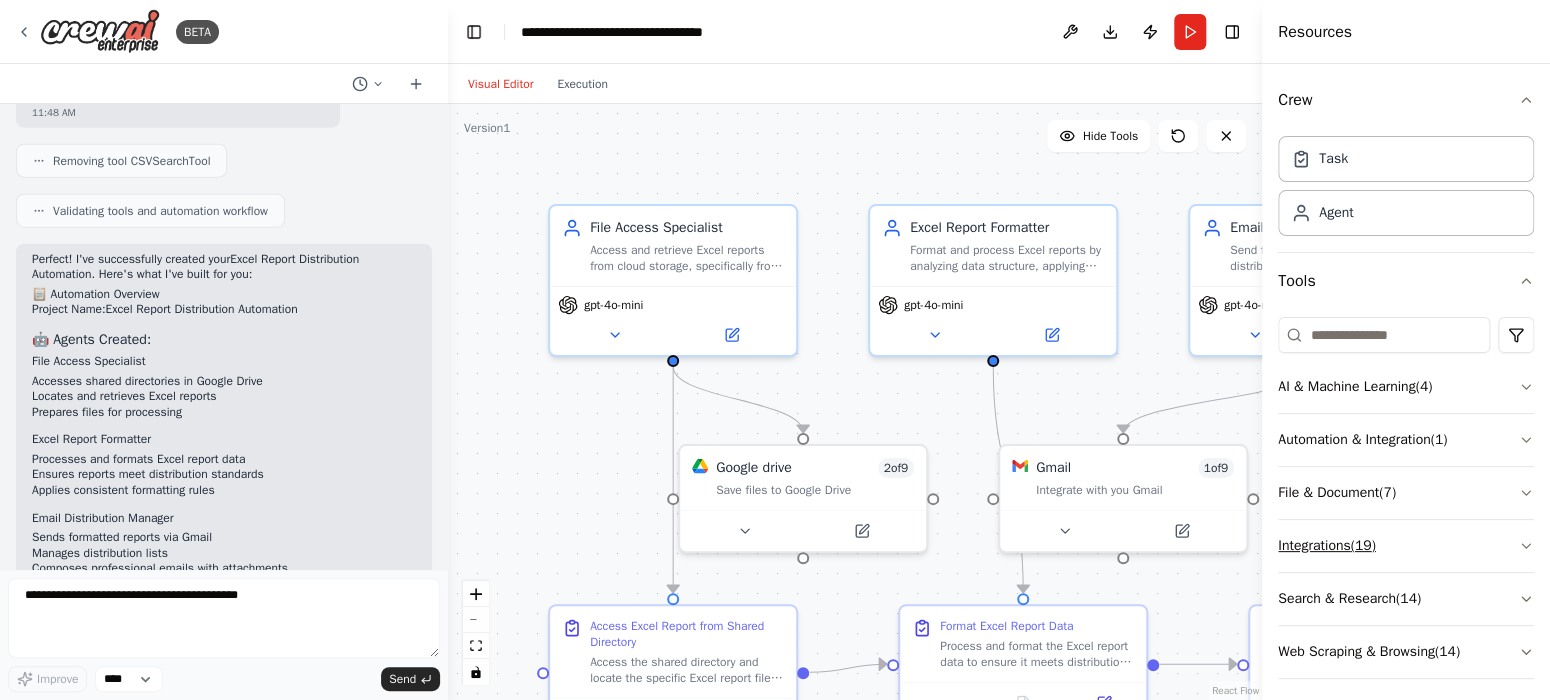 click 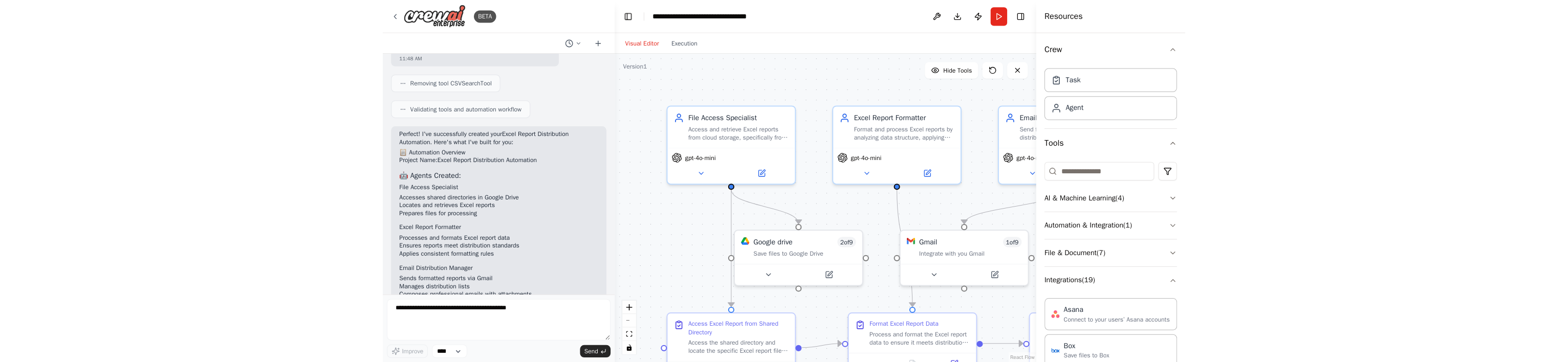 scroll, scrollTop: 0, scrollLeft: 0, axis: both 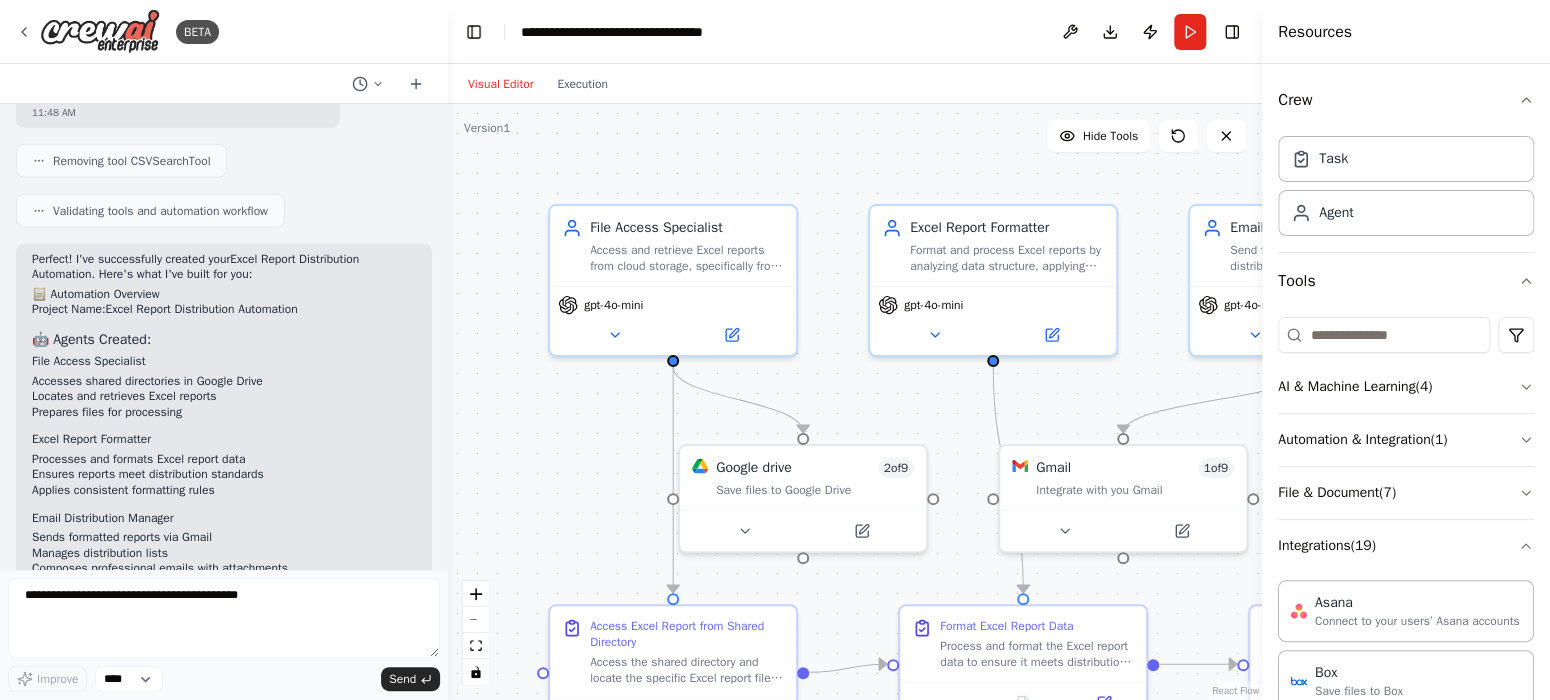 click on ".deletable-edge-delete-btn {
width: 20px;
height: 20px;
border: 0px solid #ffffff;
color: #6b7280;
background-color: #f8fafc;
cursor: pointer;
border-radius: 50%;
font-size: 12px;
padding: 3px;
display: flex;
align-items: center;
justify-content: center;
transition: all 0.2s cubic-bezier(0.4, 0, 0.2, 1);
box-shadow: 0 2px 4px rgba(0, 0, 0, 0.1);
}
.deletable-edge-delete-btn:hover {
background-color: #ef4444;
color: #ffffff;
border-color: #dc2626;
transform: scale(1.1);
box-shadow: 0 4px 12px rgba(239, 68, 68, 0.4);
}
.deletable-edge-delete-btn:active {
transform: scale(0.95);
box-shadow: 0 2px 4px rgba(239, 68, 68, 0.3);
}
File Access Specialist gpt-4o-mini Google drive 2  of  9 gpt-4o-mini" at bounding box center [855, 402] 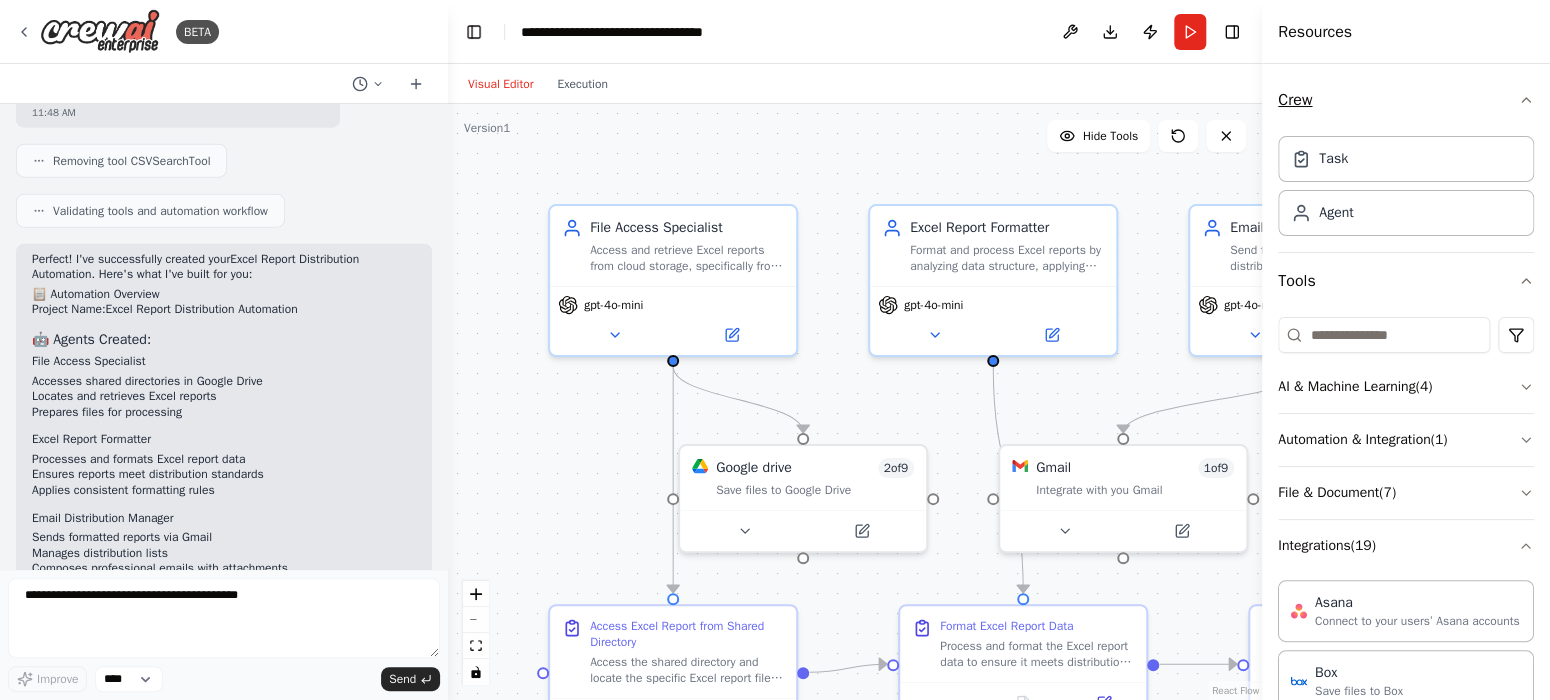 click 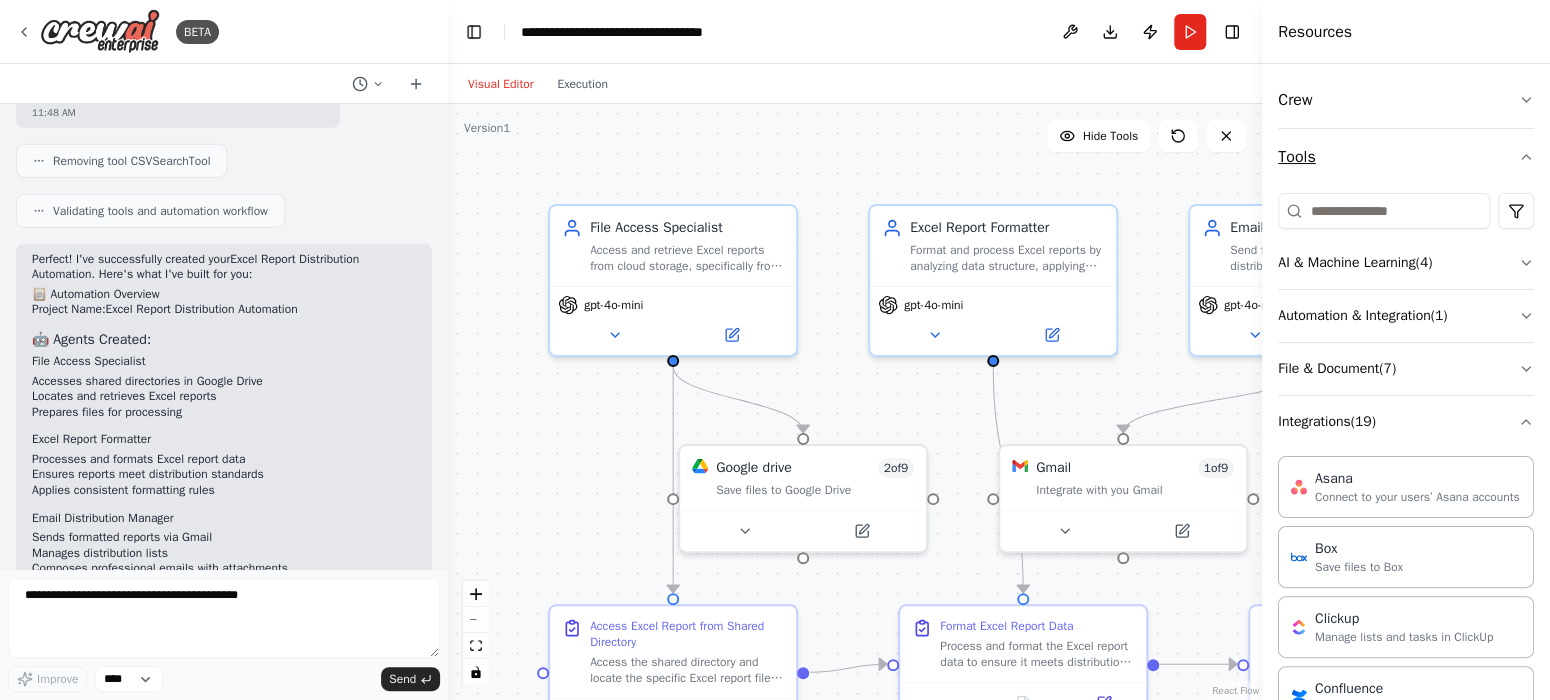 click 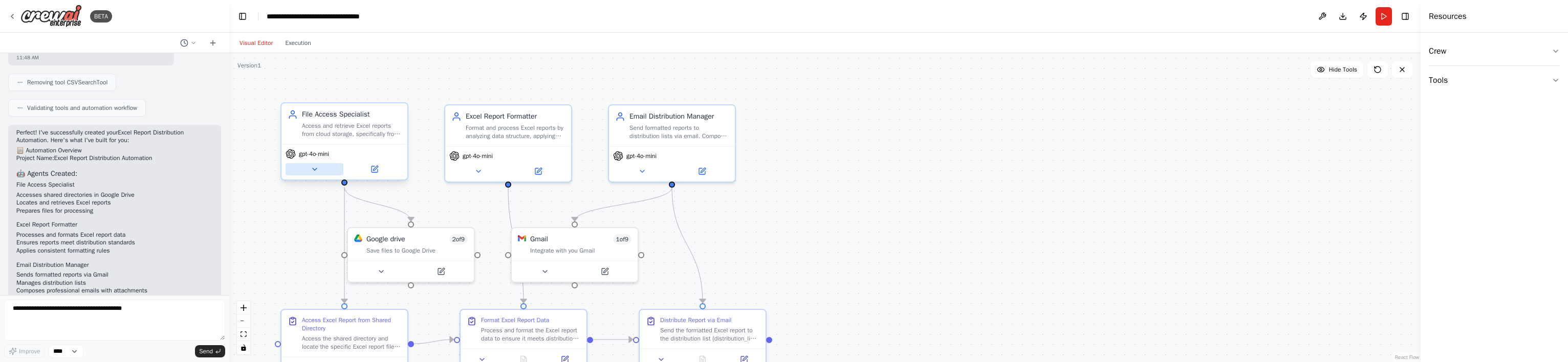 click 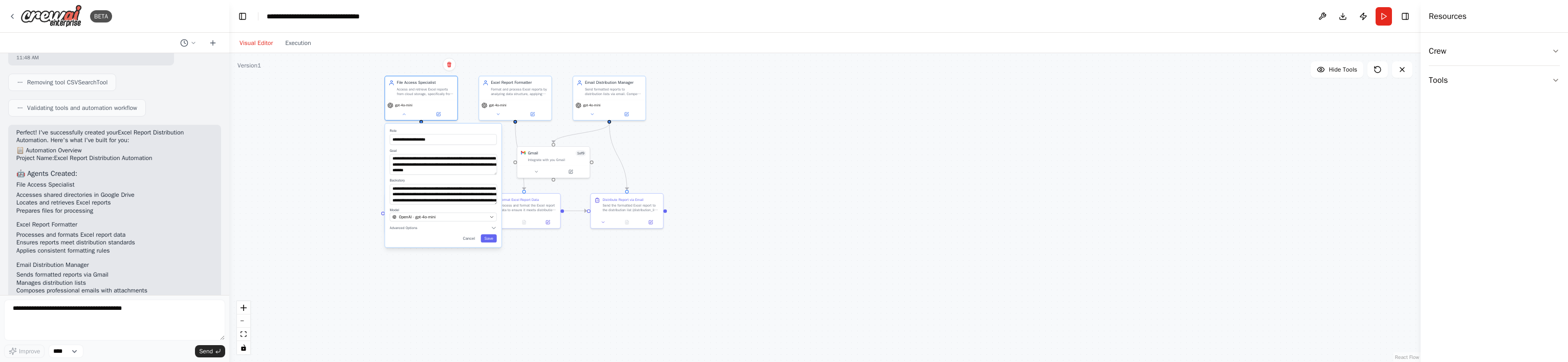 drag, startPoint x: 843, startPoint y: 254, endPoint x: 847, endPoint y: 133, distance: 121.0661 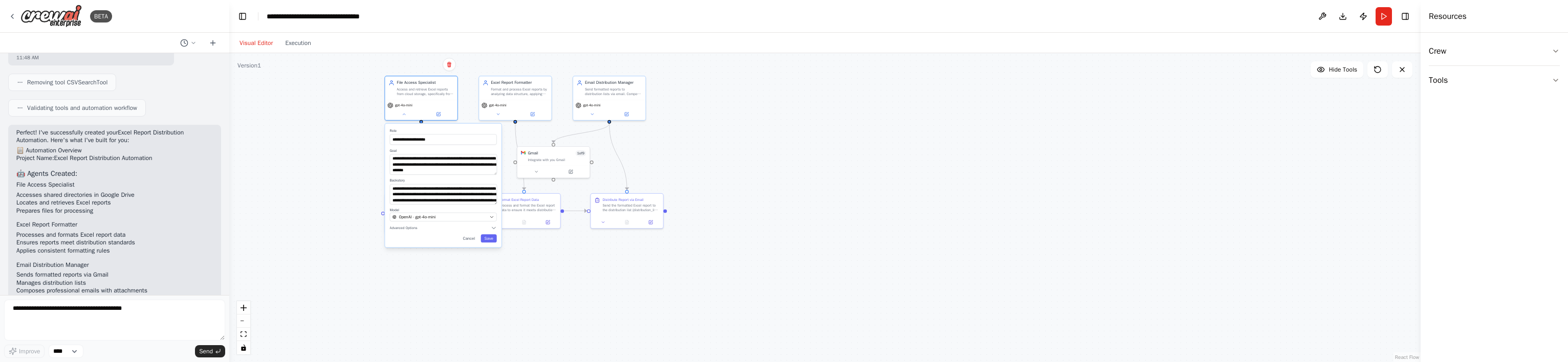 click on "**********" at bounding box center (825, 208) 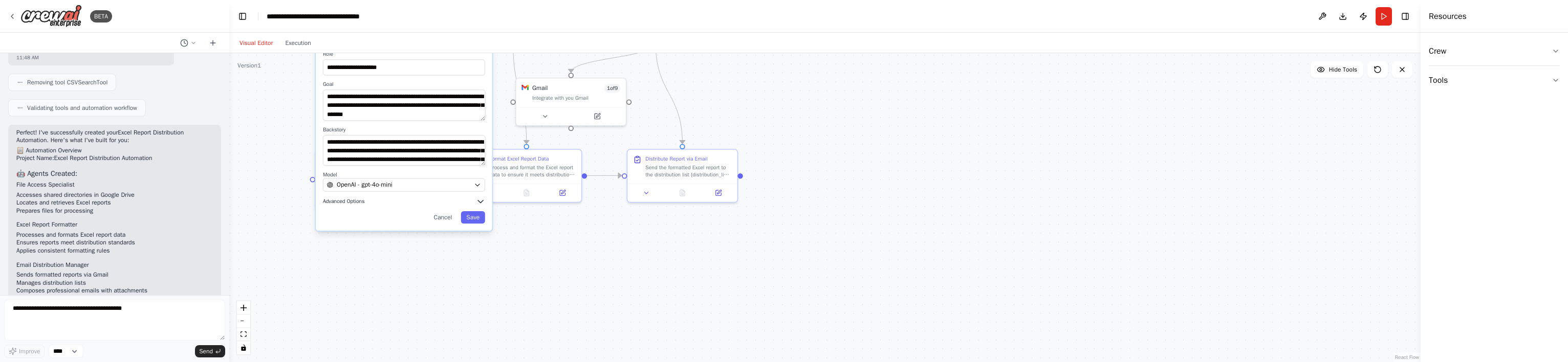 click on "Advanced Options" at bounding box center [344, 201] 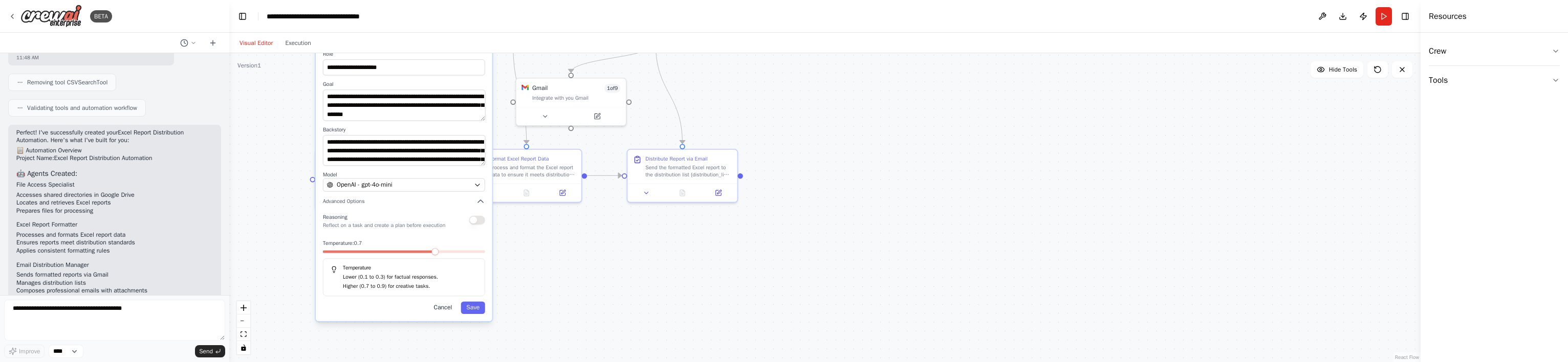 click on "Cancel" at bounding box center [443, 308] 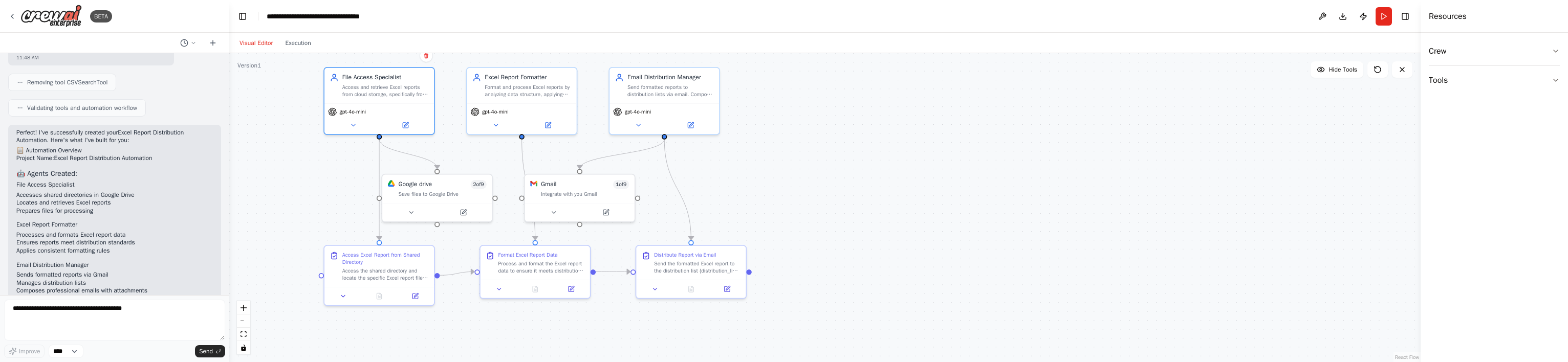drag, startPoint x: 266, startPoint y: 79, endPoint x: 275, endPoint y: 175, distance: 96.42095 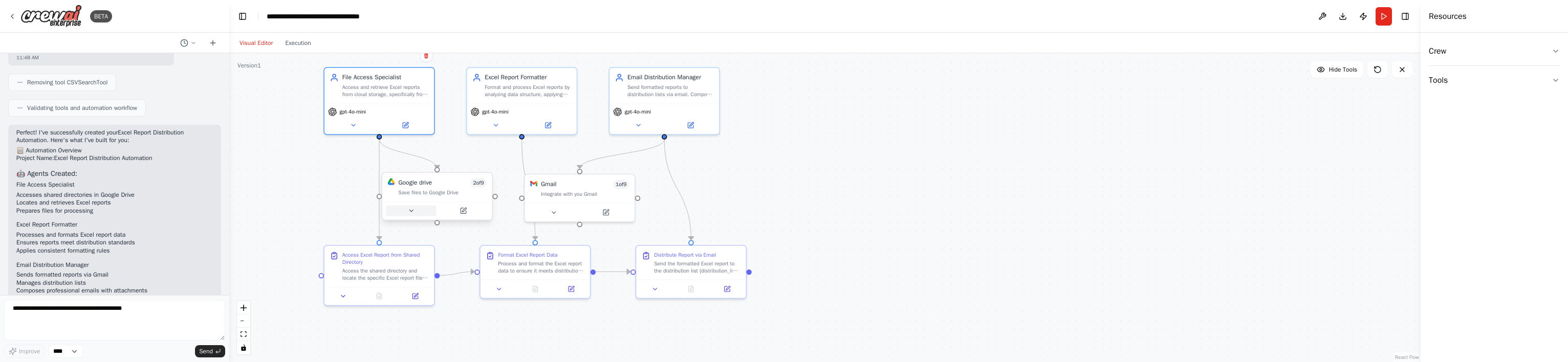 click 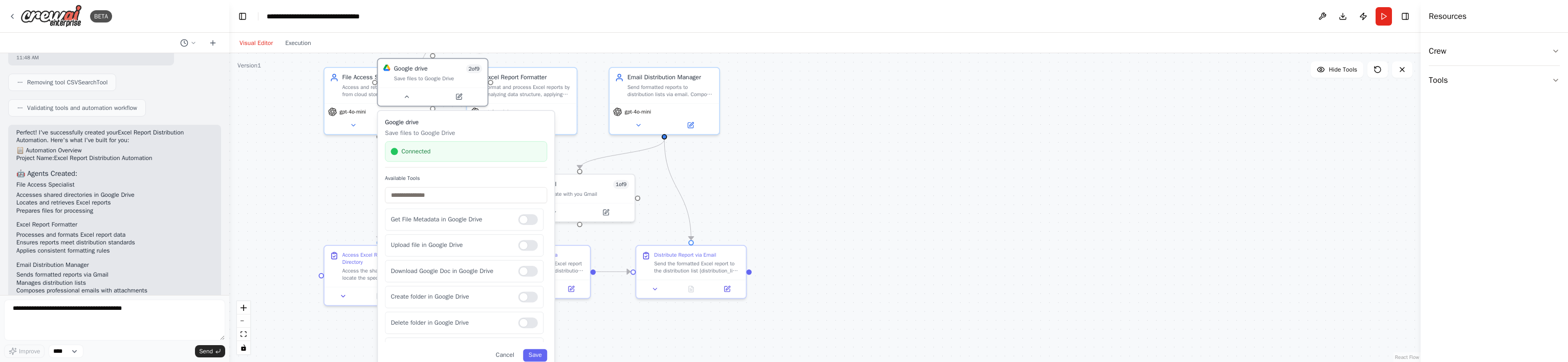 drag, startPoint x: 485, startPoint y: 289, endPoint x: 481, endPoint y: 170, distance: 119.06721 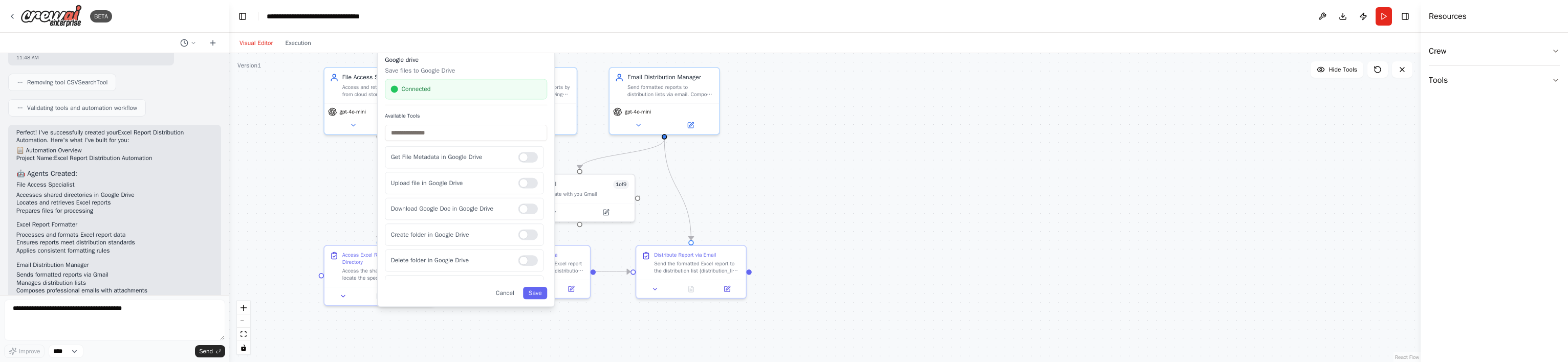 drag, startPoint x: 479, startPoint y: 176, endPoint x: 481, endPoint y: 112, distance: 64.03124 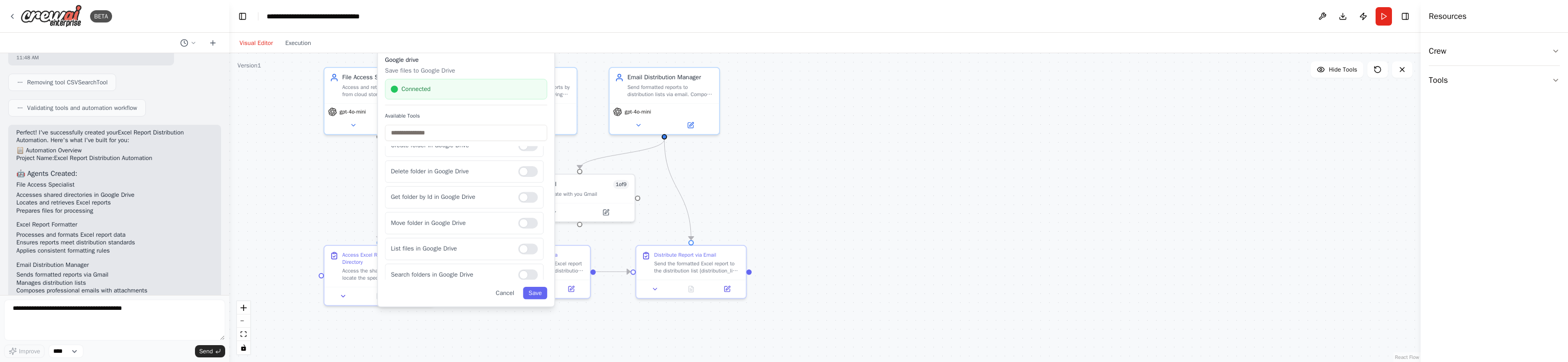 scroll, scrollTop: 107, scrollLeft: 0, axis: vertical 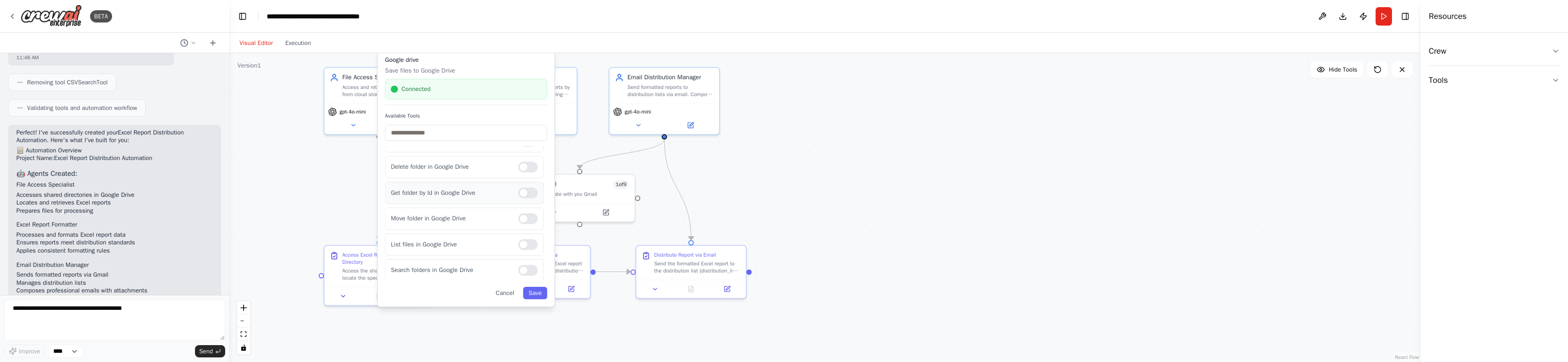 click at bounding box center (528, 193) 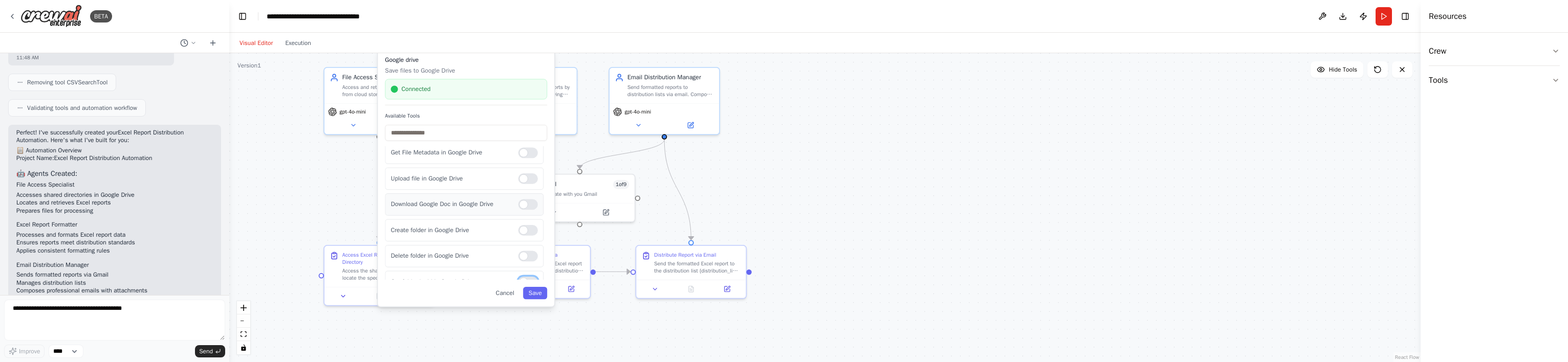 scroll, scrollTop: 0, scrollLeft: 0, axis: both 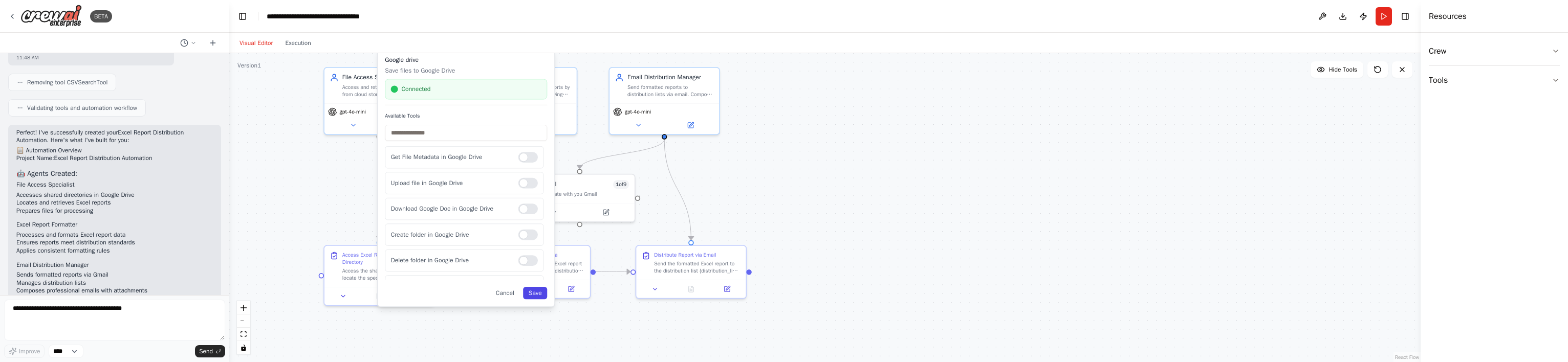 click on "Save" at bounding box center (535, 293) 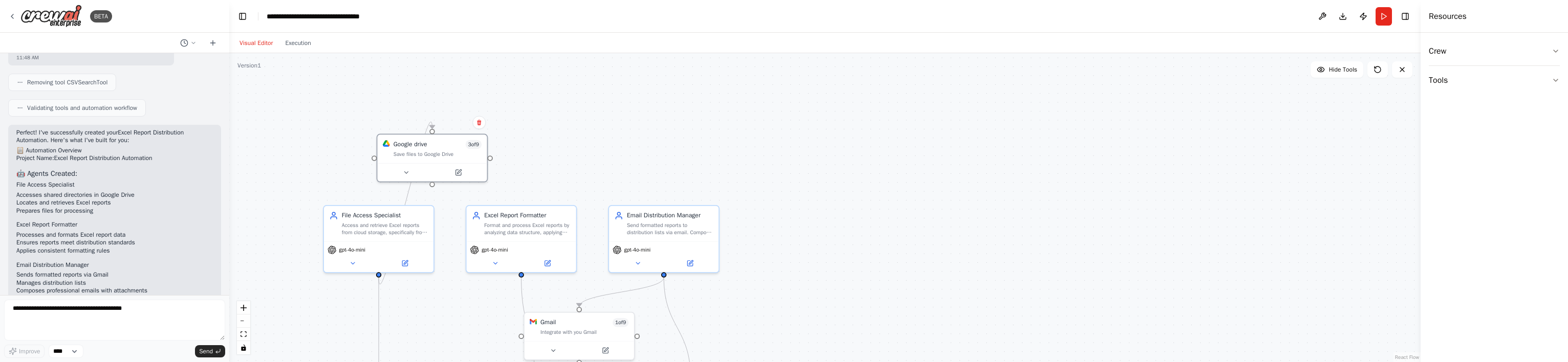 drag, startPoint x: 461, startPoint y: 167, endPoint x: 461, endPoint y: 305, distance: 138 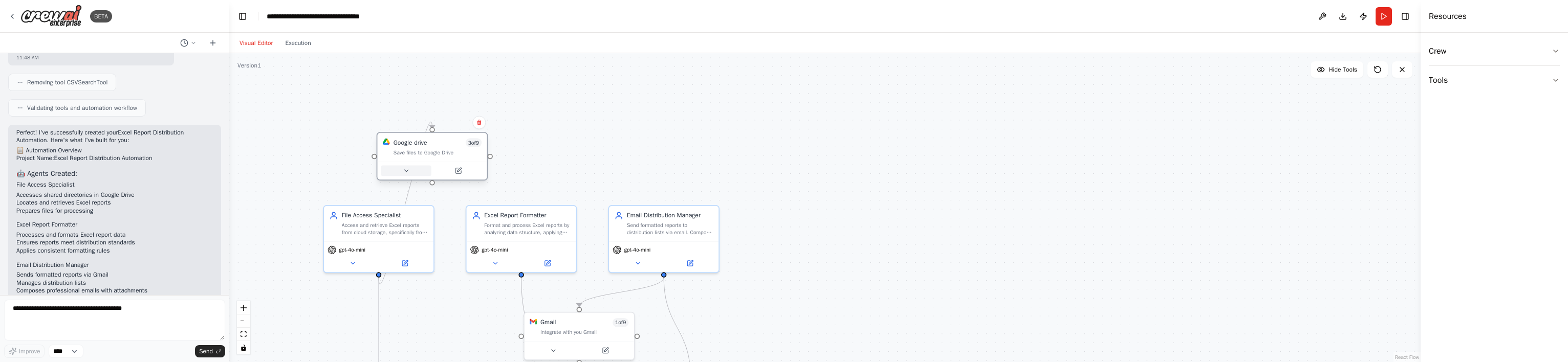 click 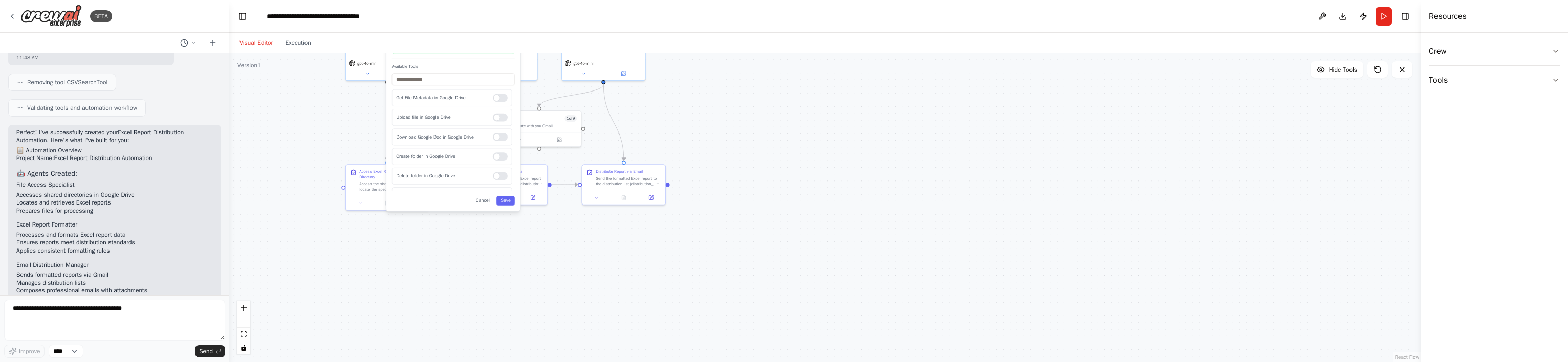 drag, startPoint x: 748, startPoint y: 285, endPoint x: 734, endPoint y: 106, distance: 179.54665 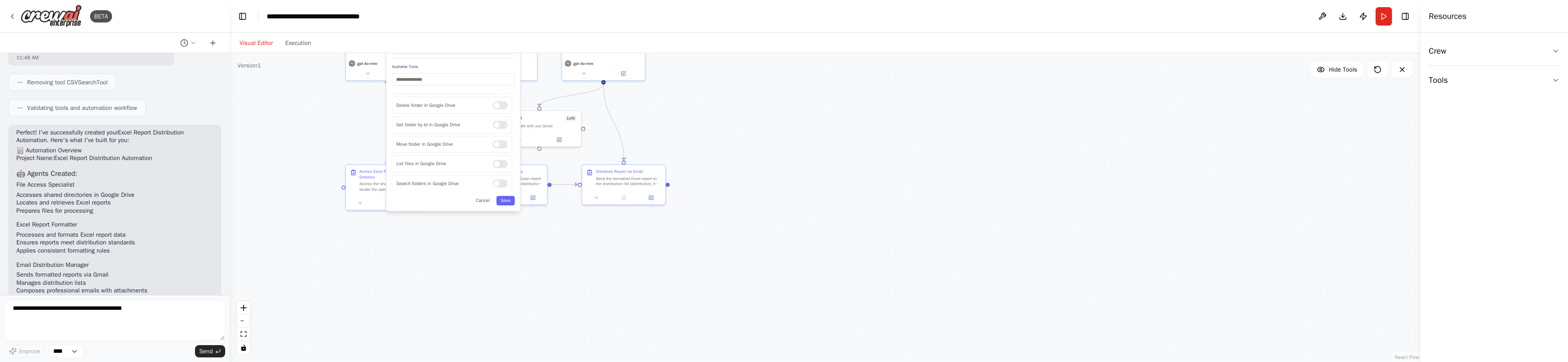 scroll, scrollTop: 0, scrollLeft: 0, axis: both 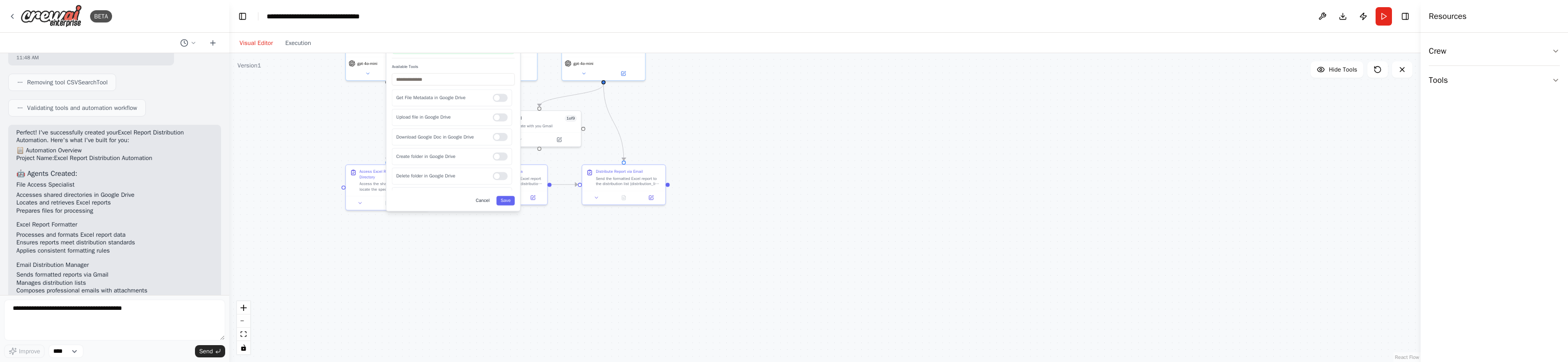 click on "Cancel" at bounding box center (483, 200) 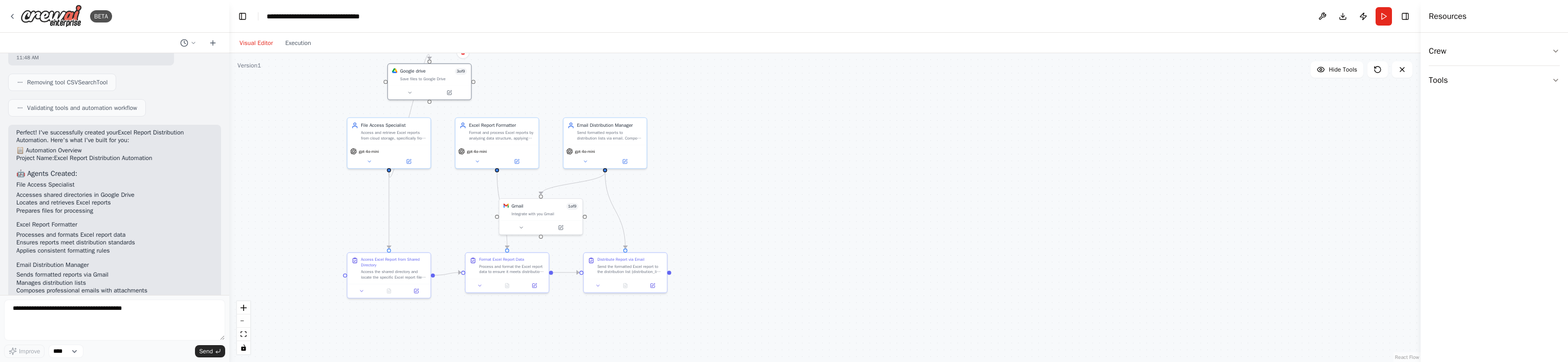 drag, startPoint x: 457, startPoint y: 155, endPoint x: 458, endPoint y: 201, distance: 46.01087 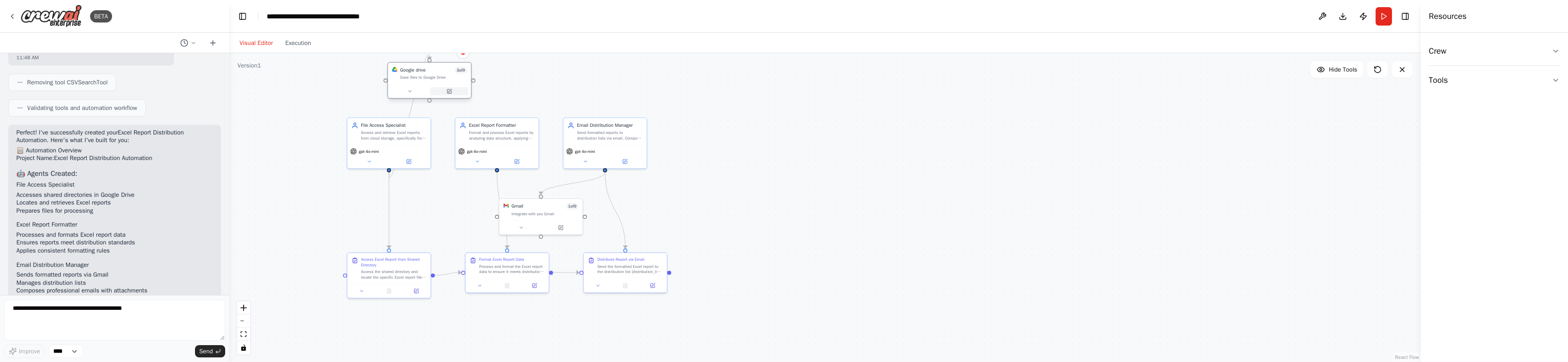 click 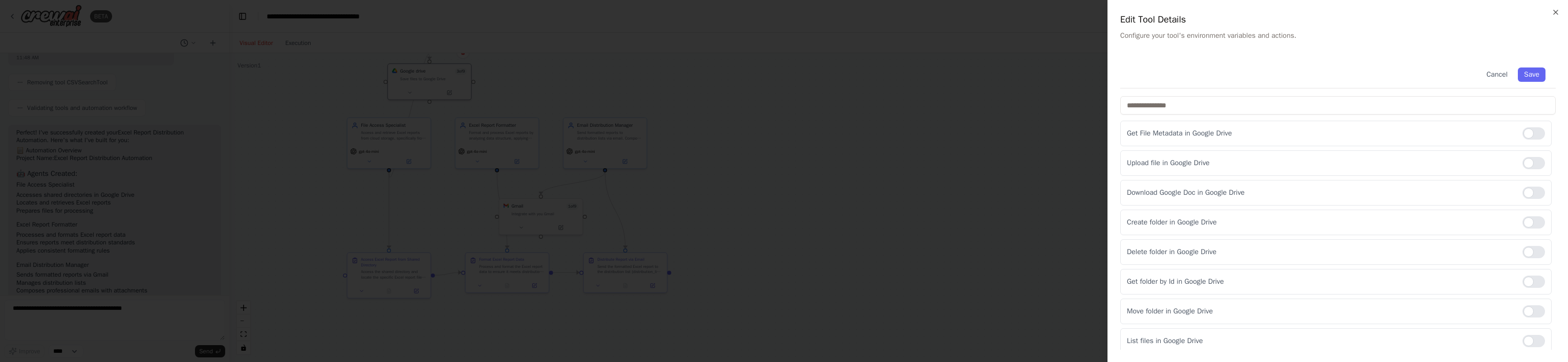 scroll, scrollTop: 102, scrollLeft: 0, axis: vertical 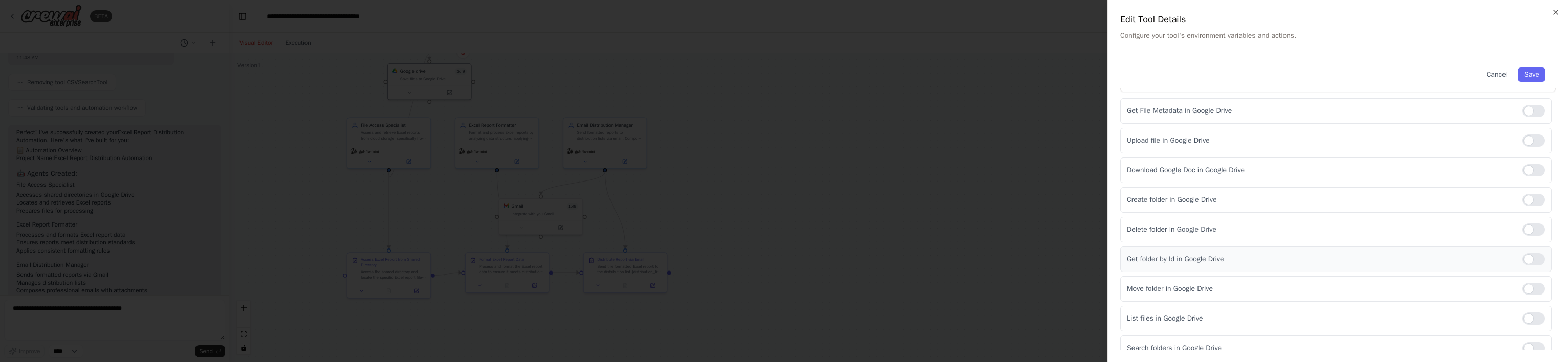 click on "Get folder by Id in Google Drive" at bounding box center (1320, 259) 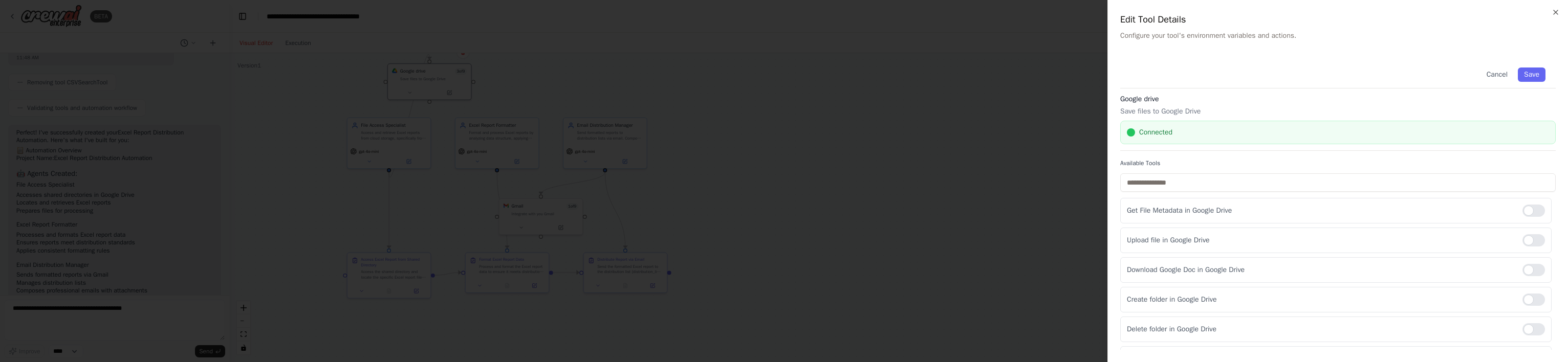 scroll, scrollTop: 0, scrollLeft: 0, axis: both 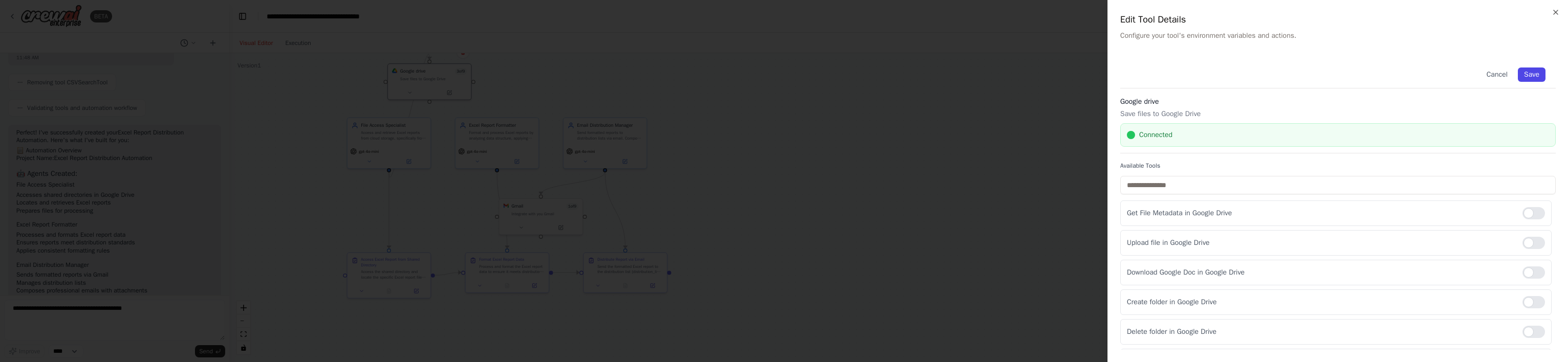 click on "Save" at bounding box center (1532, 75) 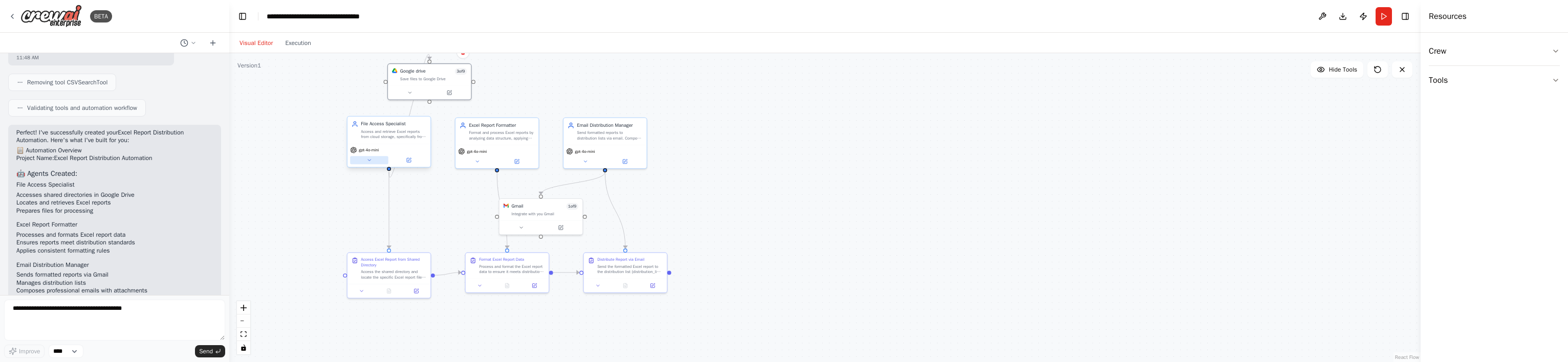 click at bounding box center (369, 160) 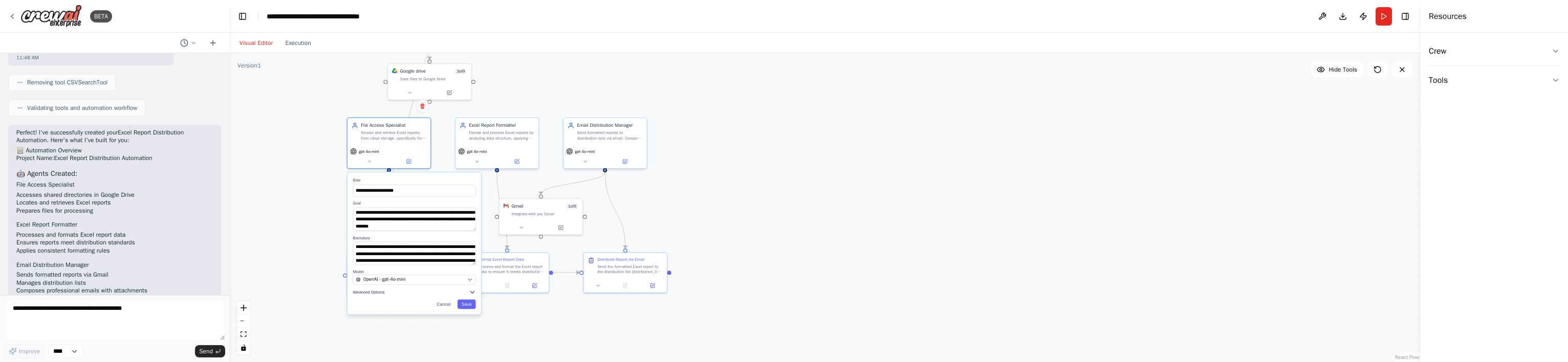 click on "Advanced Options" at bounding box center (414, 292) 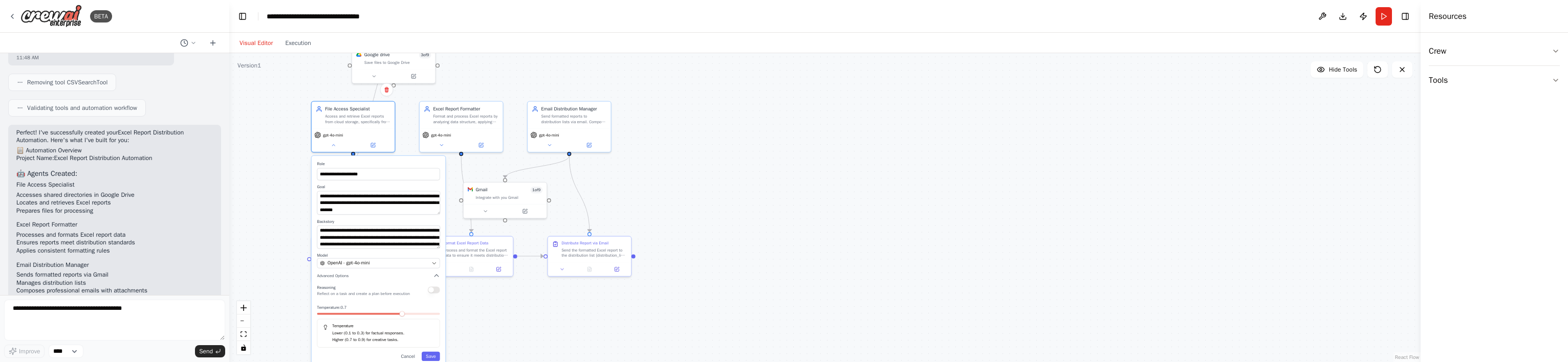 drag, startPoint x: 612, startPoint y: 341, endPoint x: 499, endPoint y: 292, distance: 123.16655 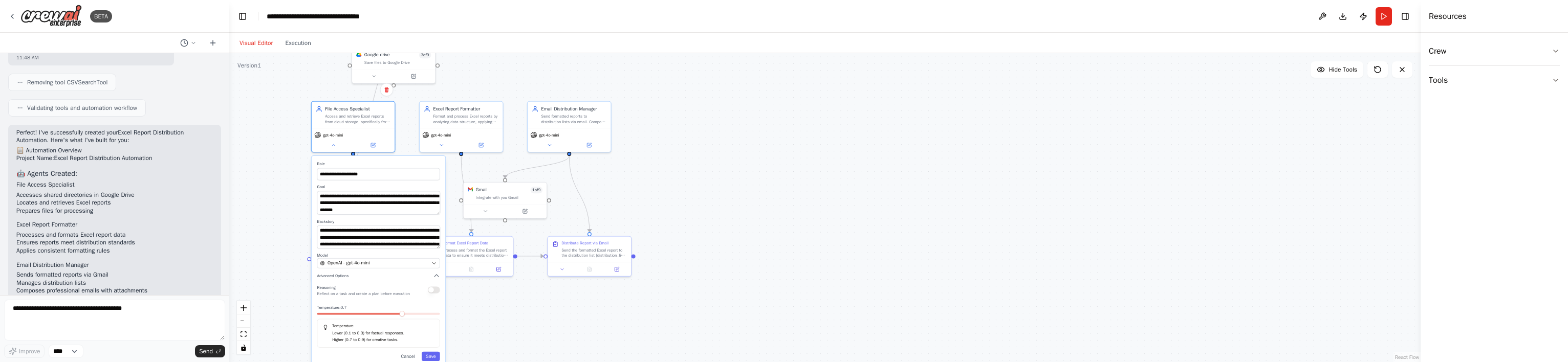 click on "**********" at bounding box center [825, 208] 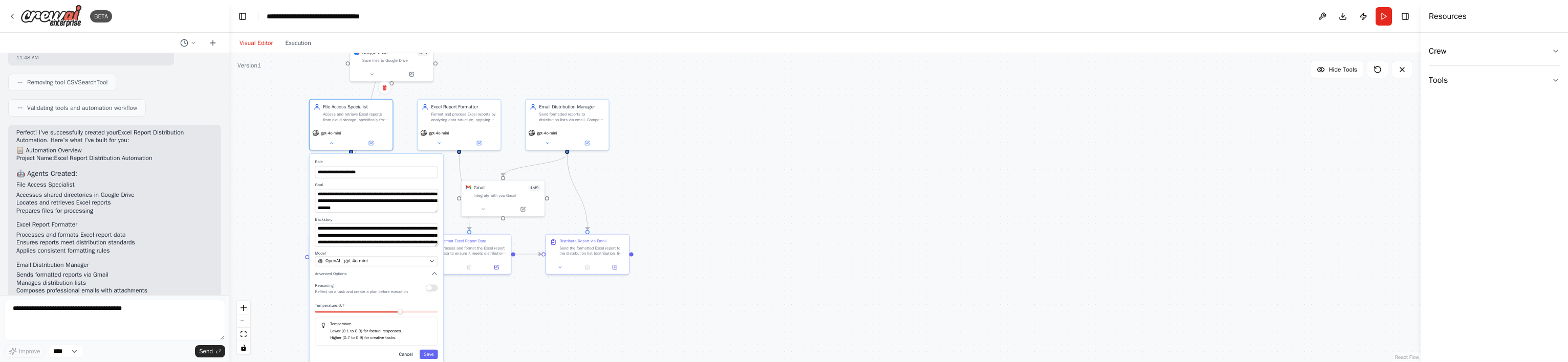 click on "Cancel" at bounding box center [406, 354] 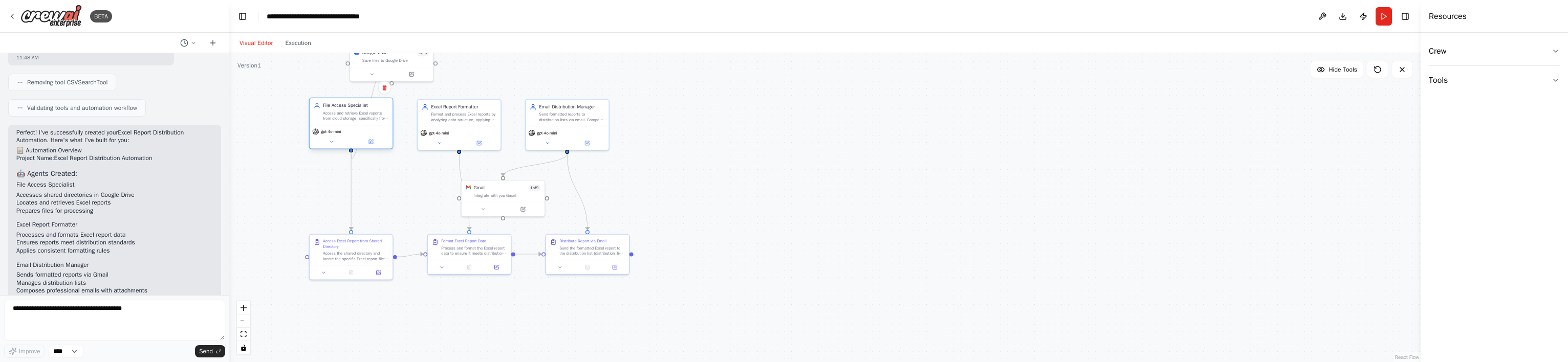click on "gpt-4o-mini" at bounding box center (351, 137) 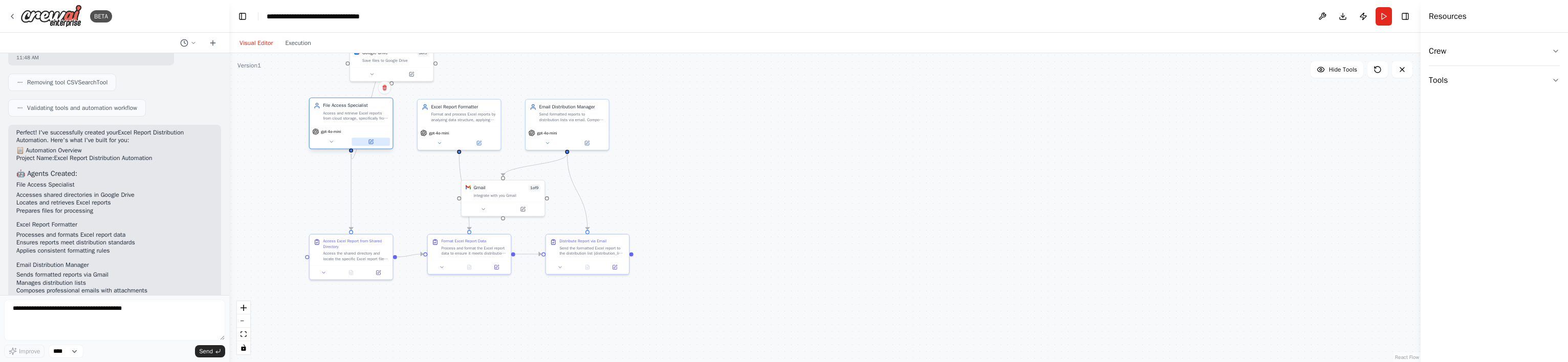click 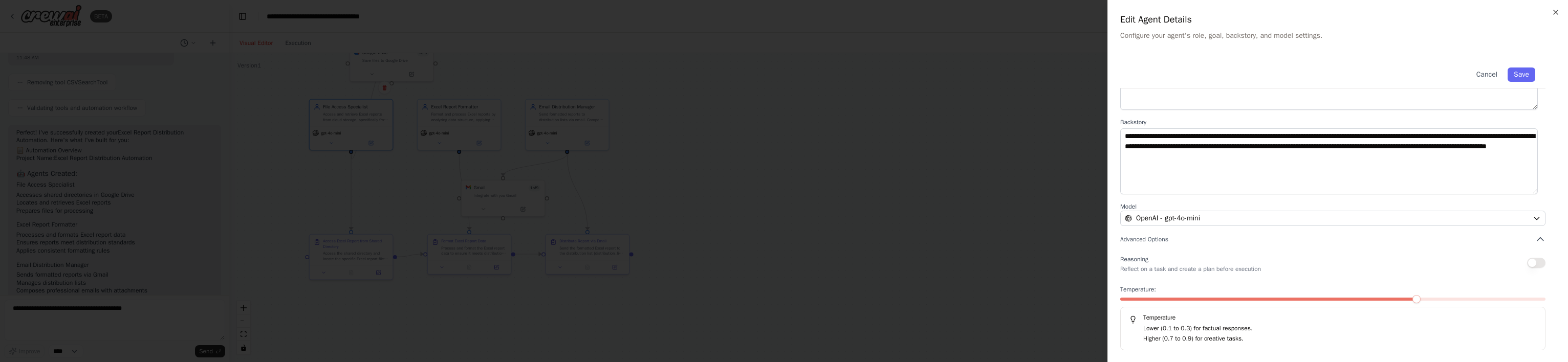 scroll, scrollTop: 0, scrollLeft: 0, axis: both 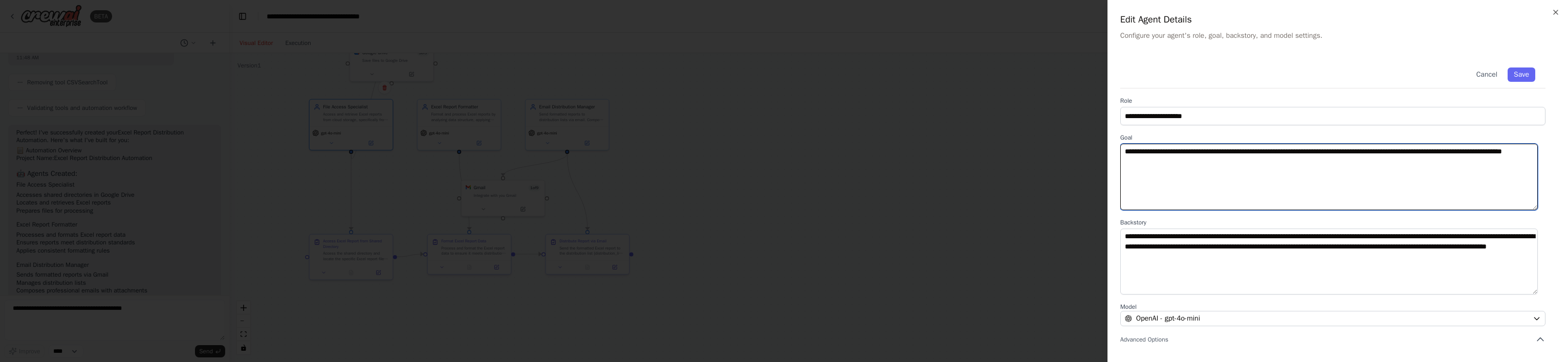 click on "**********" at bounding box center [1329, 177] 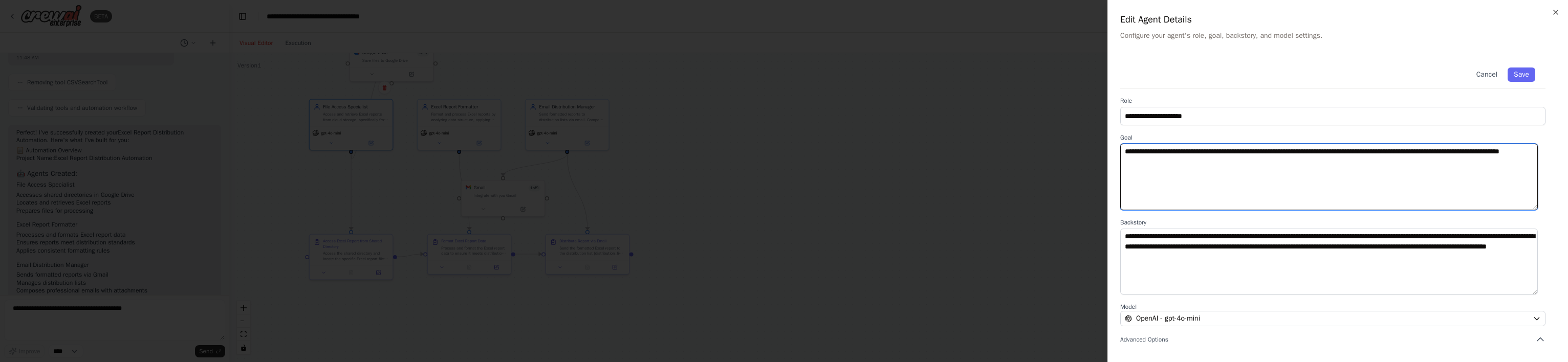 type on "**********" 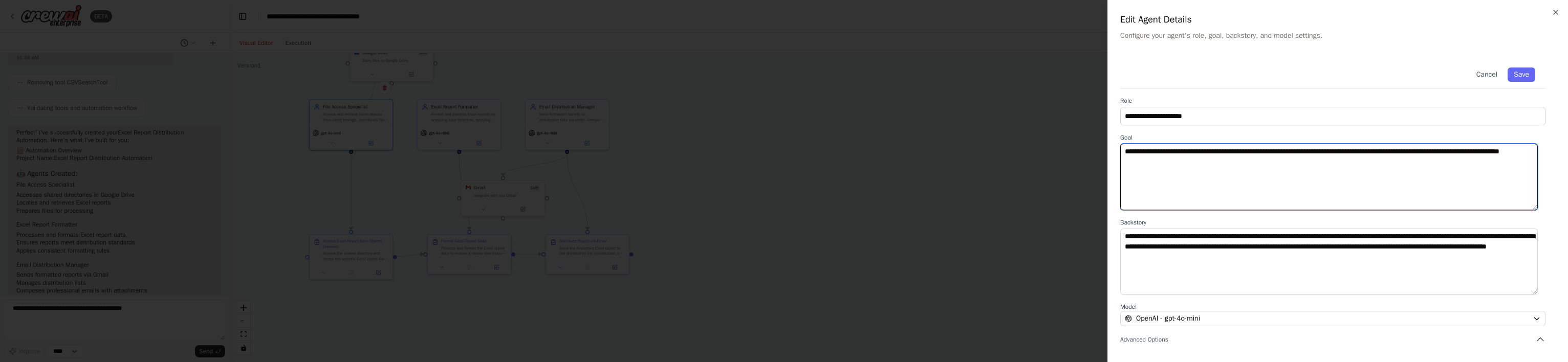 click on "**********" at bounding box center (1329, 177) 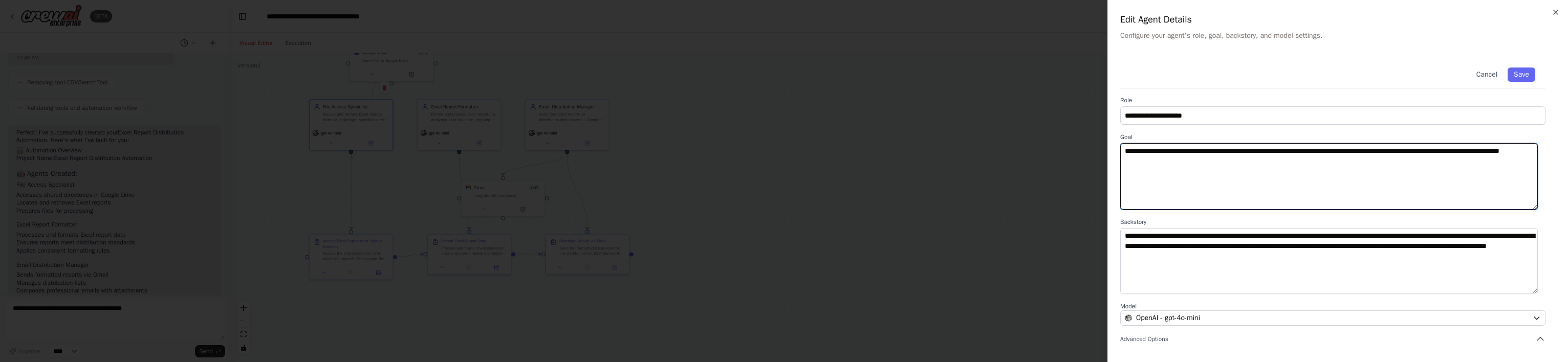 scroll, scrollTop: 0, scrollLeft: 0, axis: both 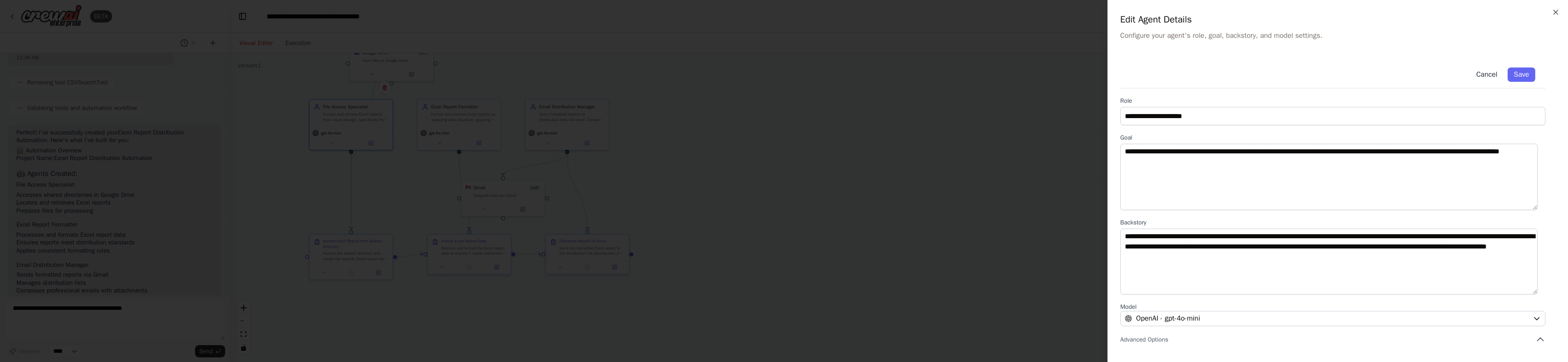 click on "Cancel" at bounding box center [1487, 75] 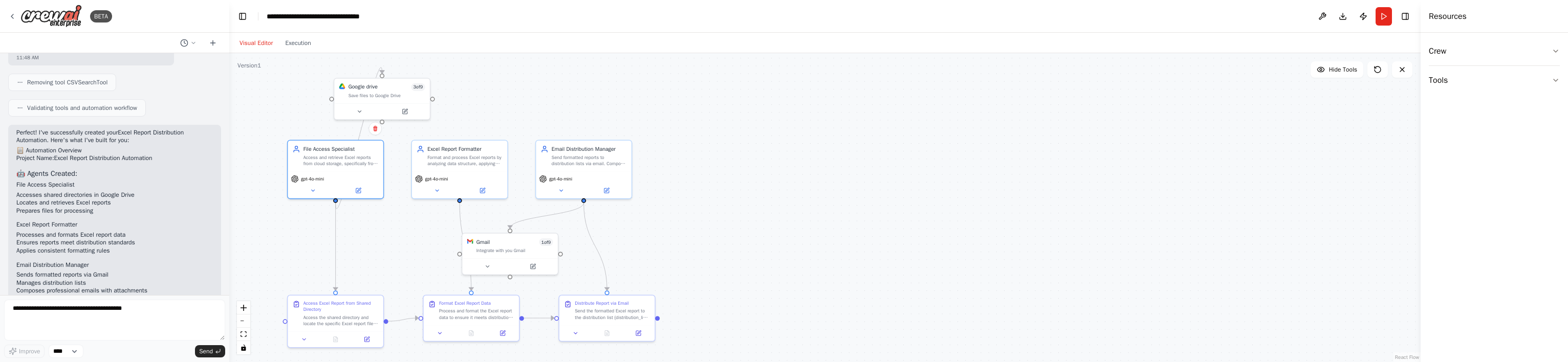 drag, startPoint x: 491, startPoint y: 70, endPoint x: 485, endPoint y: 107, distance: 37.48333 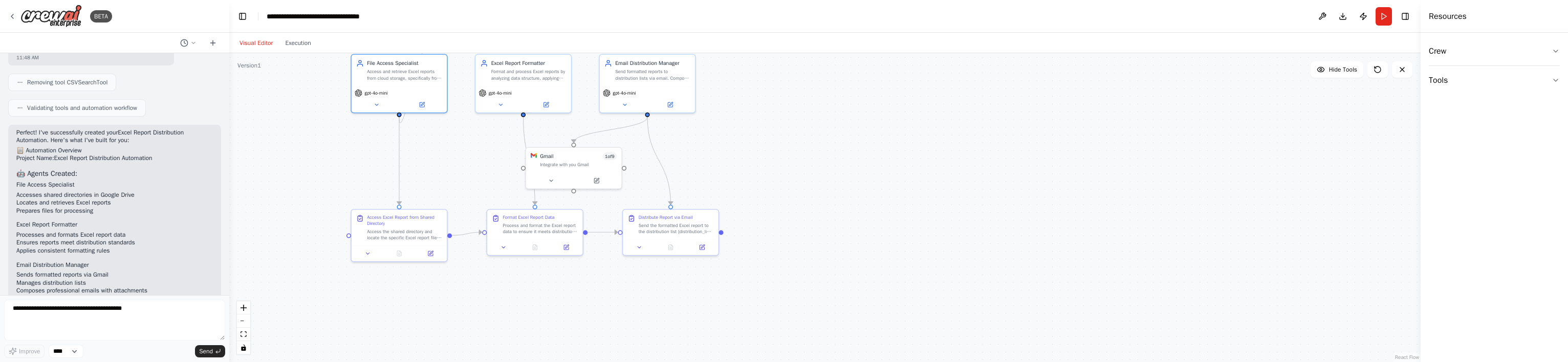 drag, startPoint x: 745, startPoint y: 207, endPoint x: 785, endPoint y: 132, distance: 85 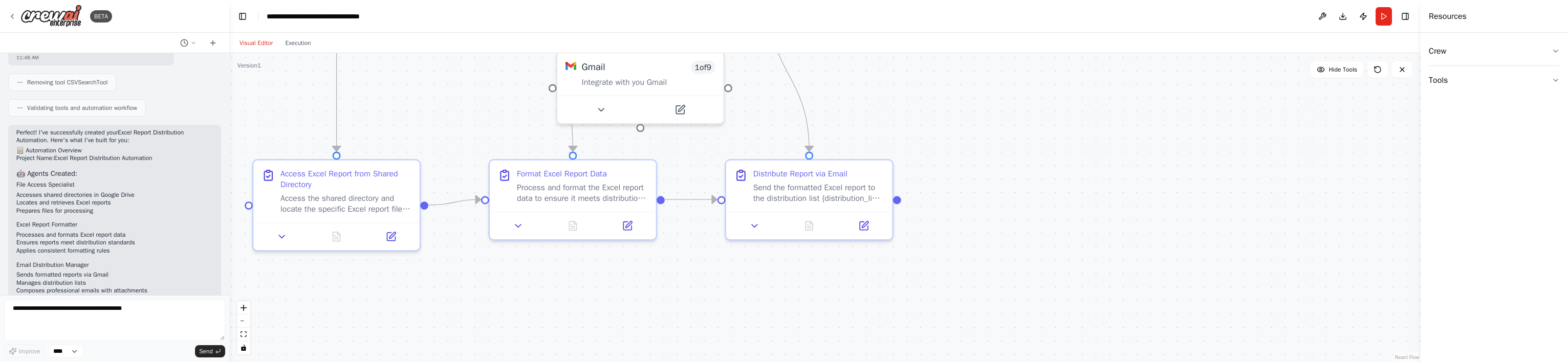 drag, startPoint x: 734, startPoint y: 184, endPoint x: 954, endPoint y: 101, distance: 235.13613 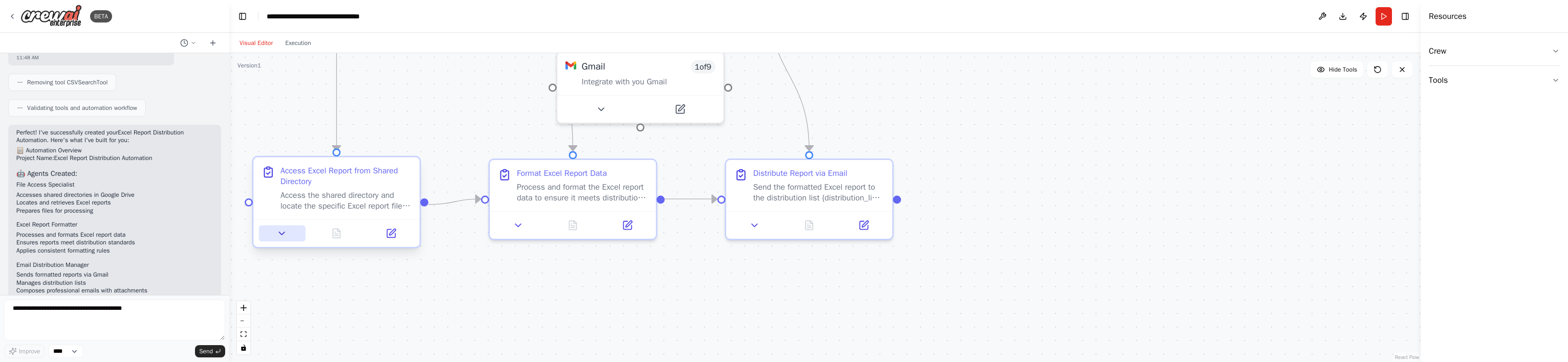click 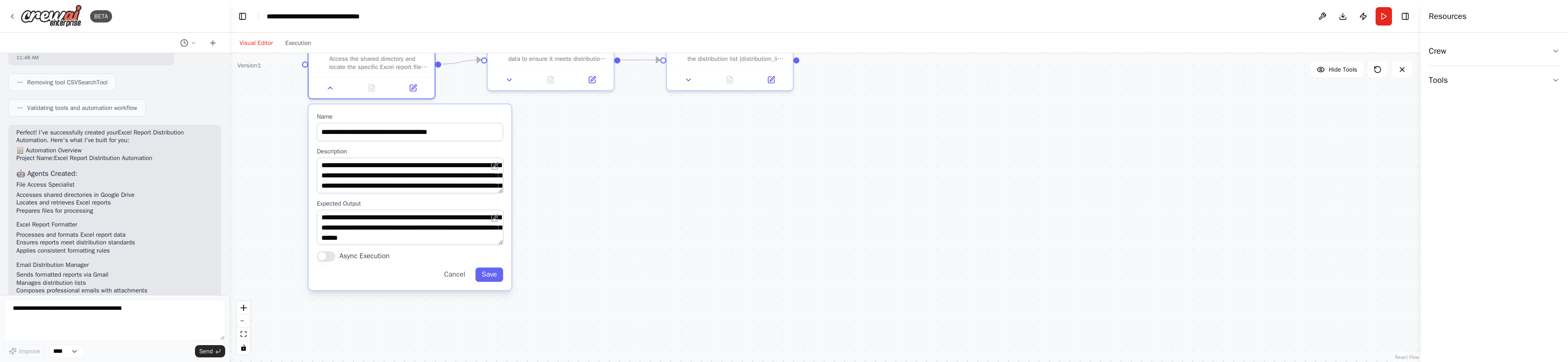 drag, startPoint x: 570, startPoint y: 299, endPoint x: 589, endPoint y: 150, distance: 150.20652 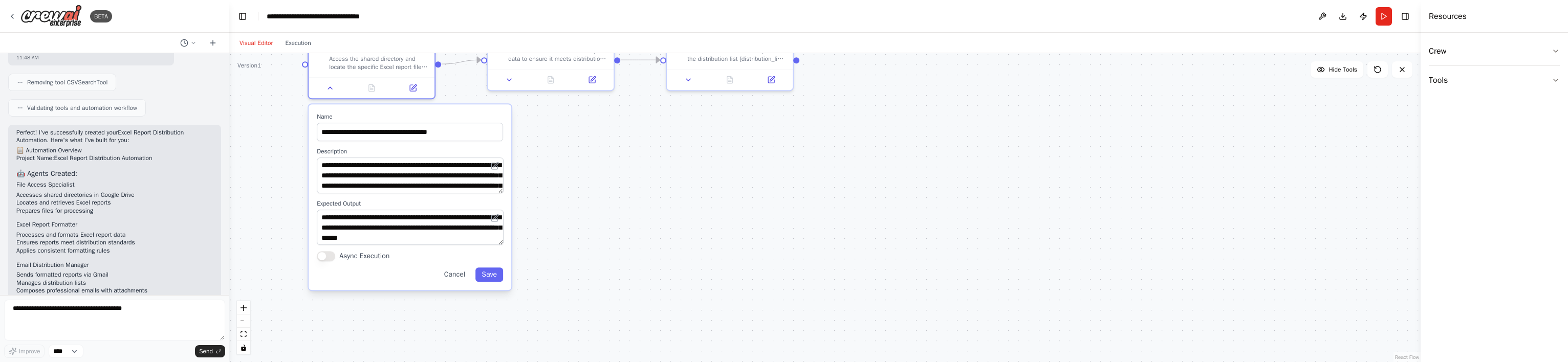 click on ".deletable-edge-delete-btn {
width: 20px;
height: 20px;
border: 0px solid #ffffff;
color: #6b7280;
background-color: #f8fafc;
cursor: pointer;
border-radius: 50%;
font-size: 12px;
padding: 3px;
display: flex;
align-items: center;
justify-content: center;
transition: all 0.2s cubic-bezier(0.4, 0, 0.2, 1);
box-shadow: 0 2px 4px rgba(0, 0, 0, 0.1);
}
.deletable-edge-delete-btn:hover {
background-color: #ef4444;
color: #ffffff;
border-color: #dc2626;
transform: scale(1.1);
box-shadow: 0 4px 12px rgba(239, 68, 68, 0.4);
}
.deletable-edge-delete-btn:active {
transform: scale(0.95);
box-shadow: 0 2px 4px rgba(239, 68, 68, 0.3);
}
File Access Specialist gpt-4o-mini Google drive 3  of  9 gpt-4o-mini" at bounding box center [825, 208] 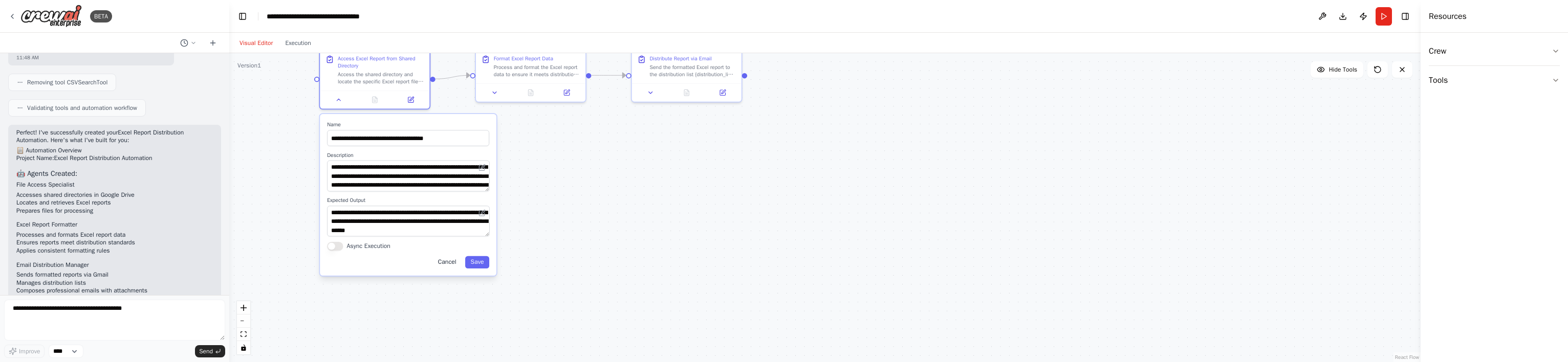 click on "Cancel" at bounding box center [447, 262] 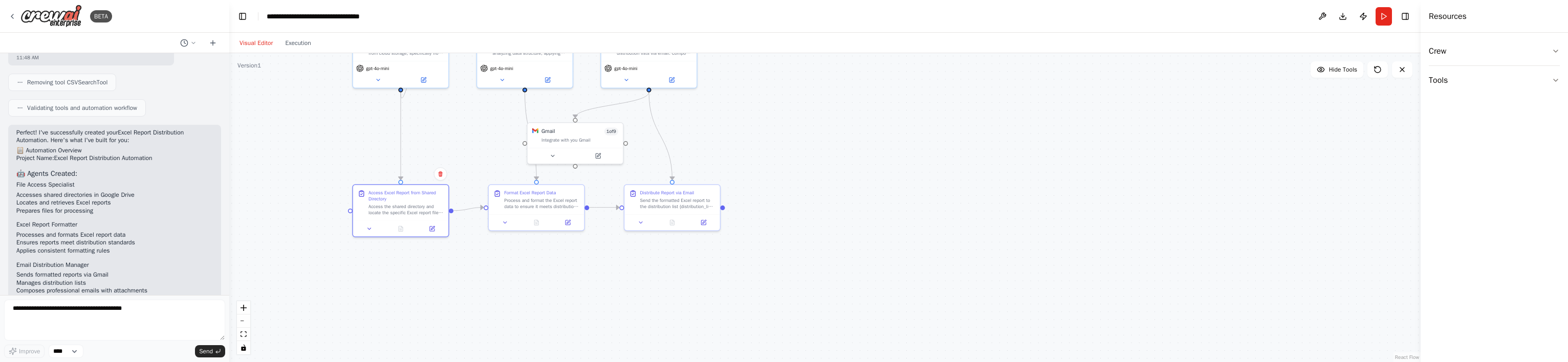 drag, startPoint x: 553, startPoint y: 170, endPoint x: 553, endPoint y: 295, distance: 125 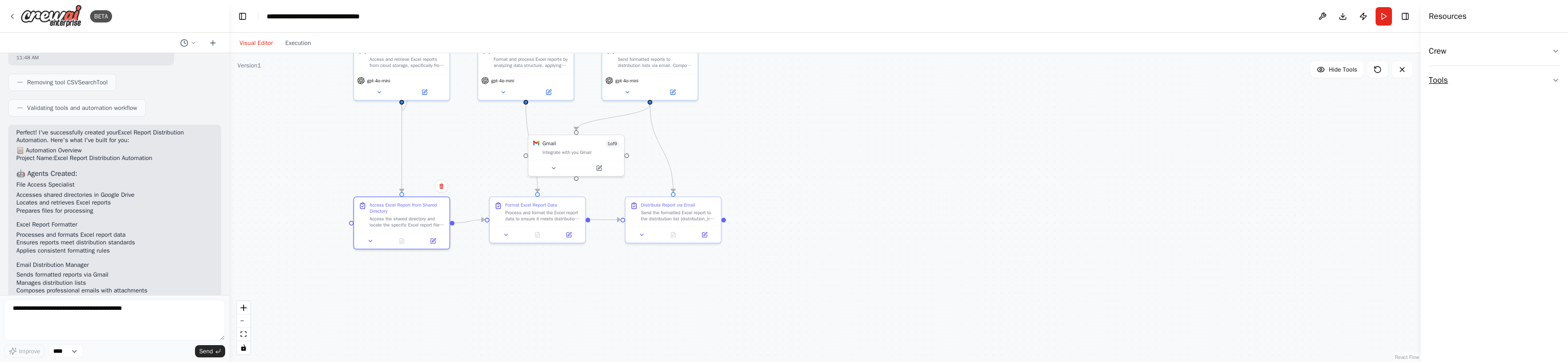 click on "Tools" at bounding box center [1494, 80] 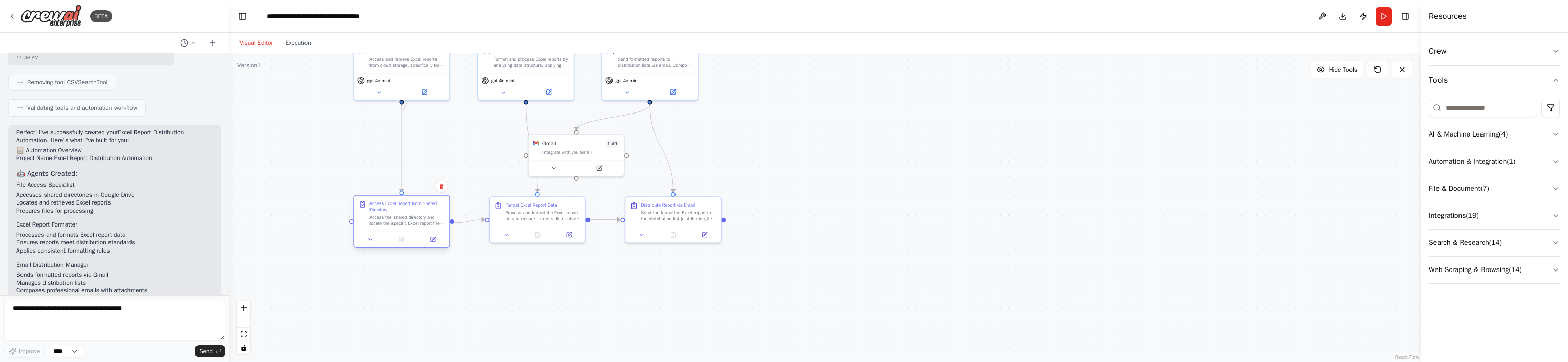 click on "Access the shared directory and locate the specific Excel report file named {report_filename}. Retrieve the file metadata and prepare it for processing. List all files in the shared directory if needed to locate the correct report." at bounding box center [407, 220] 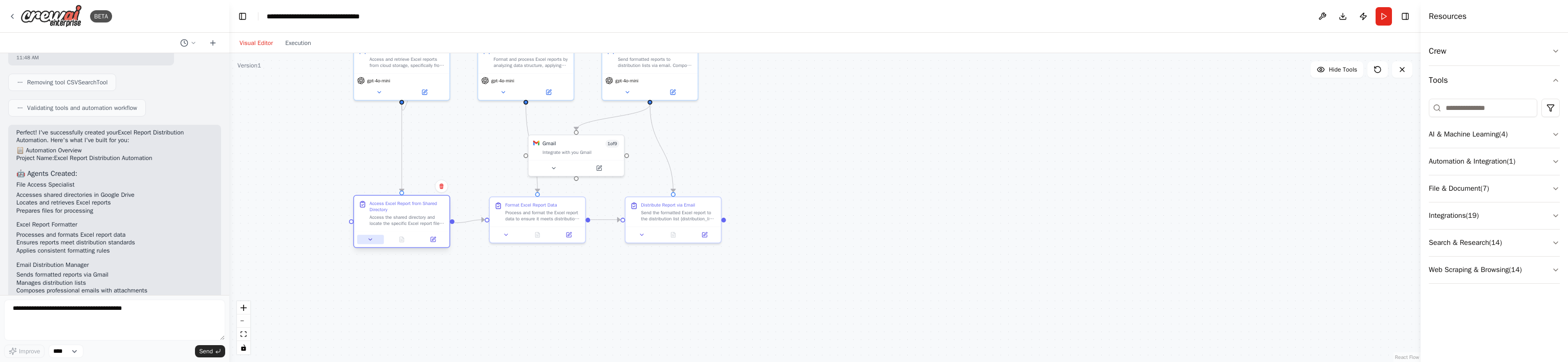 click at bounding box center [371, 239] 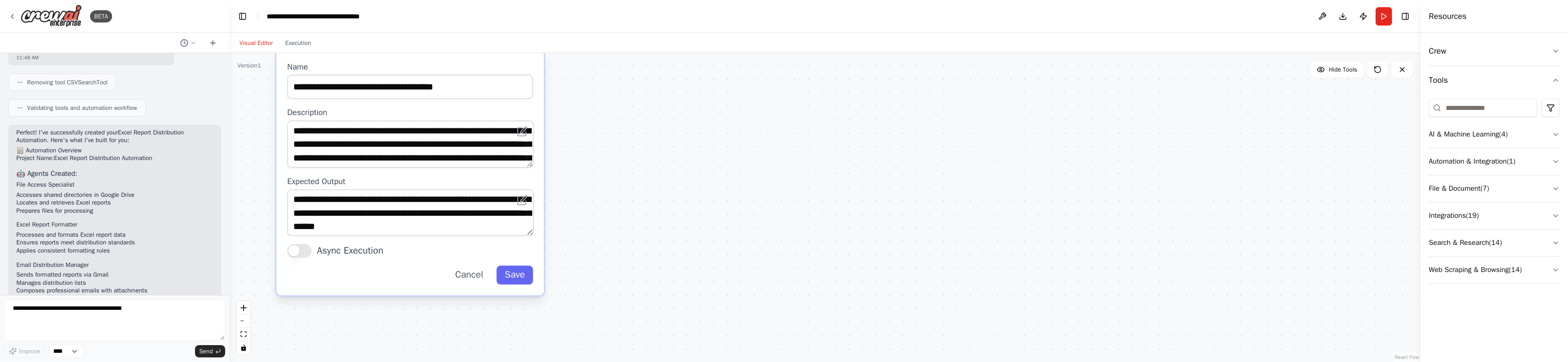 drag, startPoint x: 586, startPoint y: 322, endPoint x: 606, endPoint y: 164, distance: 159.2608 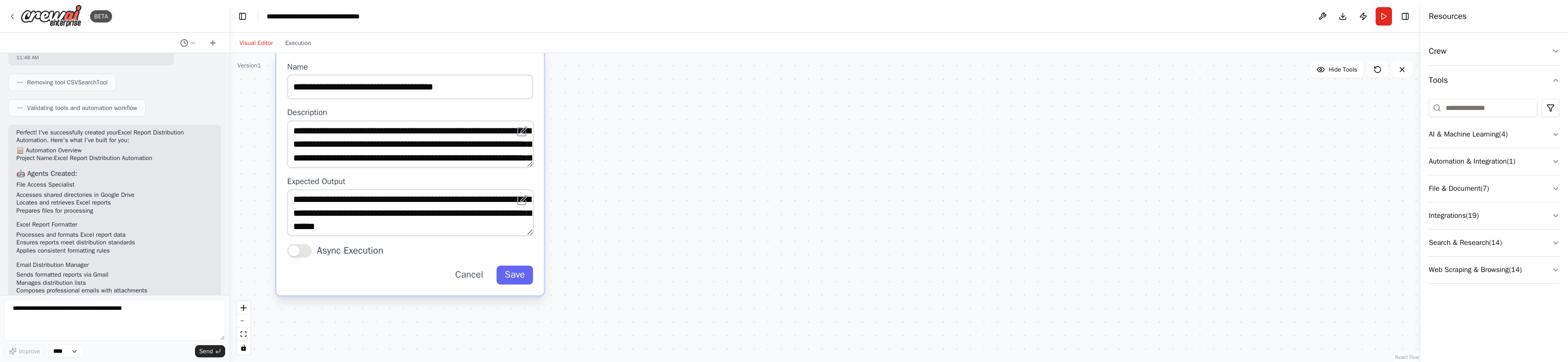 click on ".deletable-edge-delete-btn {
width: 20px;
height: 20px;
border: 0px solid #ffffff;
color: #6b7280;
background-color: #f8fafc;
cursor: pointer;
border-radius: 50%;
font-size: 12px;
padding: 3px;
display: flex;
align-items: center;
justify-content: center;
transition: all 0.2s cubic-bezier(0.4, 0, 0.2, 1);
box-shadow: 0 2px 4px rgba(0, 0, 0, 0.1);
}
.deletable-edge-delete-btn:hover {
background-color: #ef4444;
color: #ffffff;
border-color: #dc2626;
transform: scale(1.1);
box-shadow: 0 4px 12px rgba(239, 68, 68, 0.4);
}
.deletable-edge-delete-btn:active {
transform: scale(0.95);
box-shadow: 0 2px 4px rgba(239, 68, 68, 0.3);
}
File Access Specialist gpt-4o-mini Google drive 3  of  9 gpt-4o-mini" at bounding box center (825, 208) 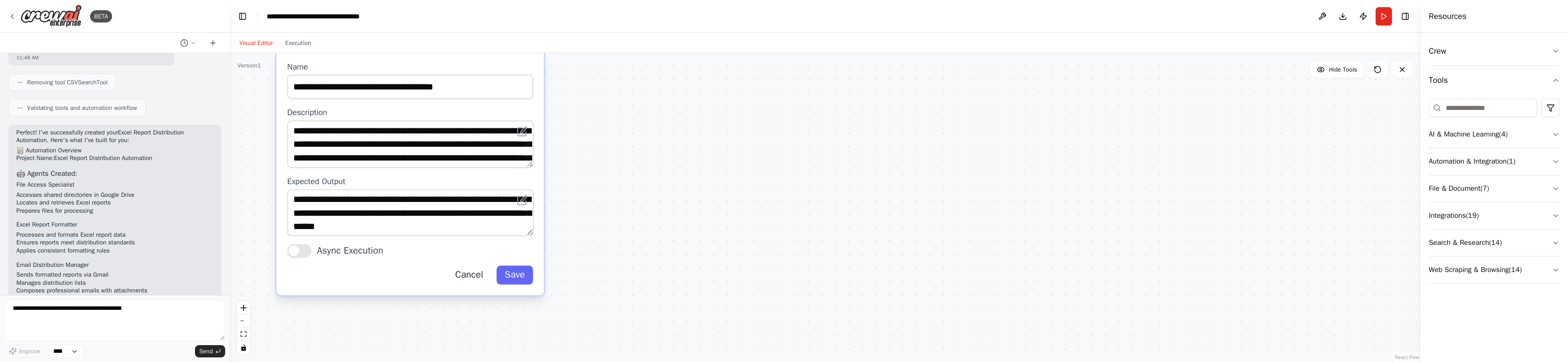 click on "Cancel" at bounding box center (469, 275) 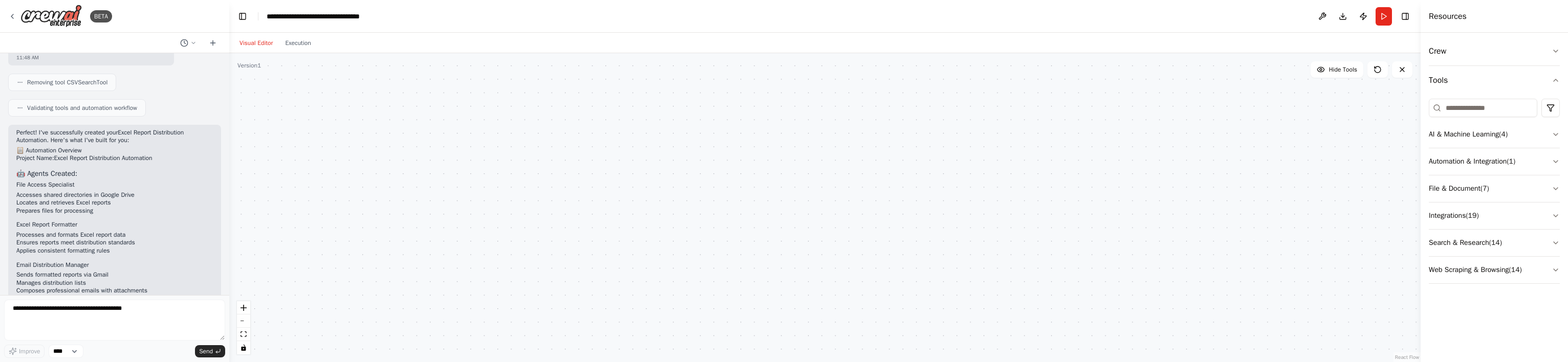 click on ".deletable-edge-delete-btn {
width: 20px;
height: 20px;
border: 0px solid #ffffff;
color: #6b7280;
background-color: #f8fafc;
cursor: pointer;
border-radius: 50%;
font-size: 12px;
padding: 3px;
display: flex;
align-items: center;
justify-content: center;
transition: all 0.2s cubic-bezier(0.4, 0, 0.2, 1);
box-shadow: 0 2px 4px rgba(0, 0, 0, 0.1);
}
.deletable-edge-delete-btn:hover {
background-color: #ef4444;
color: #ffffff;
border-color: #dc2626;
transform: scale(1.1);
box-shadow: 0 4px 12px rgba(239, 68, 68, 0.4);
}
.deletable-edge-delete-btn:active {
transform: scale(0.95);
box-shadow: 0 2px 4px rgba(239, 68, 68, 0.3);
}
File Access Specialist gpt-4o-mini Google drive 3  of  9 gpt-4o-mini" at bounding box center (825, 208) 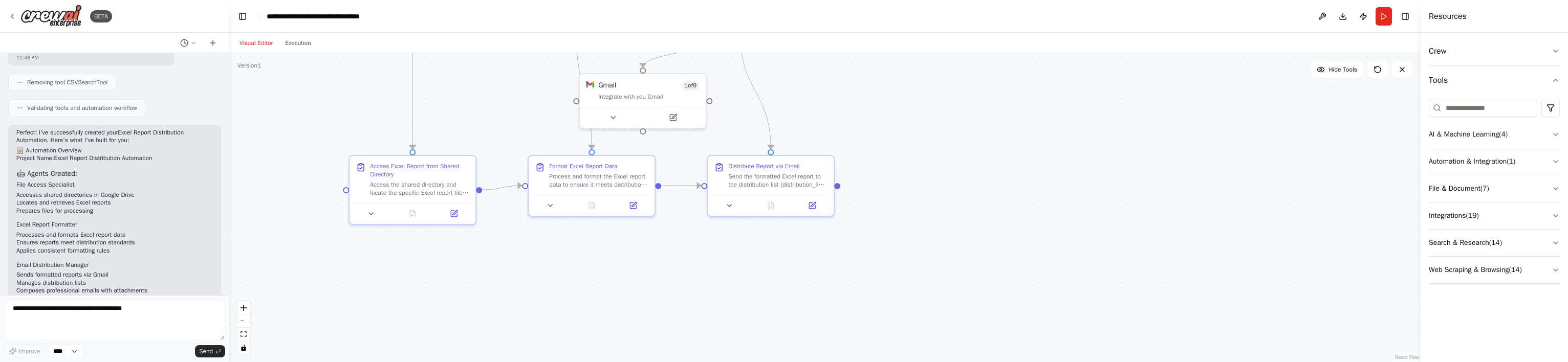 drag, startPoint x: 579, startPoint y: 139, endPoint x: 563, endPoint y: 292, distance: 153.8343 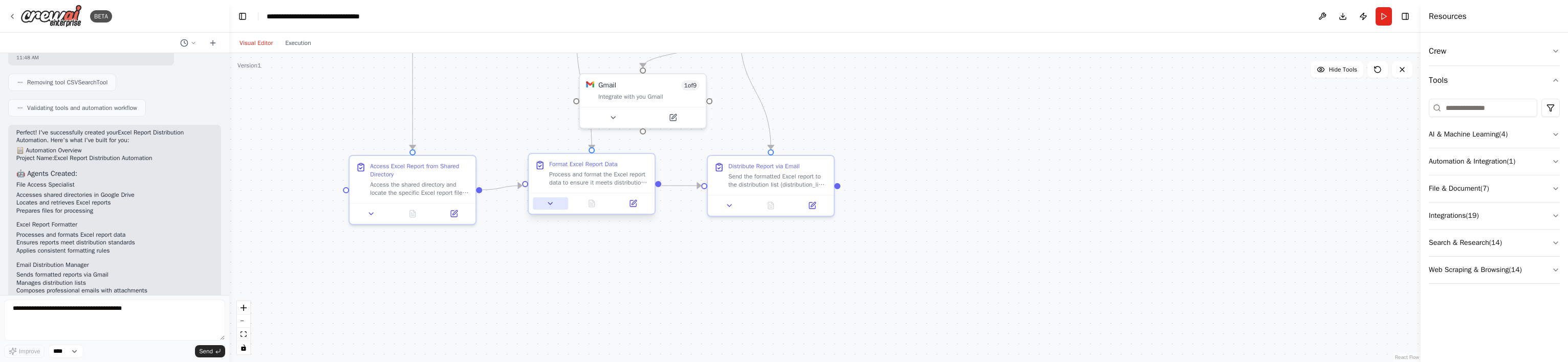 click 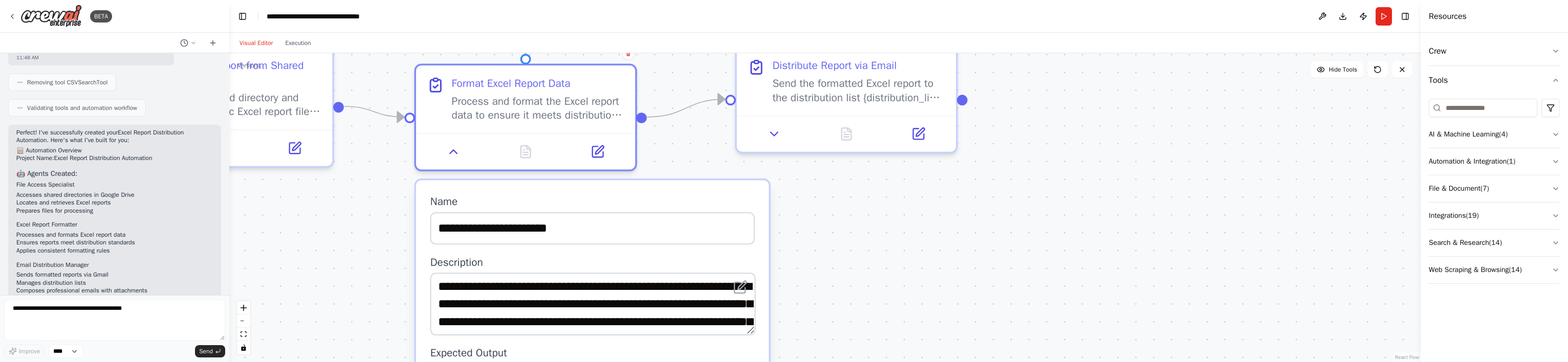 drag, startPoint x: 696, startPoint y: 326, endPoint x: 682, endPoint y: 333, distance: 15.652476 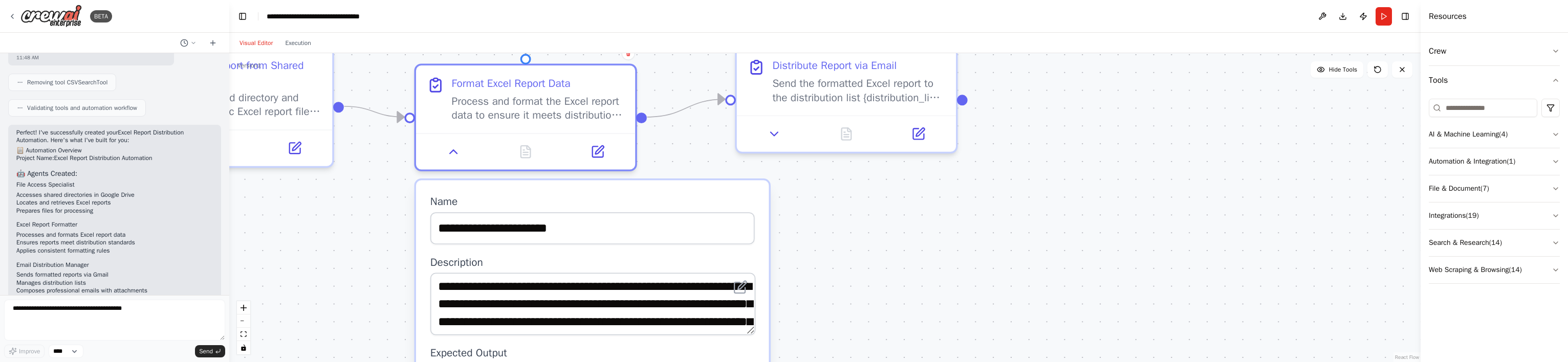 click on "**********" at bounding box center [592, 342] 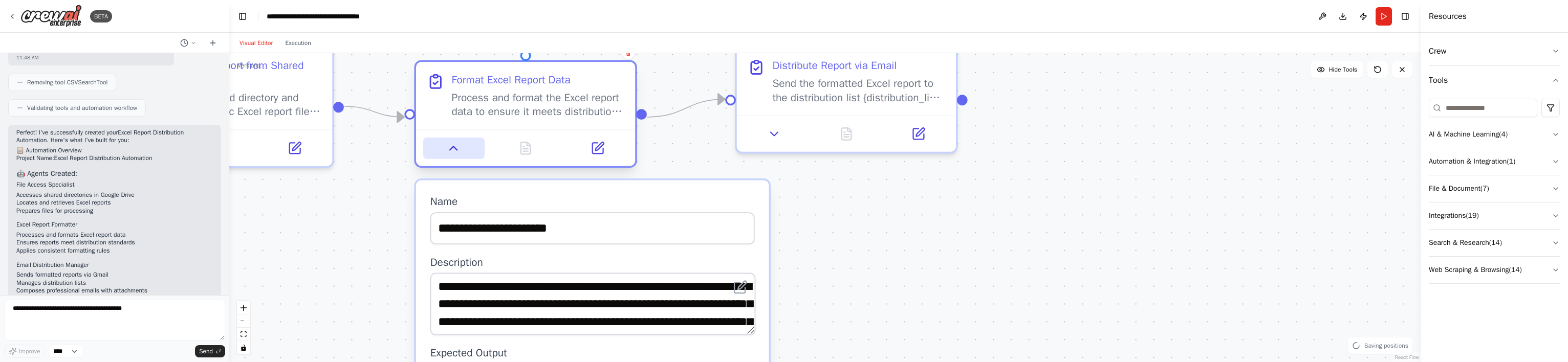 click 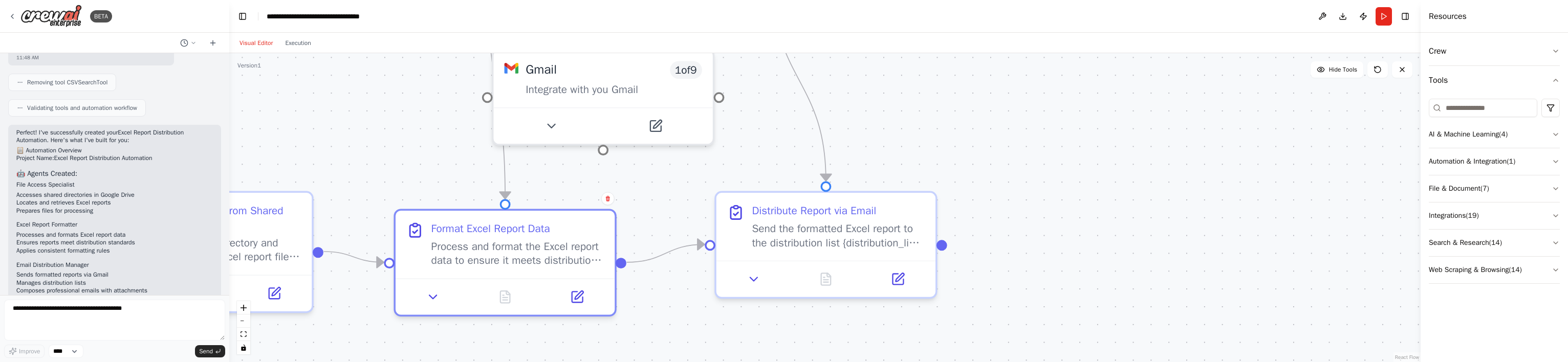 drag, startPoint x: 793, startPoint y: 201, endPoint x: 773, endPoint y: 339, distance: 139.44174 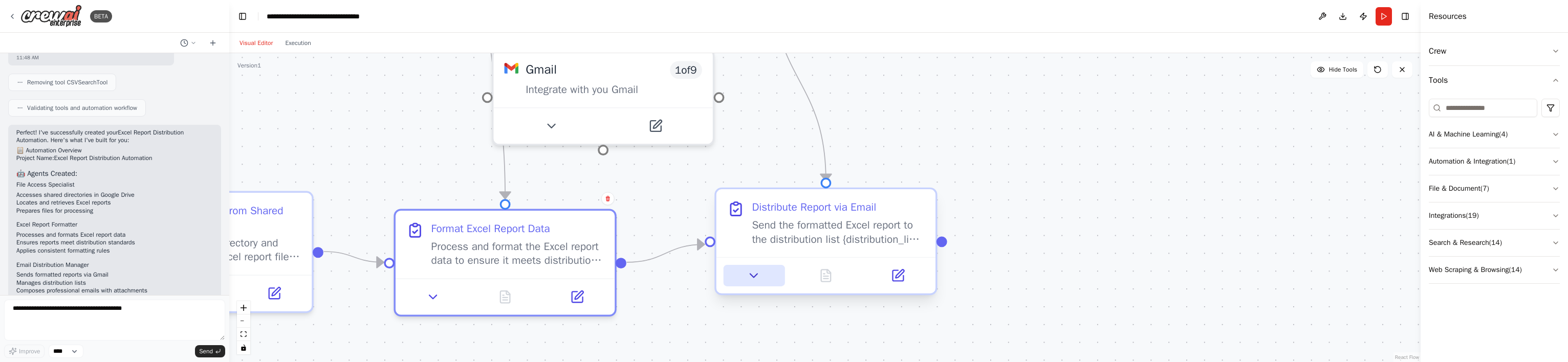 click 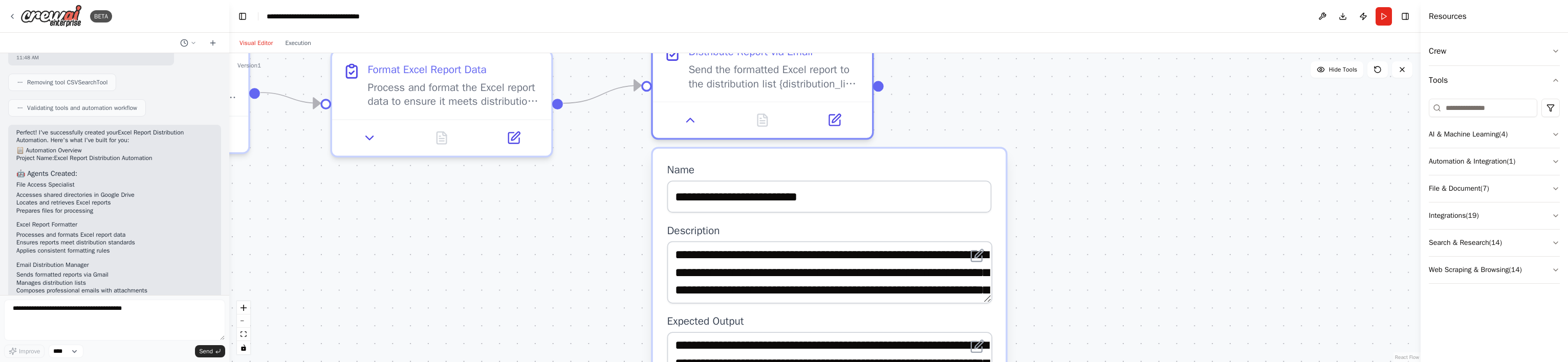 drag, startPoint x: 1046, startPoint y: 249, endPoint x: 946, endPoint y: 57, distance: 216.48095 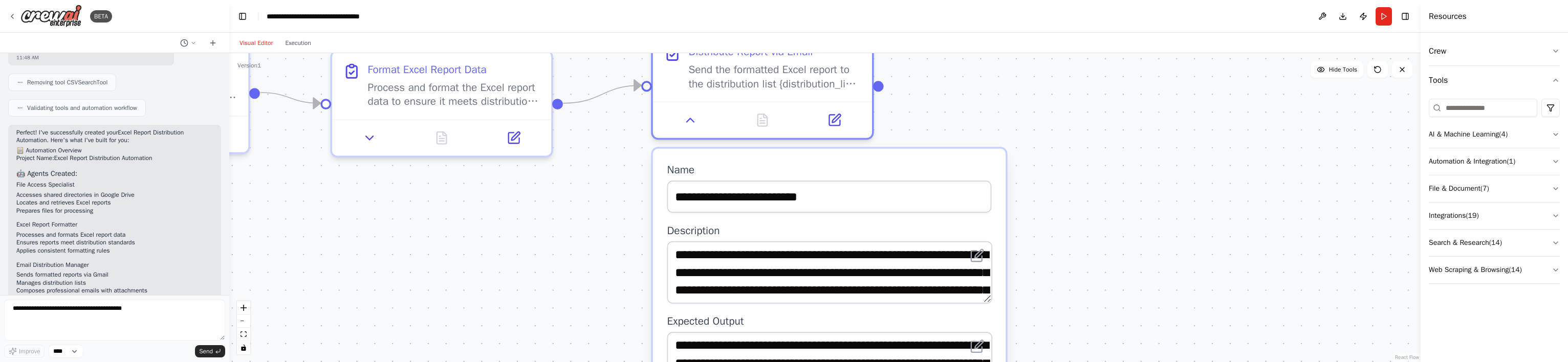 click on ".deletable-edge-delete-btn {
width: 20px;
height: 20px;
border: 0px solid #ffffff;
color: #6b7280;
background-color: #f8fafc;
cursor: pointer;
border-radius: 50%;
font-size: 12px;
padding: 3px;
display: flex;
align-items: center;
justify-content: center;
transition: all 0.2s cubic-bezier(0.4, 0, 0.2, 1);
box-shadow: 0 2px 4px rgba(0, 0, 0, 0.1);
}
.deletable-edge-delete-btn:hover {
background-color: #ef4444;
color: #ffffff;
border-color: #dc2626;
transform: scale(1.1);
box-shadow: 0 4px 12px rgba(239, 68, 68, 0.4);
}
.deletable-edge-delete-btn:active {
transform: scale(0.95);
box-shadow: 0 2px 4px rgba(239, 68, 68, 0.3);
}
File Access Specialist gpt-4o-mini Google drive 3  of  9 gpt-4o-mini" at bounding box center (825, 208) 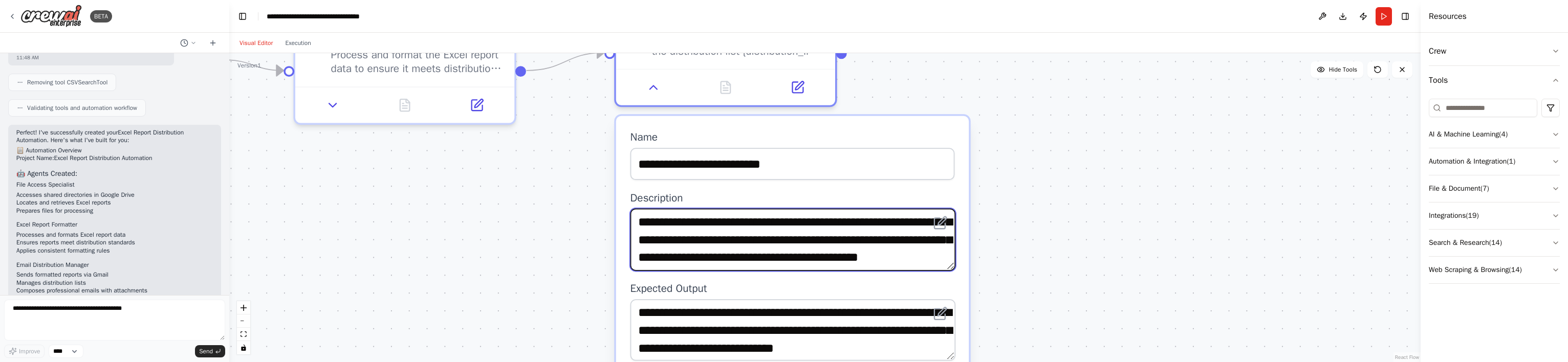 scroll, scrollTop: 20, scrollLeft: 0, axis: vertical 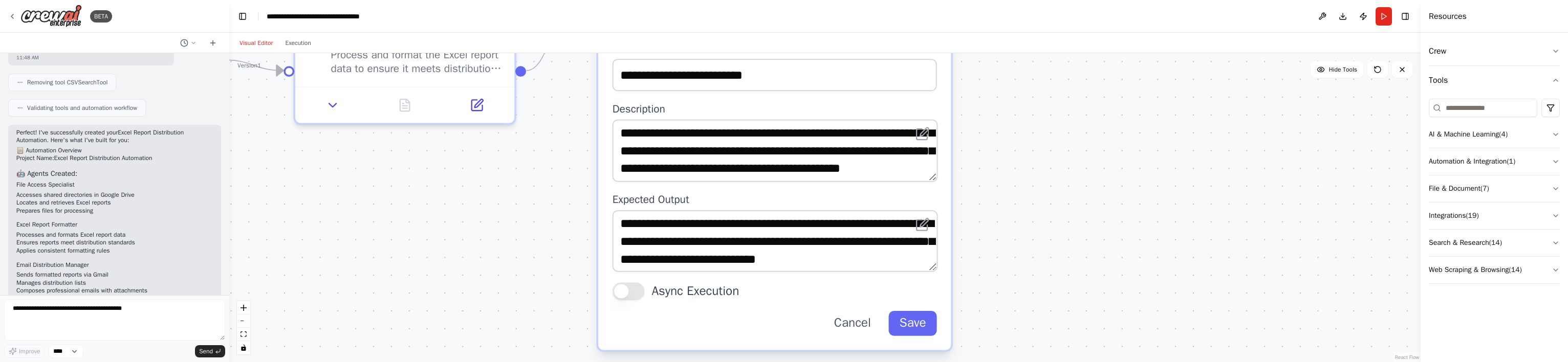 drag, startPoint x: 952, startPoint y: 284, endPoint x: 943, endPoint y: 202, distance: 82.49242 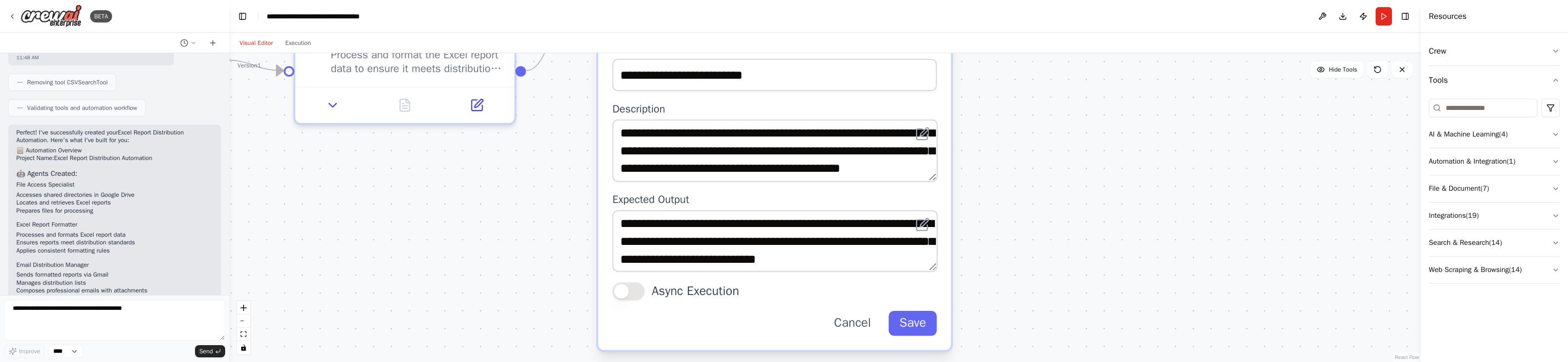 click on "**********" at bounding box center [774, 189] 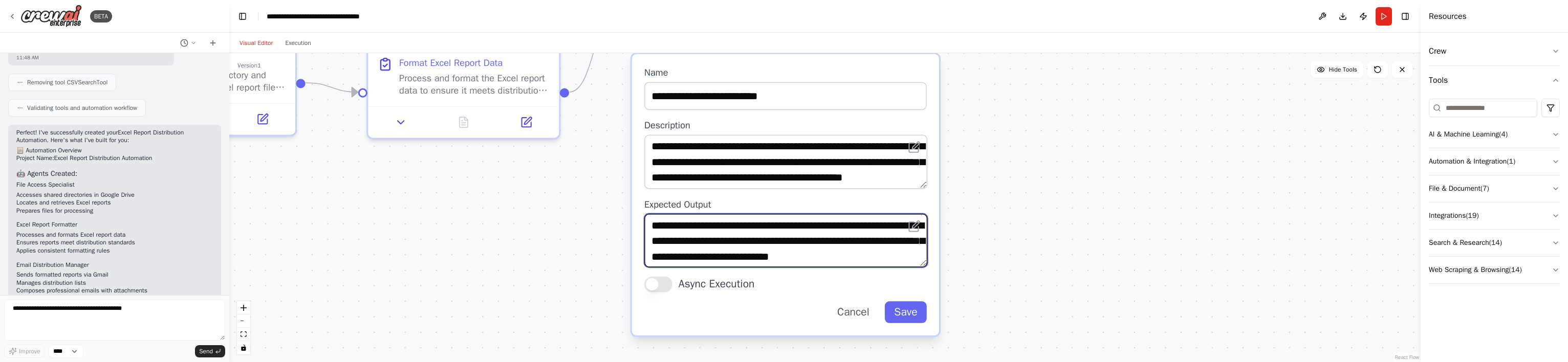 scroll, scrollTop: 10, scrollLeft: 0, axis: vertical 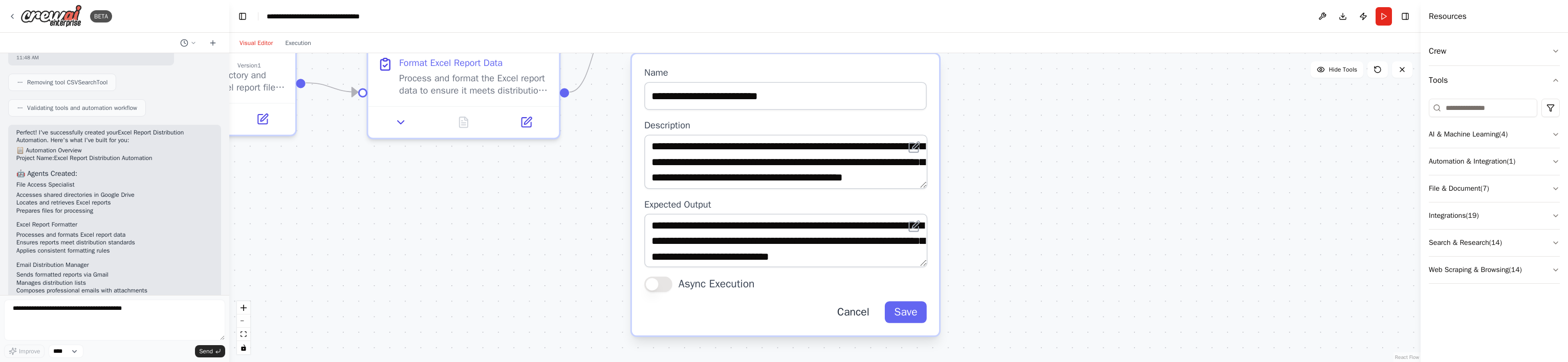 click on "Cancel" at bounding box center [853, 312] 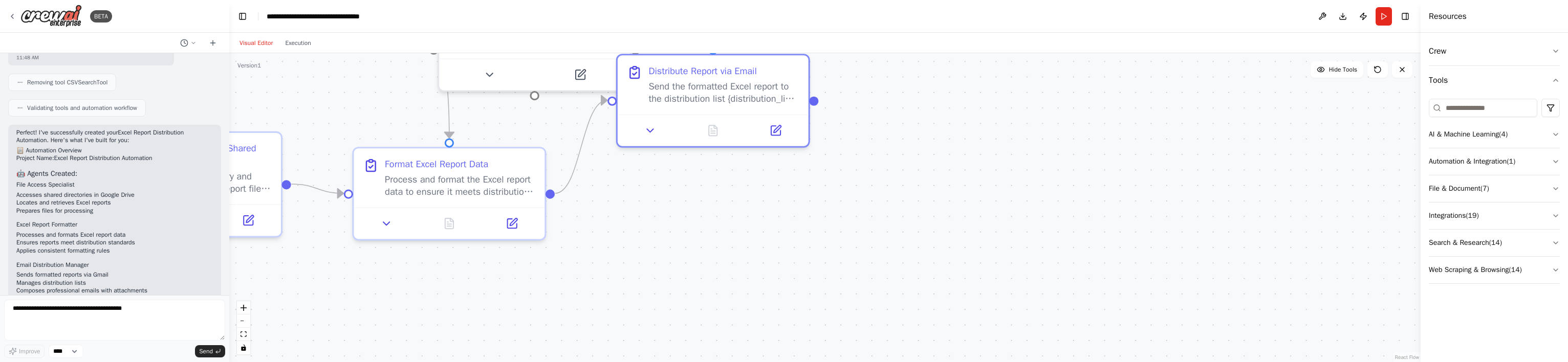 drag, startPoint x: 887, startPoint y: 230, endPoint x: 882, endPoint y: 295, distance: 65.19202 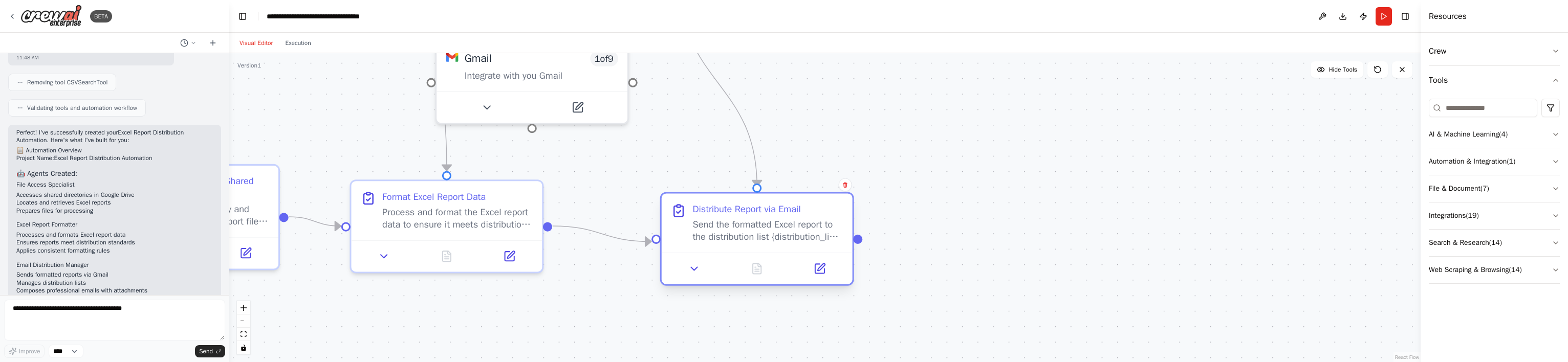 drag, startPoint x: 668, startPoint y: 102, endPoint x: 724, endPoint y: 214, distance: 125.21981 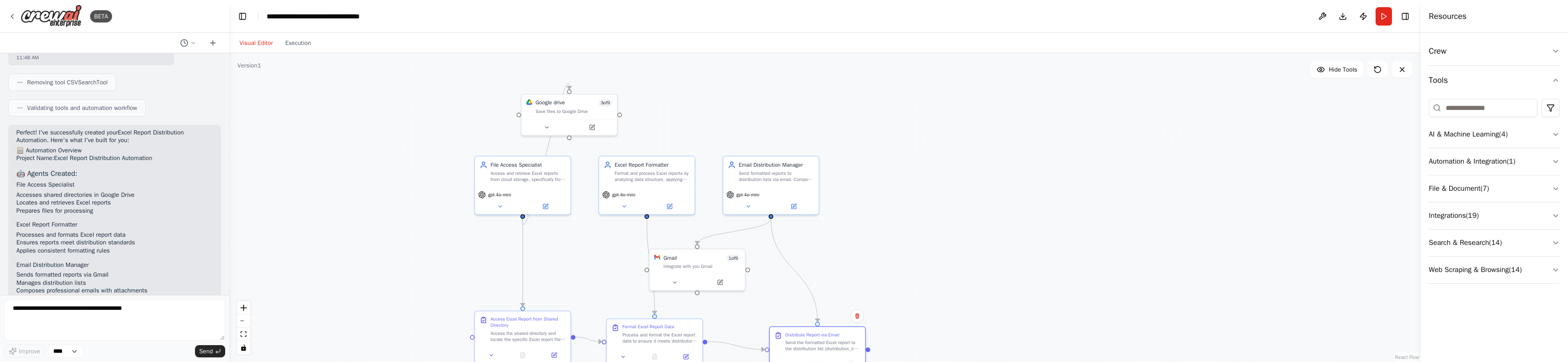 drag, startPoint x: 886, startPoint y: 117, endPoint x: 874, endPoint y: 264, distance: 147.489 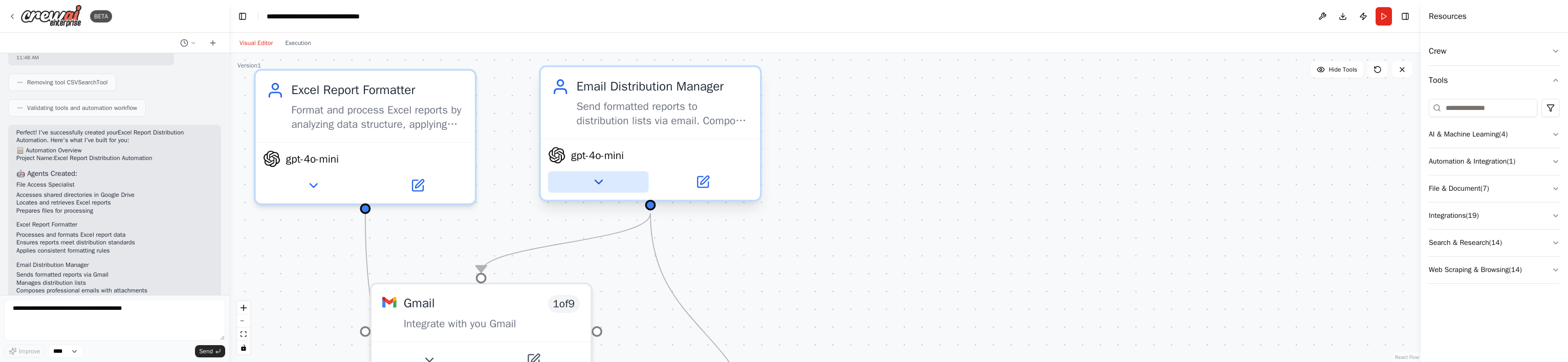click 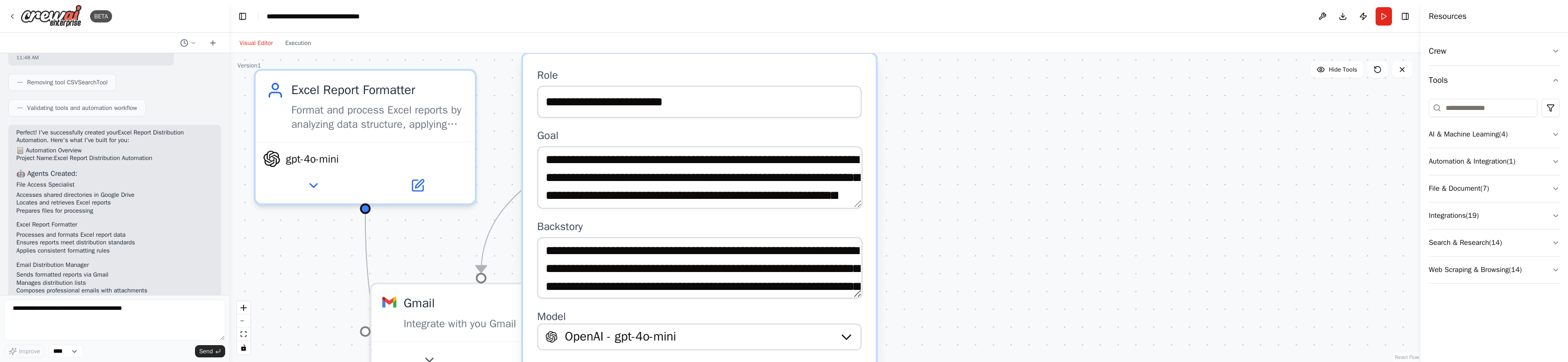 drag, startPoint x: 845, startPoint y: 292, endPoint x: 835, endPoint y: 139, distance: 153.32645 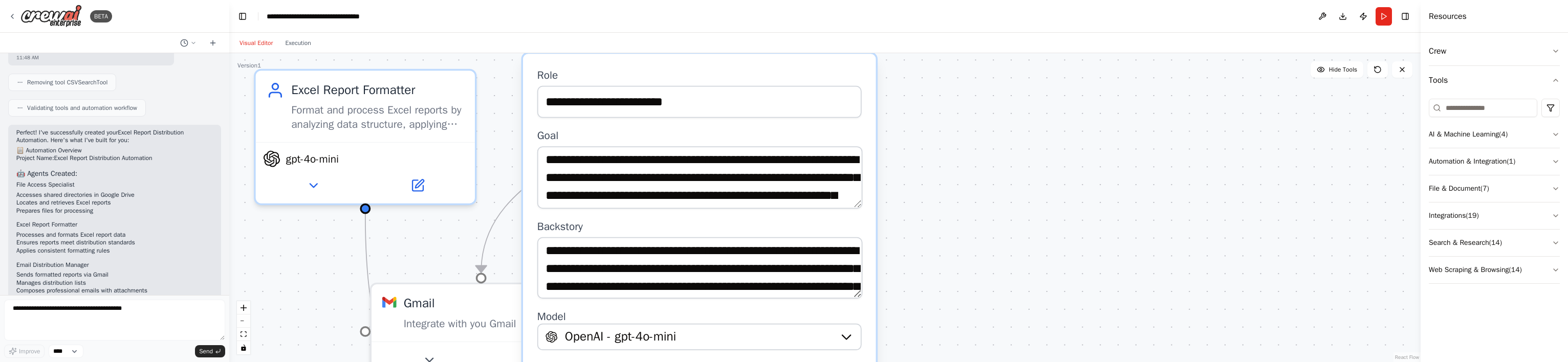 click on "Goal" at bounding box center [700, 135] 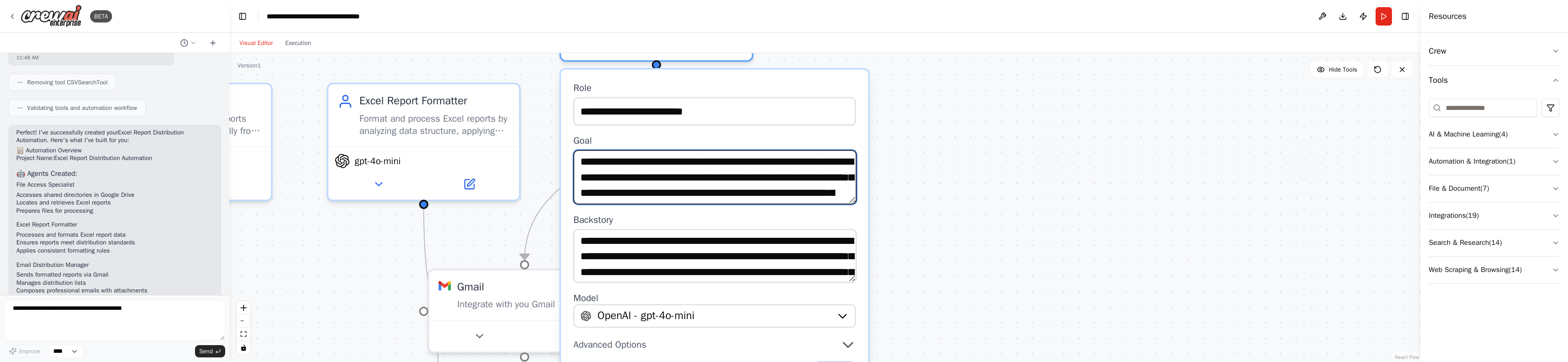 scroll, scrollTop: 10, scrollLeft: 0, axis: vertical 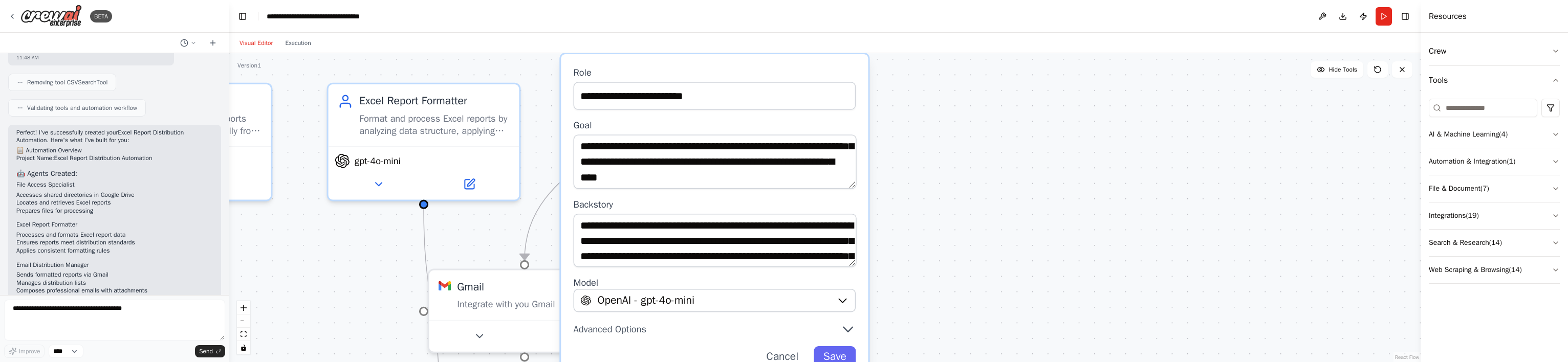 drag, startPoint x: 850, startPoint y: 223, endPoint x: 852, endPoint y: 214, distance: 9.219544 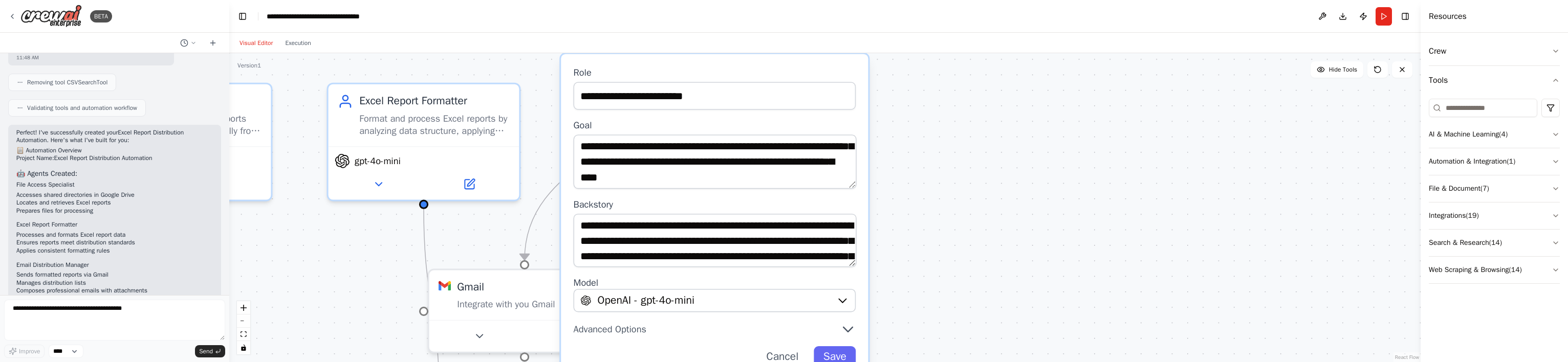 click on "**********" at bounding box center [715, 233] 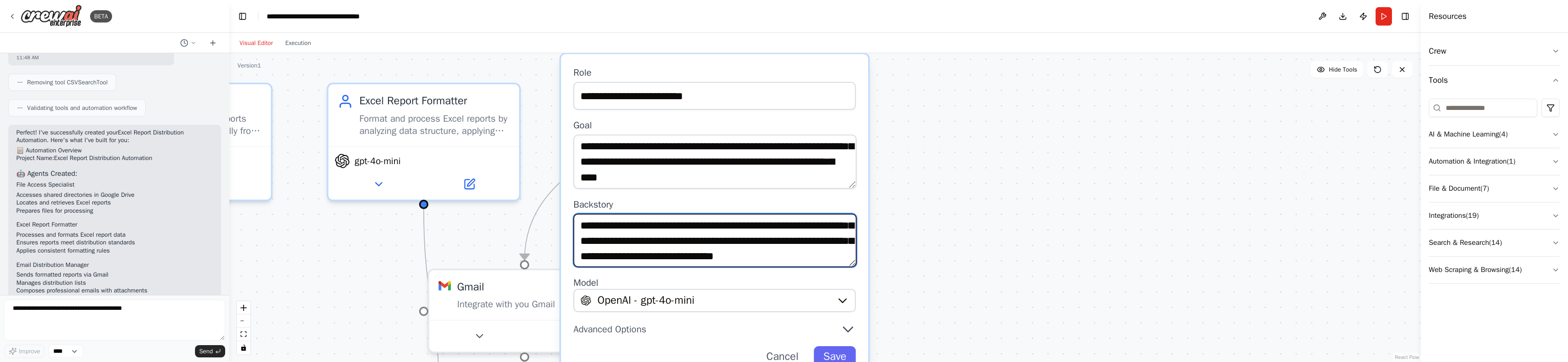scroll, scrollTop: 51, scrollLeft: 0, axis: vertical 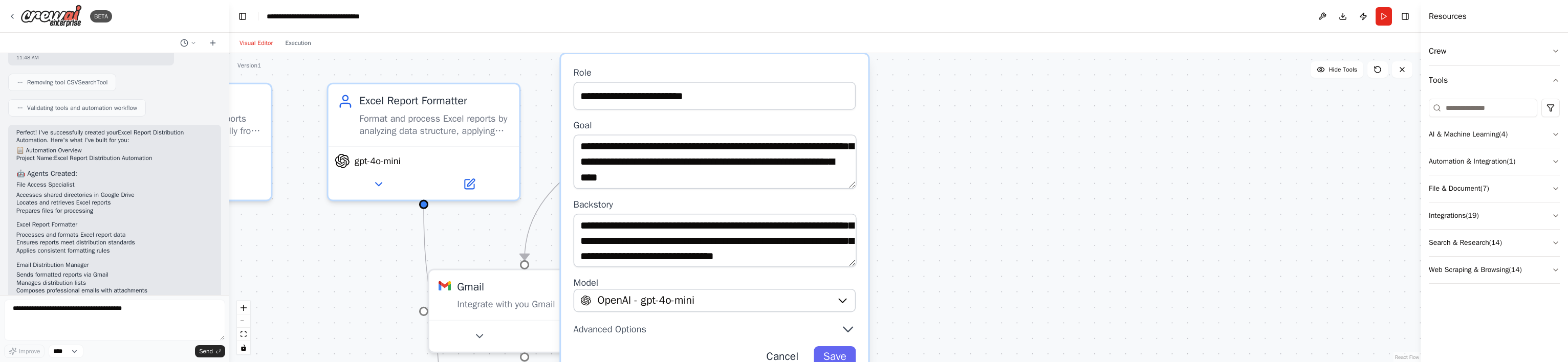 click on "Cancel" at bounding box center (782, 357) 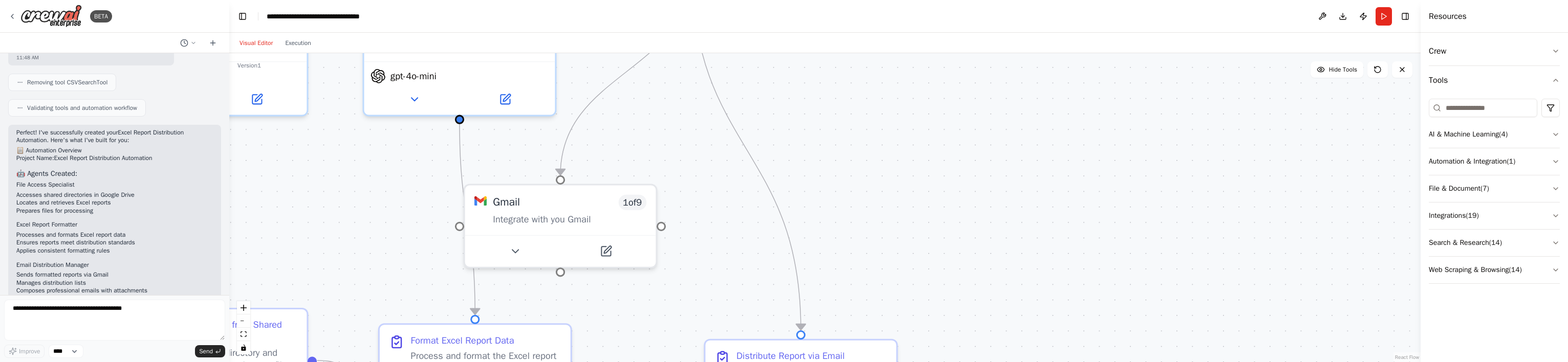 drag, startPoint x: 912, startPoint y: 260, endPoint x: 947, endPoint y: 174, distance: 92.84934 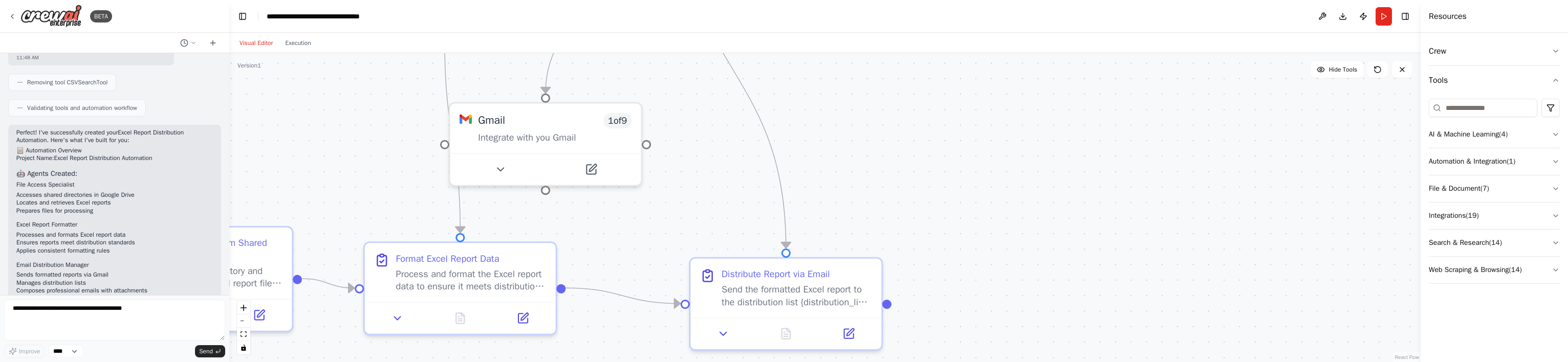 drag, startPoint x: 915, startPoint y: 283, endPoint x: 901, endPoint y: 202, distance: 82.20097 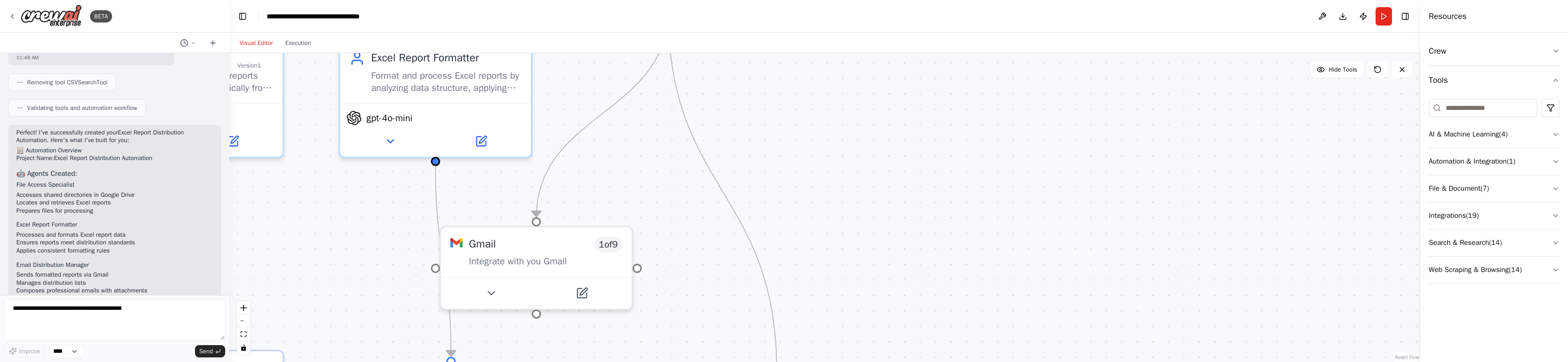 drag, startPoint x: 1036, startPoint y: 194, endPoint x: 1119, endPoint y: 233, distance: 91.70605 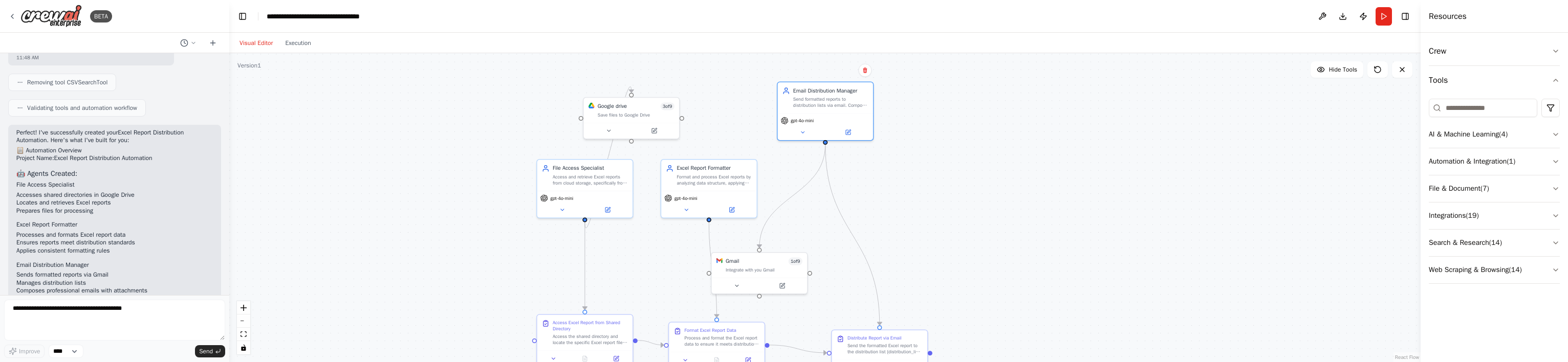 drag, startPoint x: 1096, startPoint y: 216, endPoint x: 1008, endPoint y: 245, distance: 92.65528 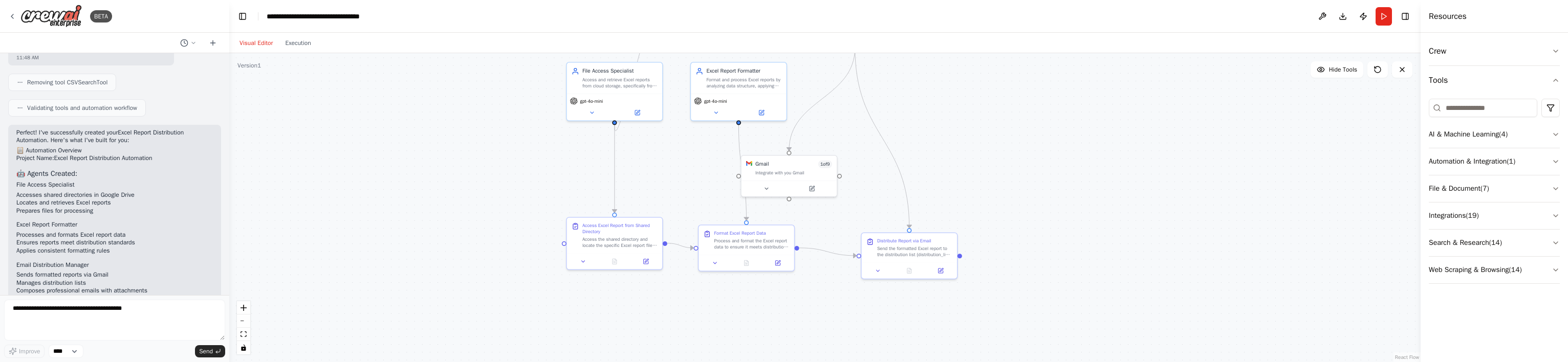 drag, startPoint x: 1008, startPoint y: 255, endPoint x: 1038, endPoint y: 157, distance: 102.48902 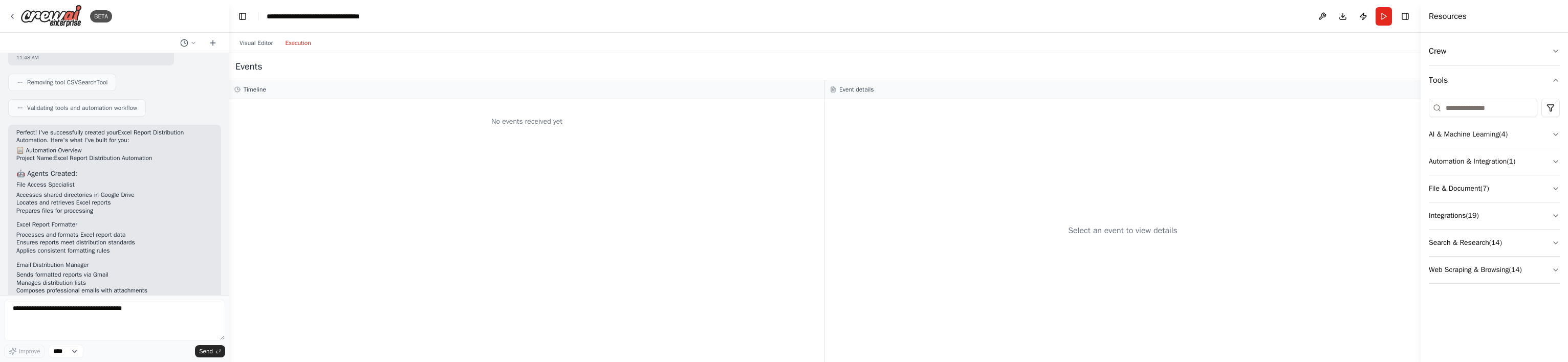 click on "Execution" at bounding box center [298, 43] 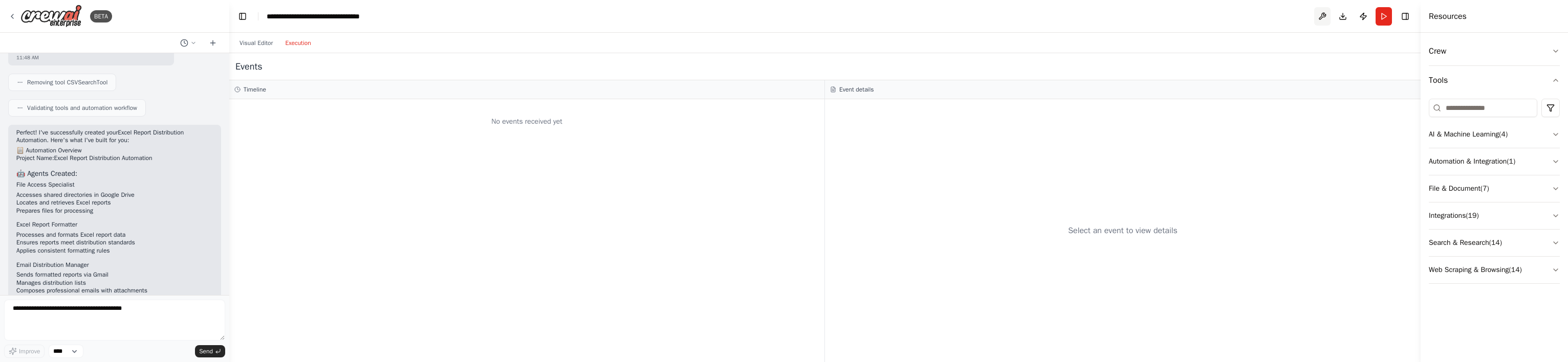 click at bounding box center [1322, 16] 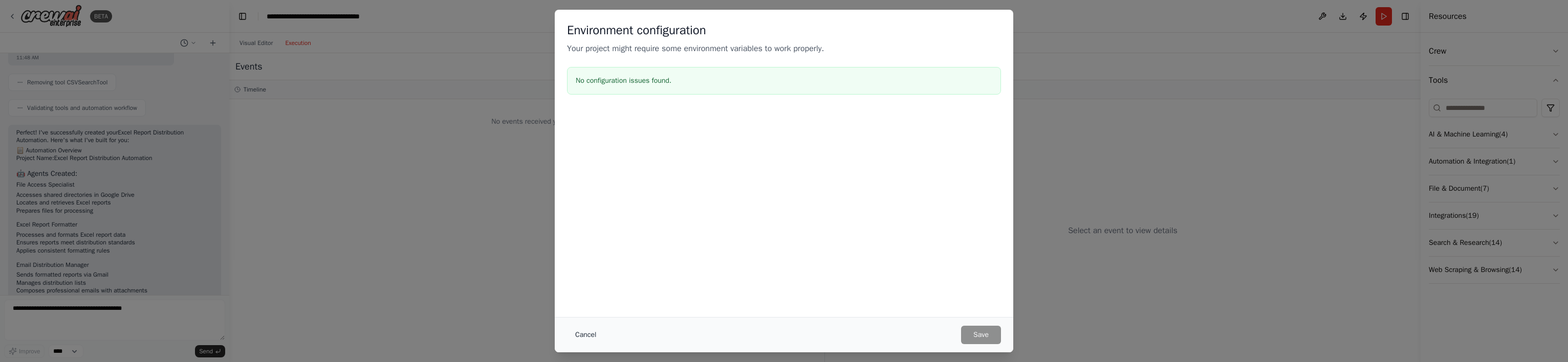 click on "Cancel" at bounding box center [585, 335] 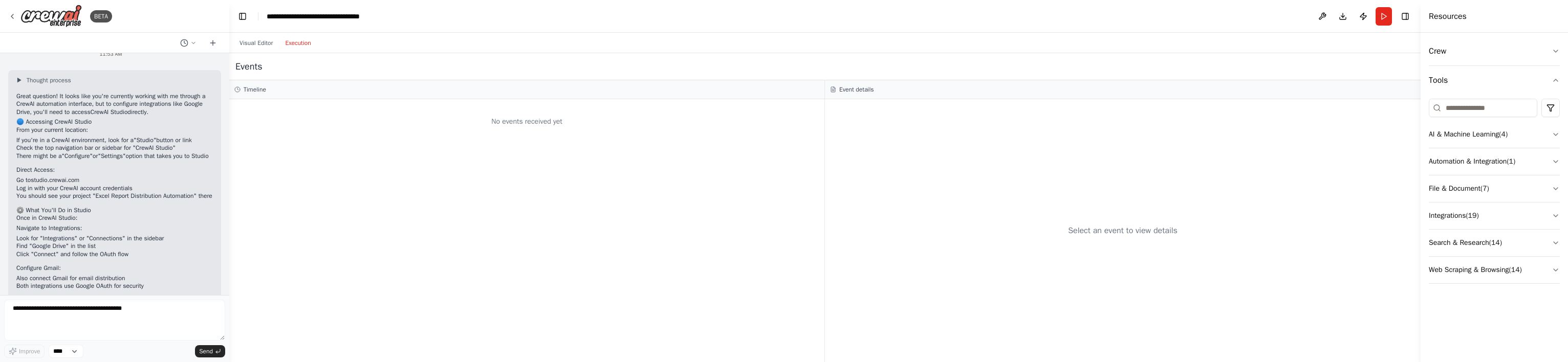 scroll, scrollTop: 2458, scrollLeft: 0, axis: vertical 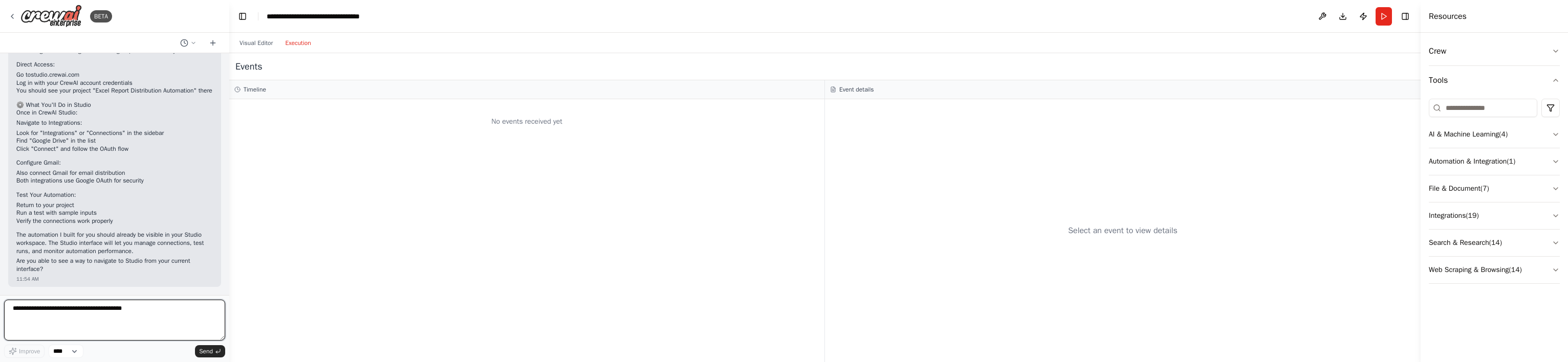 click at bounding box center (115, 320) 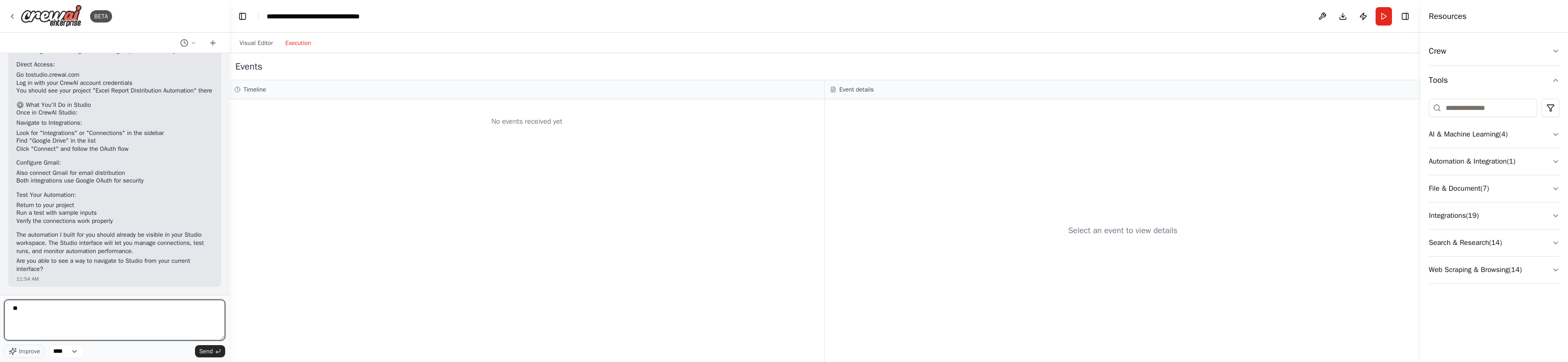 type on "*" 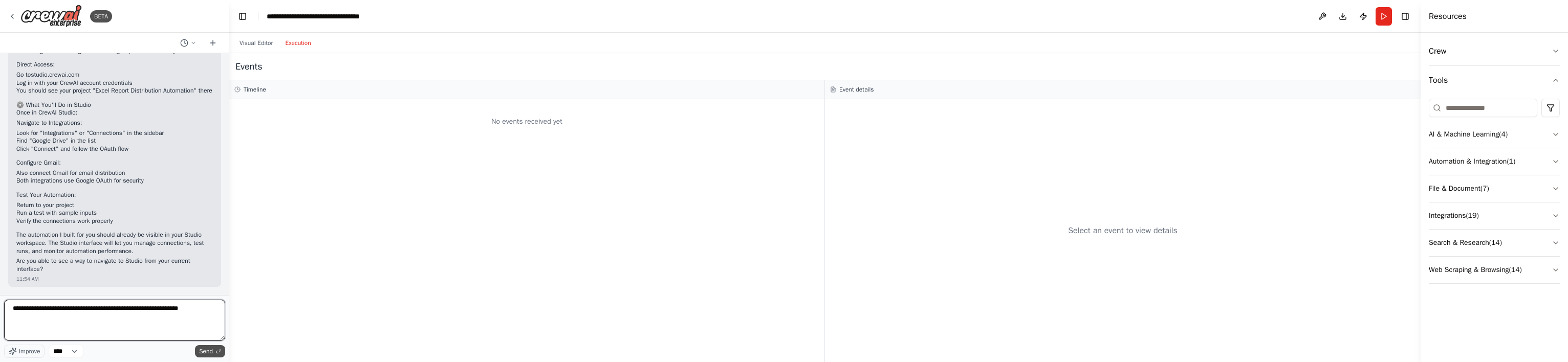 type on "**********" 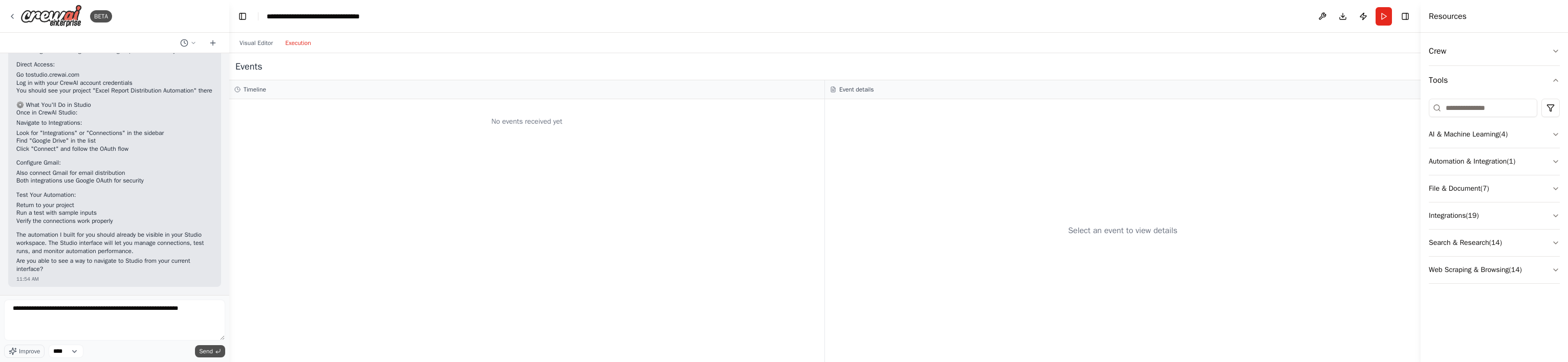 click on "Send" at bounding box center [206, 351] 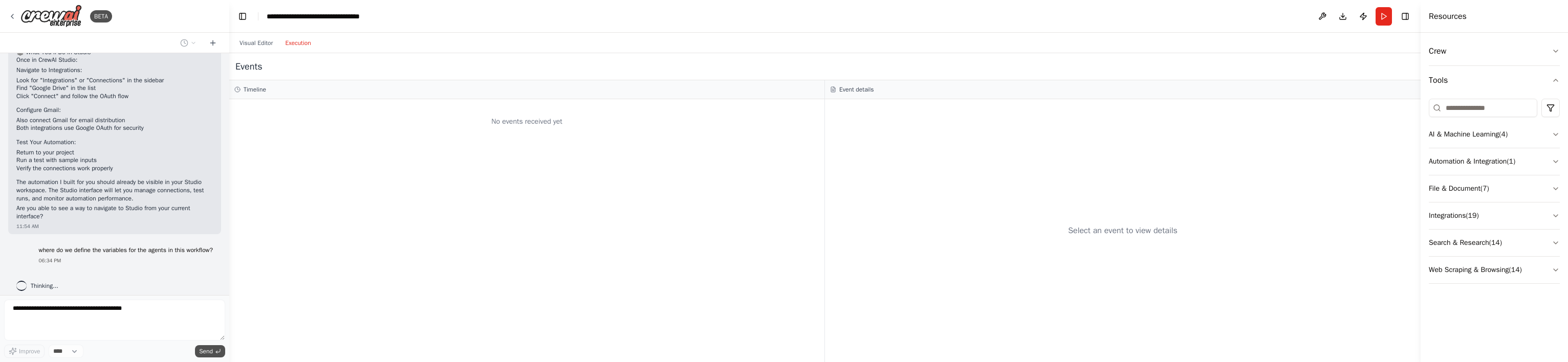 scroll, scrollTop: 2518, scrollLeft: 0, axis: vertical 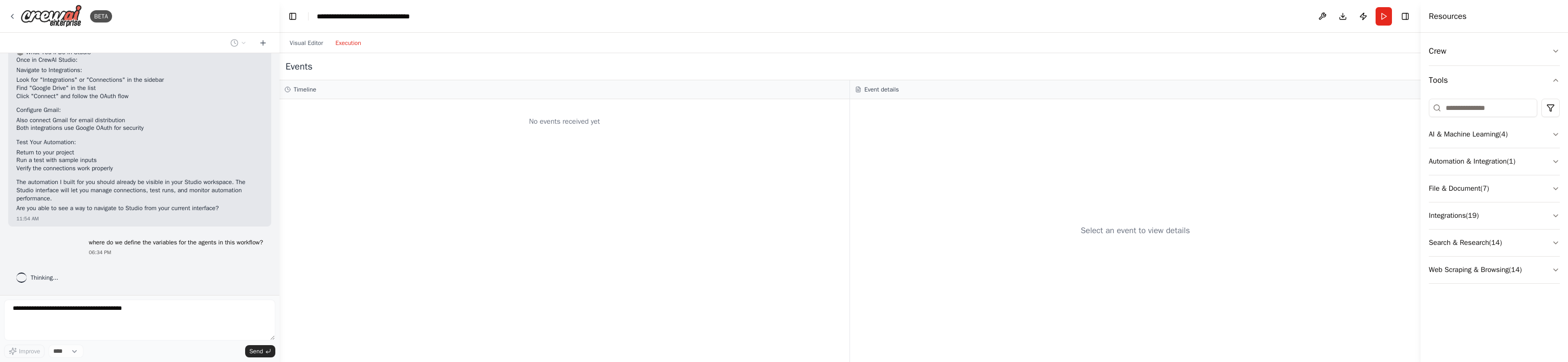 drag, startPoint x: 228, startPoint y: 172, endPoint x: 279, endPoint y: 172, distance: 51 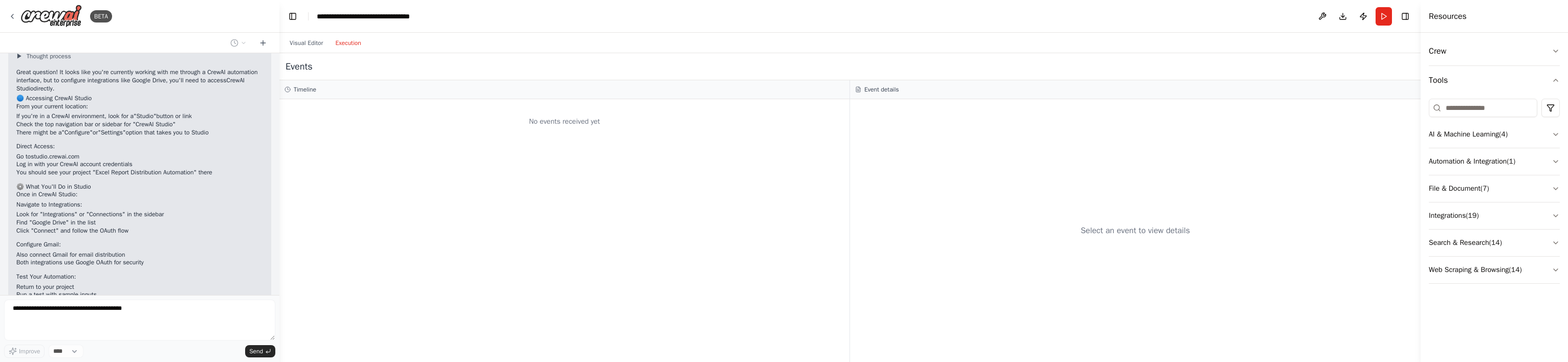 scroll, scrollTop: 2399, scrollLeft: 0, axis: vertical 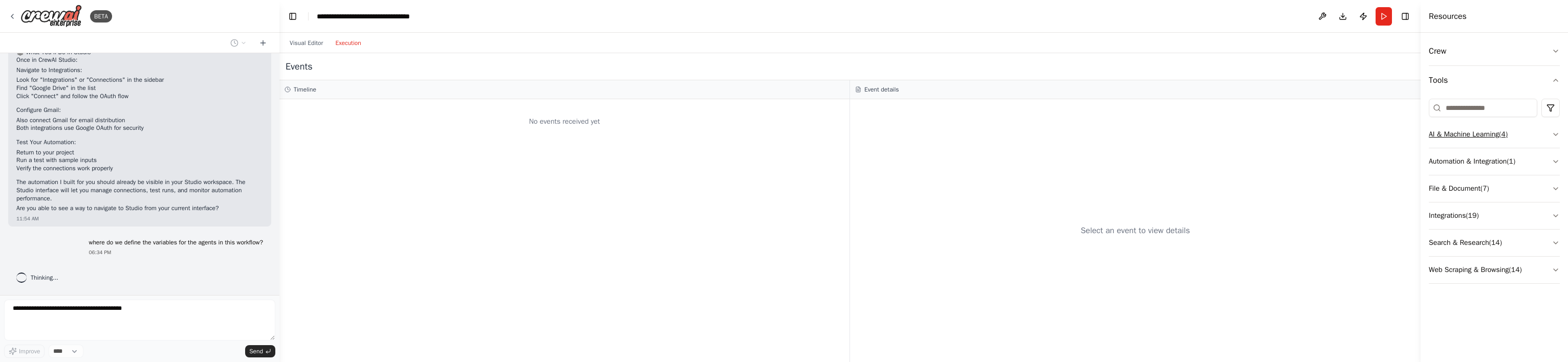 click 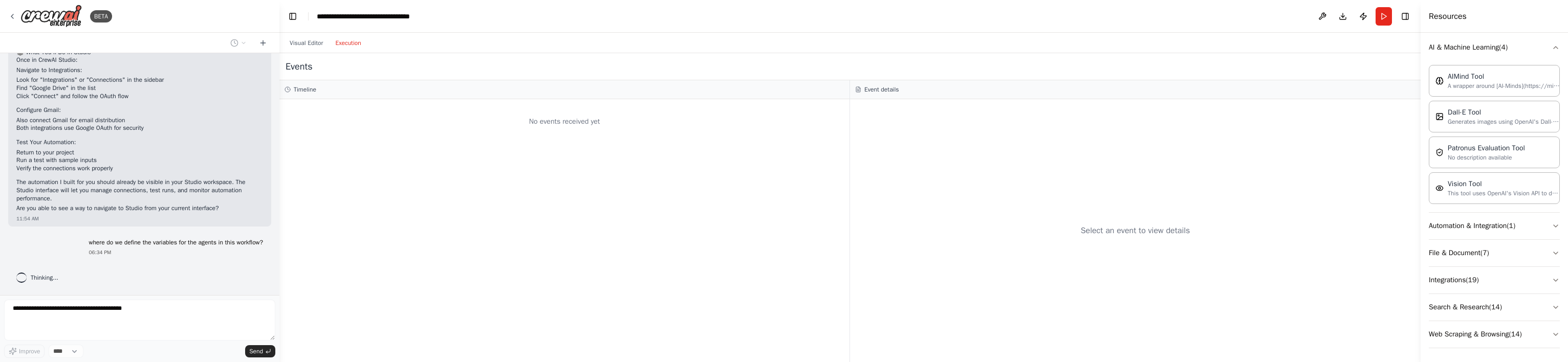 scroll, scrollTop: 88, scrollLeft: 0, axis: vertical 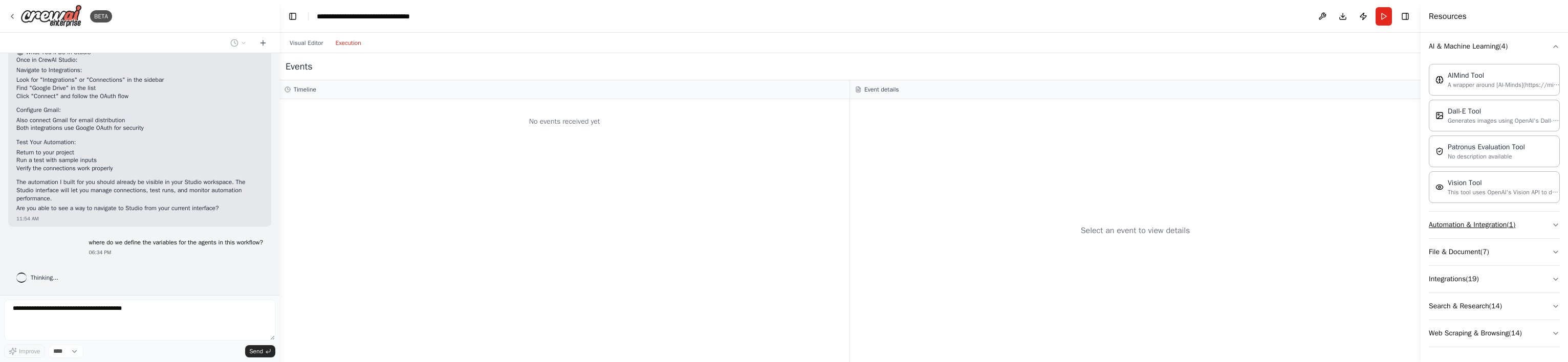 click 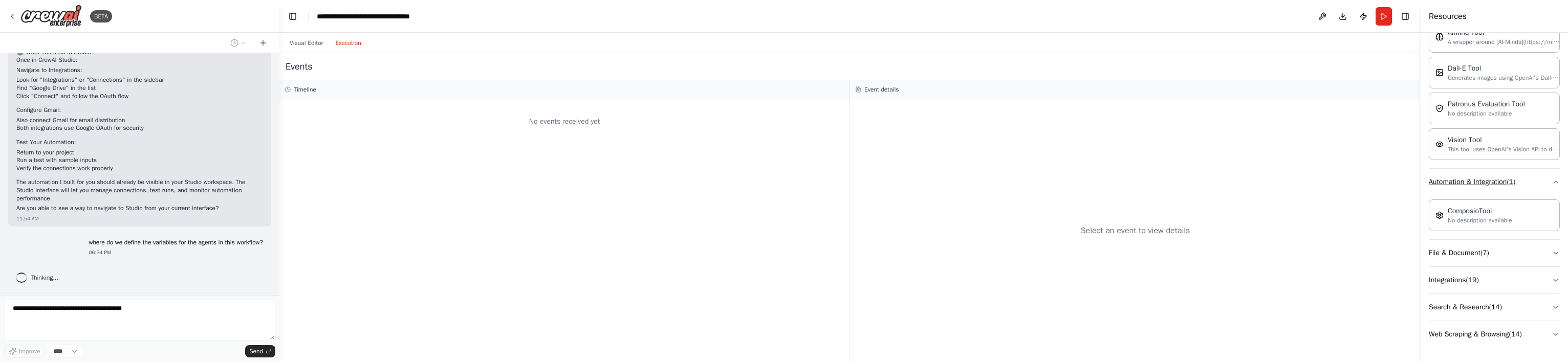scroll, scrollTop: 131, scrollLeft: 0, axis: vertical 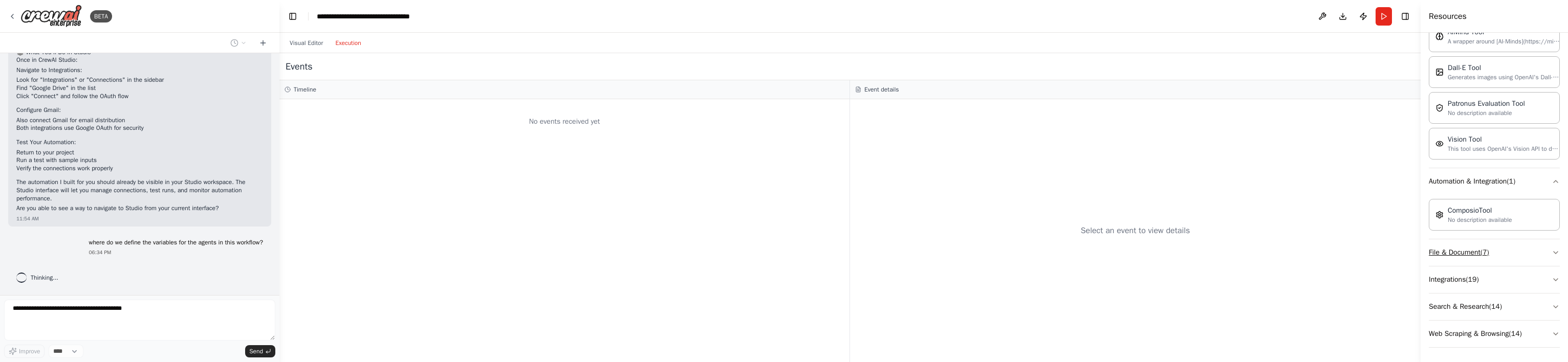 click on "File & Document  ( 7 )" at bounding box center (1494, 253) 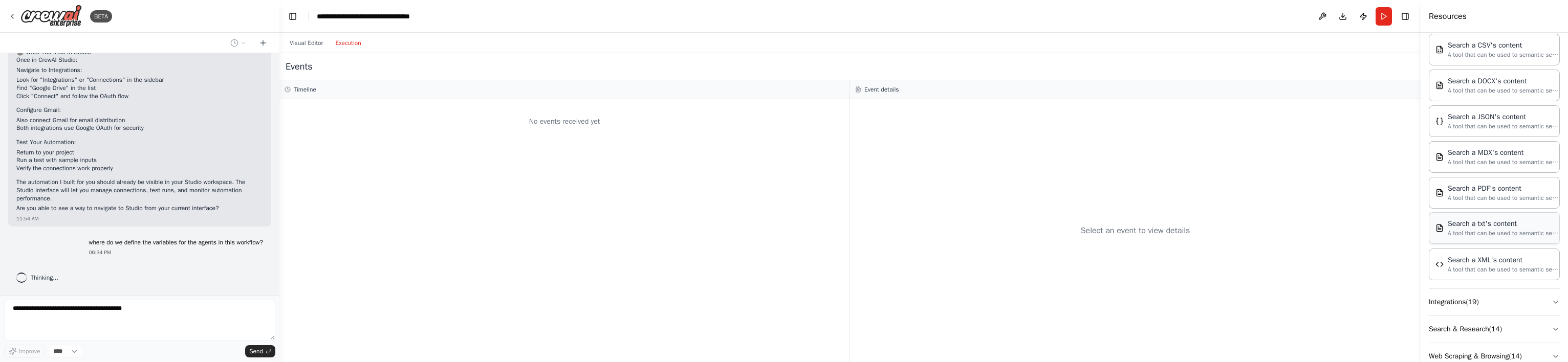 scroll, scrollTop: 389, scrollLeft: 0, axis: vertical 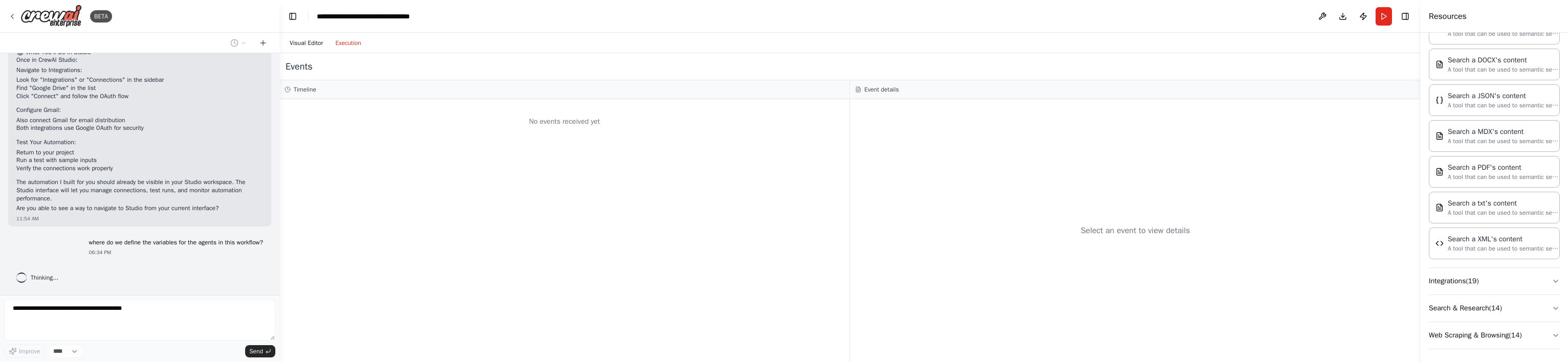 click on "Visual Editor" at bounding box center (306, 43) 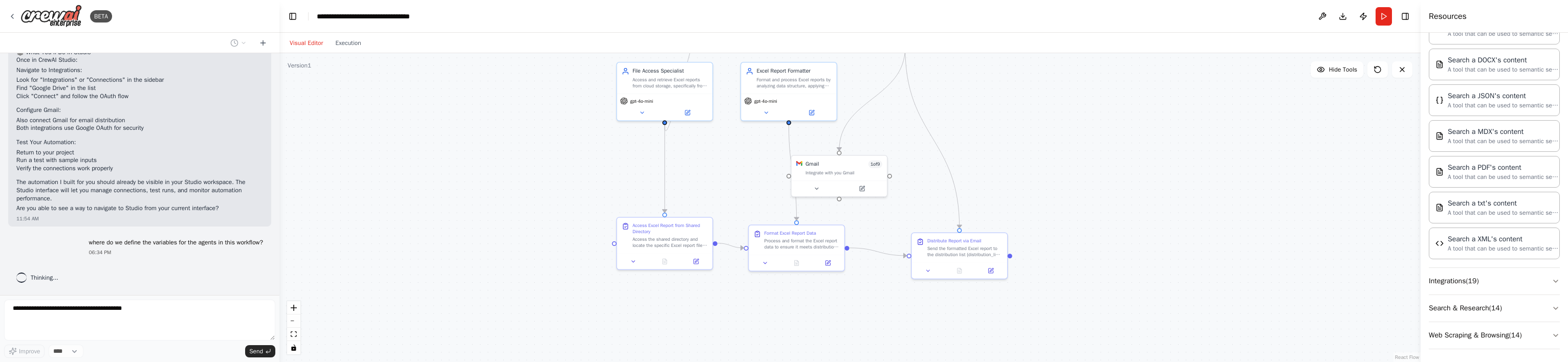 click on ".deletable-edge-delete-btn {
width: 20px;
height: 20px;
border: 0px solid #ffffff;
color: #6b7280;
background-color: #f8fafc;
cursor: pointer;
border-radius: 50%;
font-size: 12px;
padding: 3px;
display: flex;
align-items: center;
justify-content: center;
transition: all 0.2s cubic-bezier(0.4, 0, 0.2, 1);
box-shadow: 0 2px 4px rgba(0, 0, 0, 0.1);
}
.deletable-edge-delete-btn:hover {
background-color: #ef4444;
color: #ffffff;
border-color: #dc2626;
transform: scale(1.1);
box-shadow: 0 4px 12px rgba(239, 68, 68, 0.4);
}
.deletable-edge-delete-btn:active {
transform: scale(0.95);
box-shadow: 0 2px 4px rgba(239, 68, 68, 0.3);
}
File Access Specialist gpt-4o-mini Google drive 3  of  9 gpt-4o-mini" at bounding box center (850, 208) 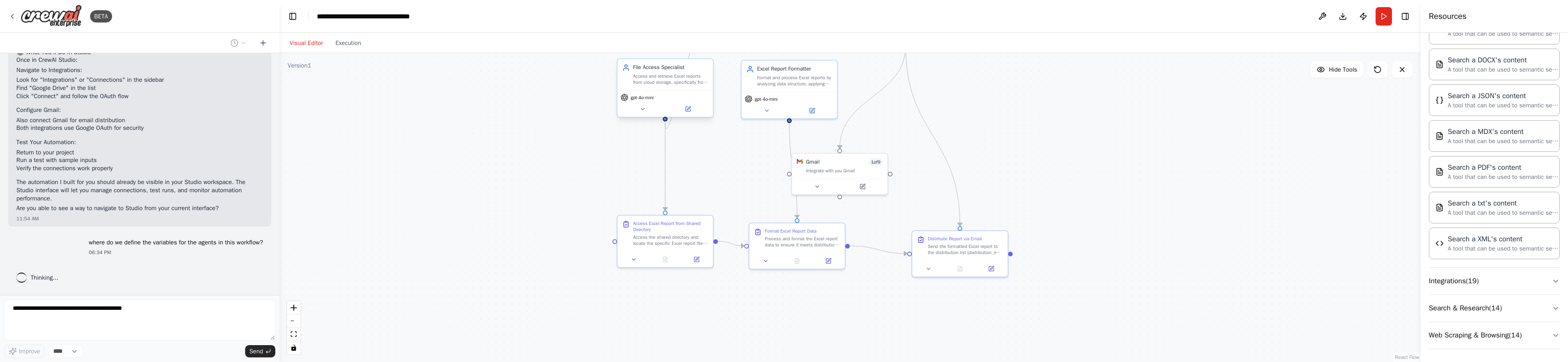 click on "gpt-4o-mini" at bounding box center (665, 97) 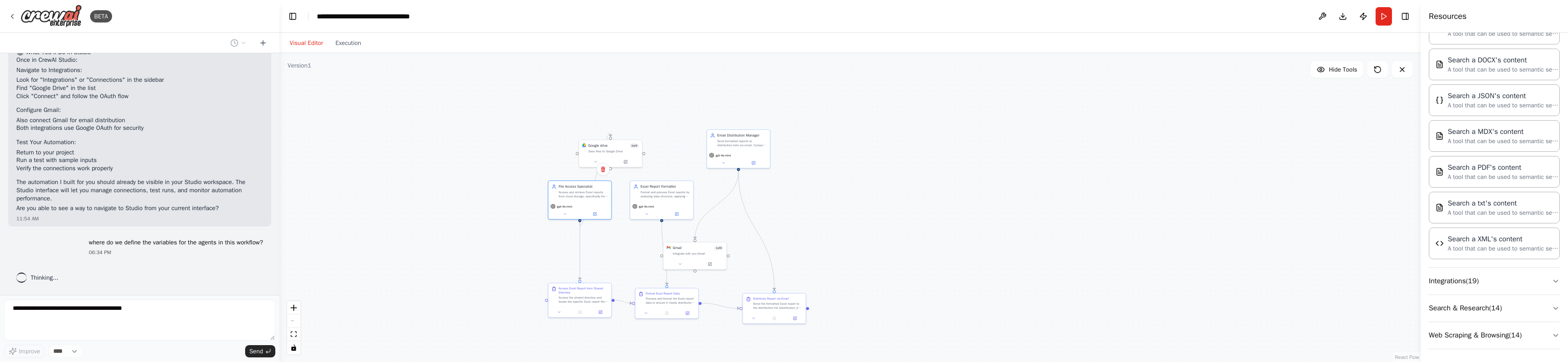 drag, startPoint x: 475, startPoint y: 127, endPoint x: 462, endPoint y: 211, distance: 85 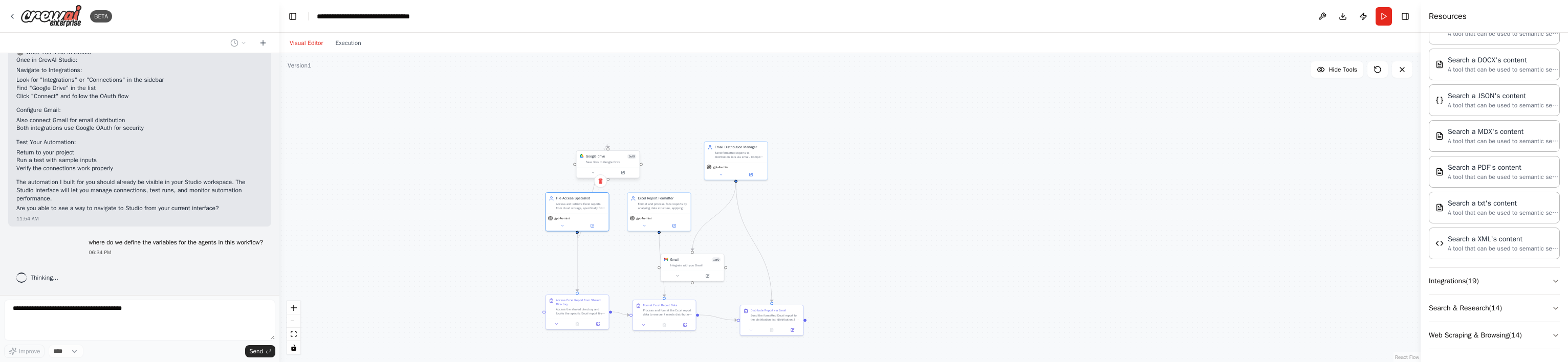 click on "Save files to Google Drive" at bounding box center (611, 162) 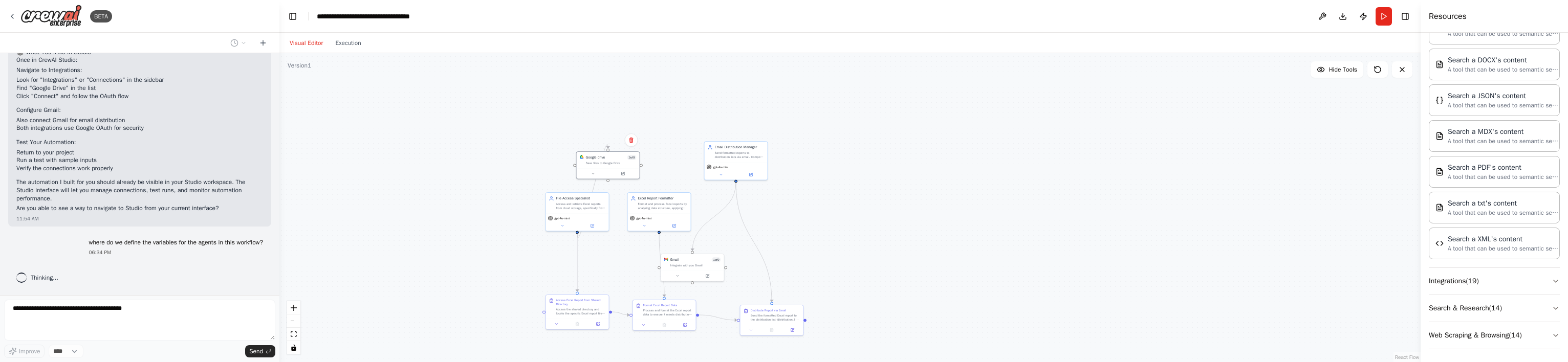 drag, startPoint x: 605, startPoint y: 162, endPoint x: 491, endPoint y: 153, distance: 114.35471 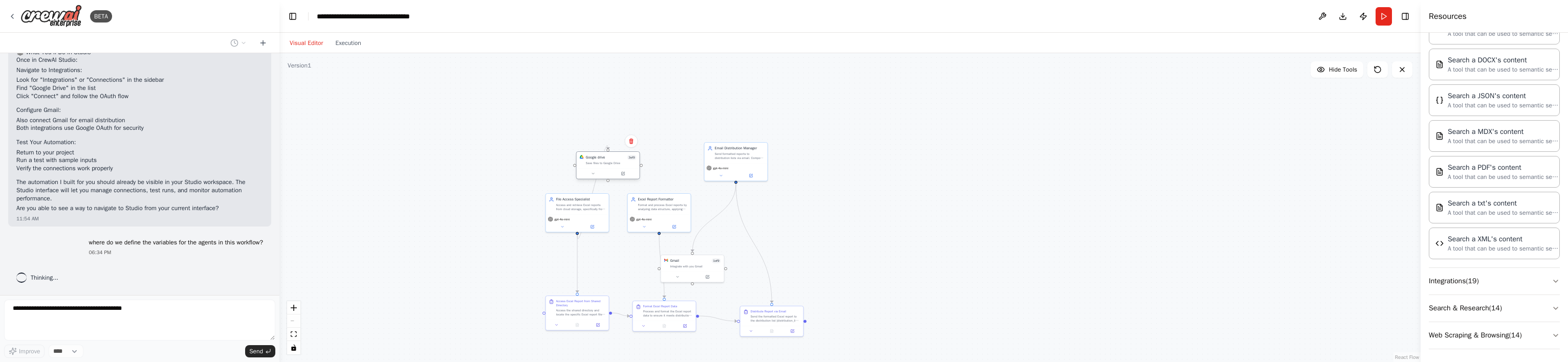 click on "Save files to Google Drive" at bounding box center [611, 163] 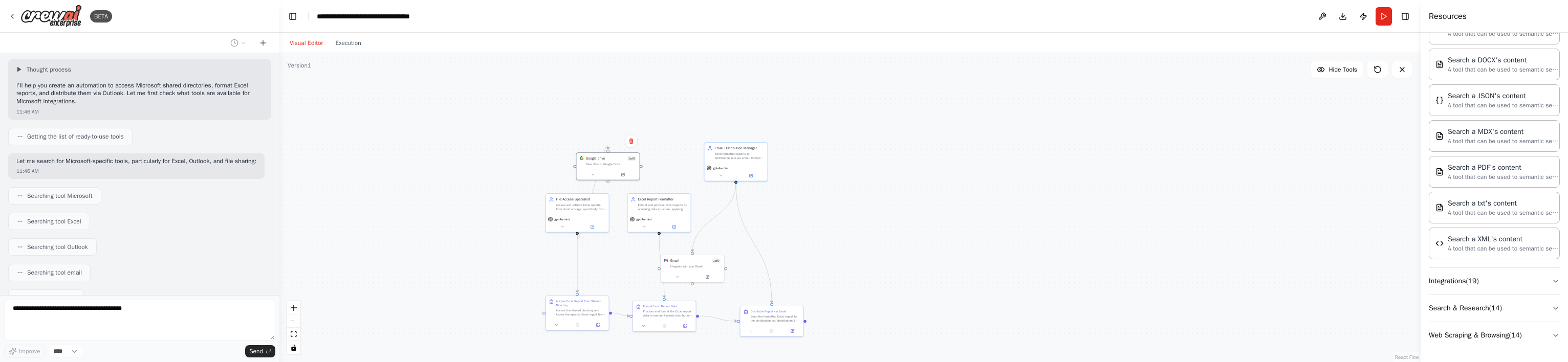 scroll, scrollTop: 0, scrollLeft: 0, axis: both 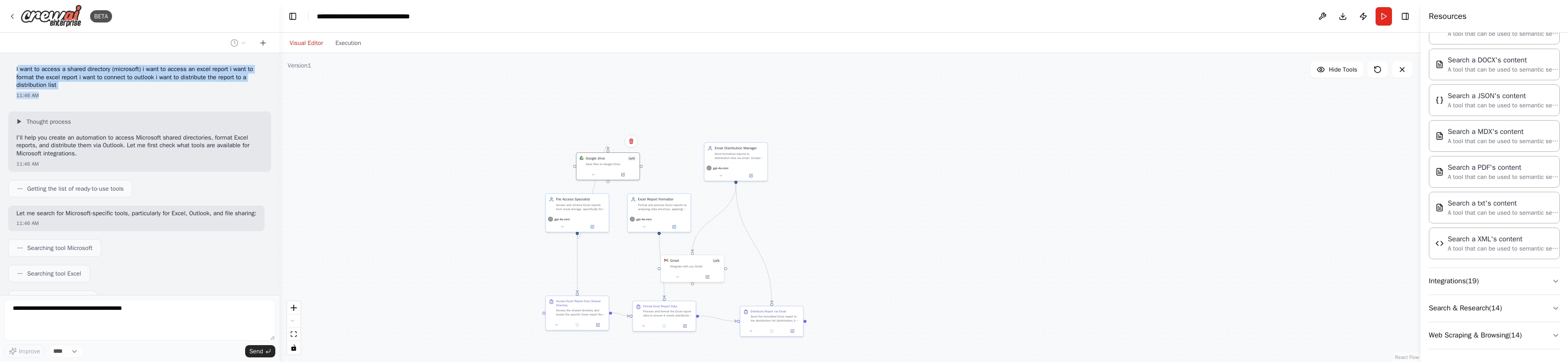 drag, startPoint x: 17, startPoint y: 69, endPoint x: 82, endPoint y: 101, distance: 72.44998 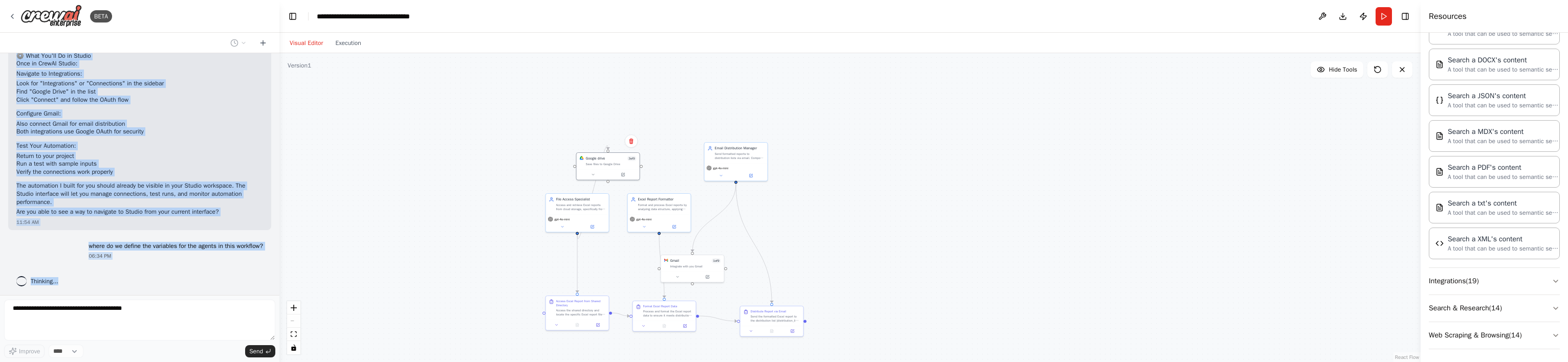 scroll, scrollTop: 2399, scrollLeft: 0, axis: vertical 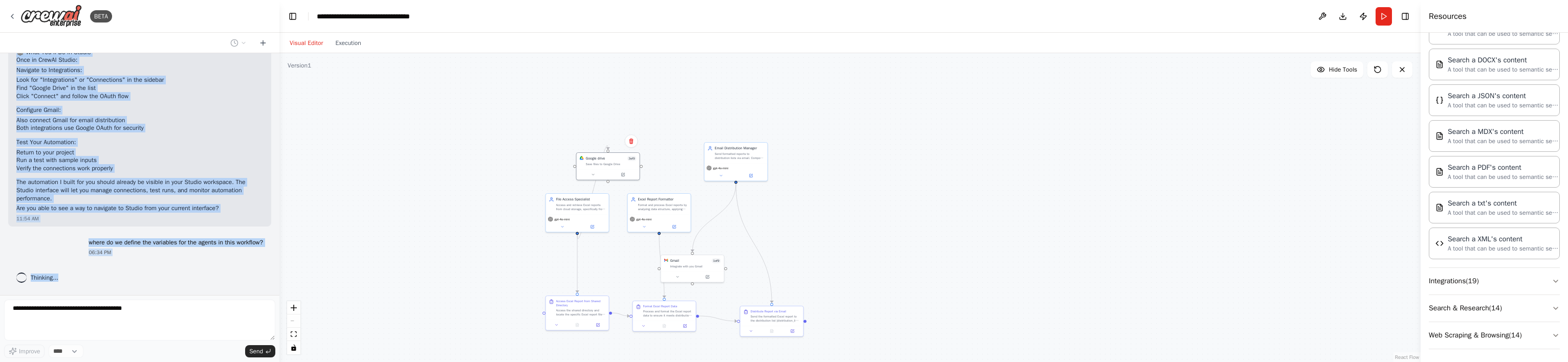 drag, startPoint x: 16, startPoint y: 69, endPoint x: 198, endPoint y: 266, distance: 268.20328 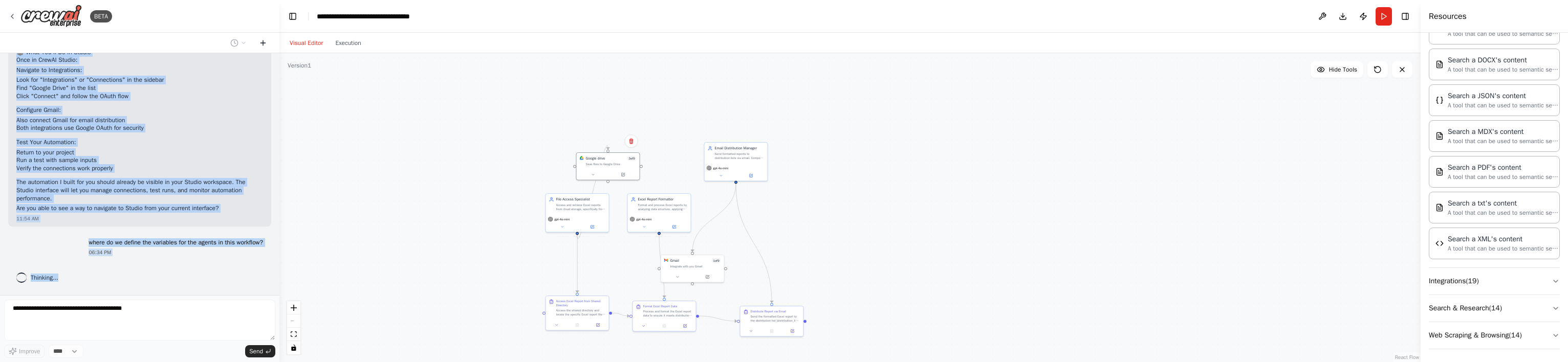 click 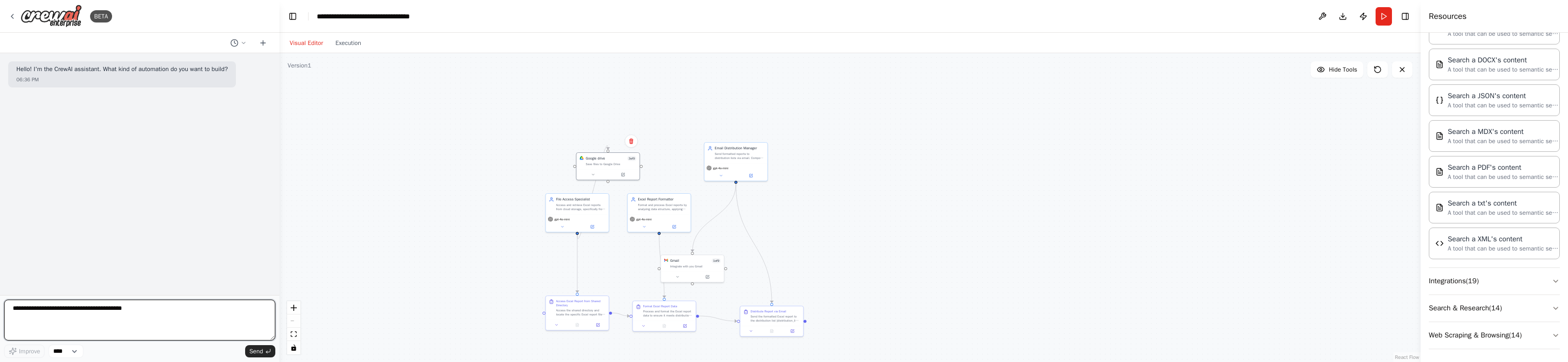 click at bounding box center (140, 320) 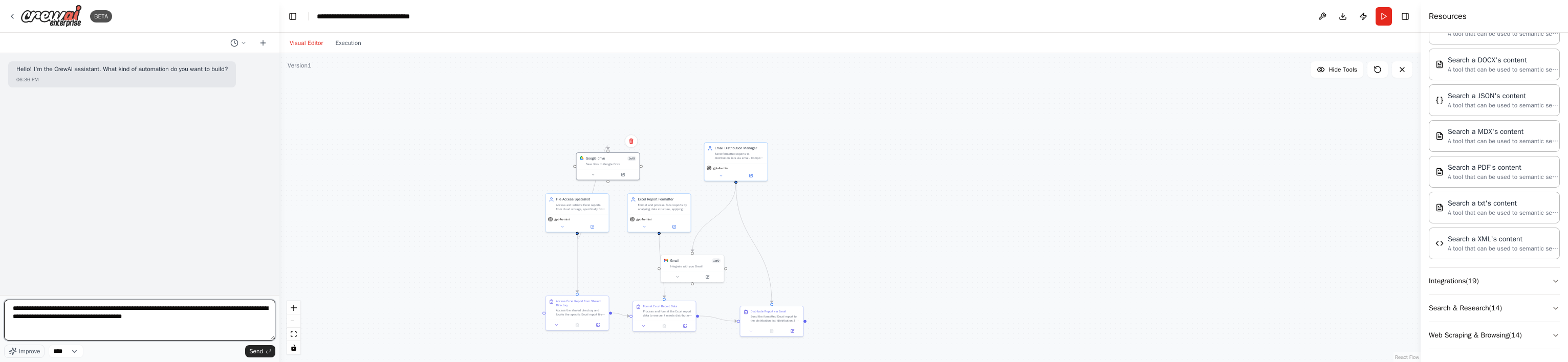 click on "**********" at bounding box center [140, 320] 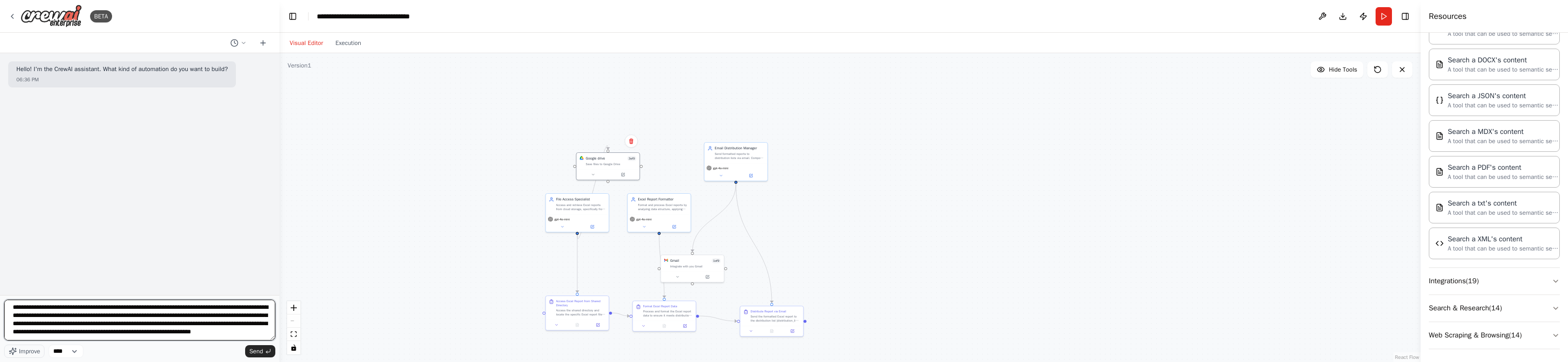 scroll, scrollTop: 21, scrollLeft: 0, axis: vertical 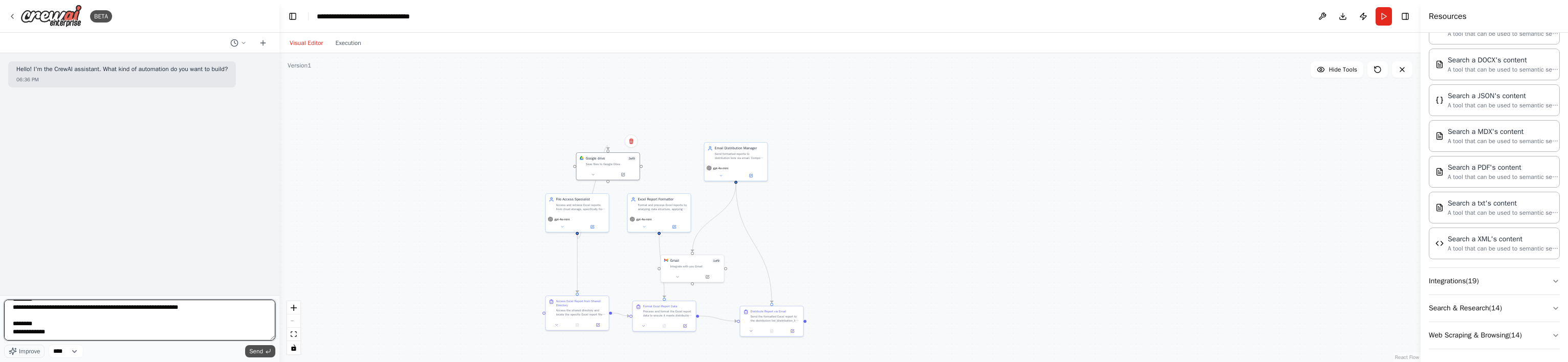 type on "**********" 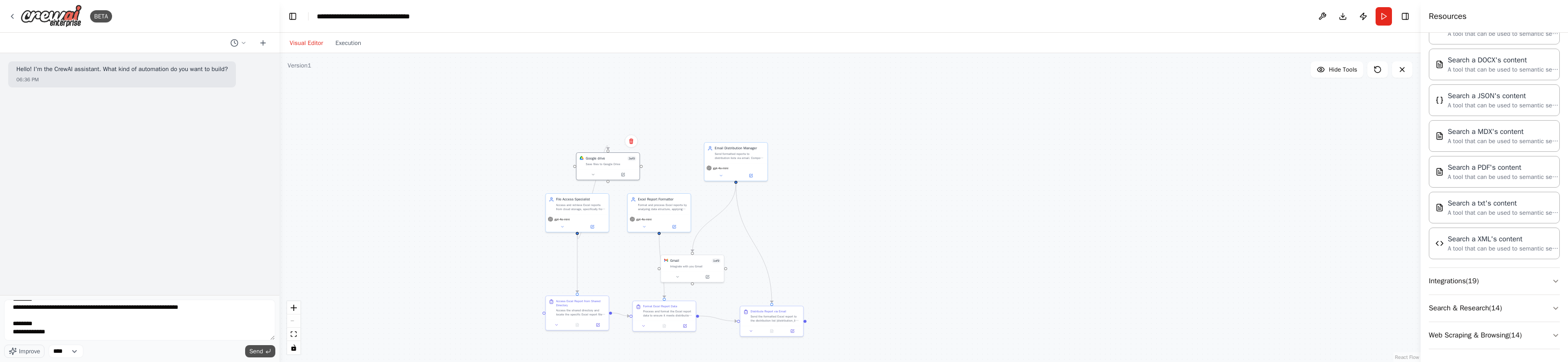 click on "Send" at bounding box center (256, 351) 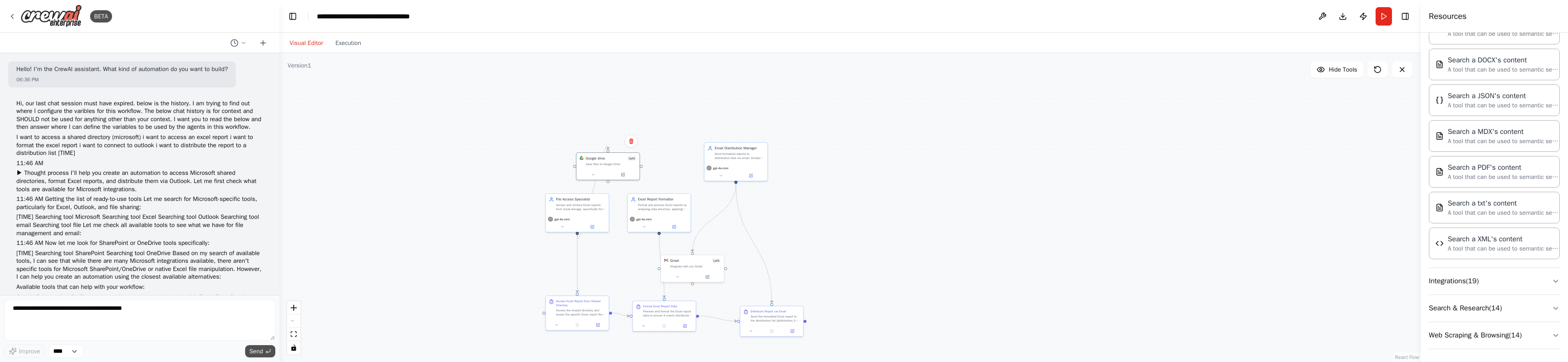 scroll, scrollTop: 0, scrollLeft: 0, axis: both 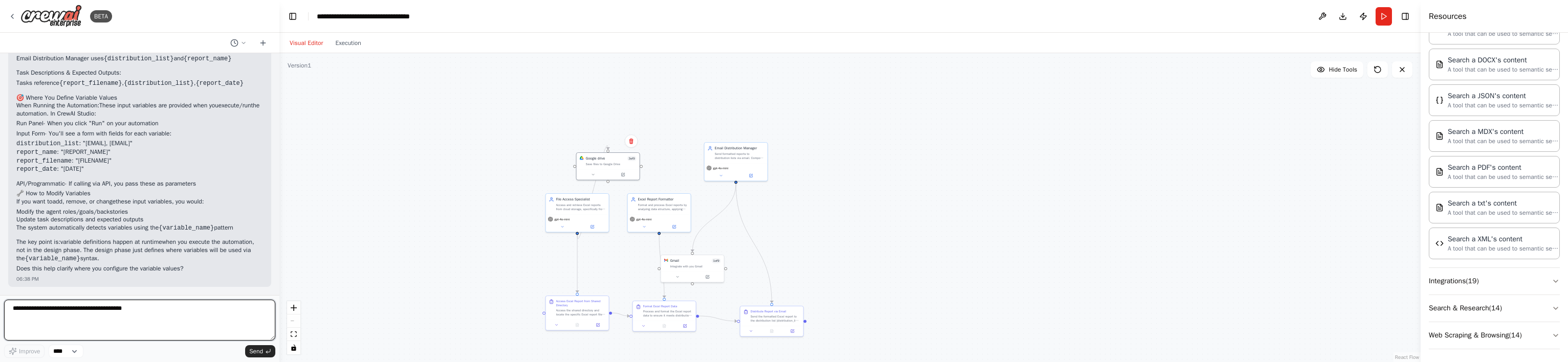 click at bounding box center (140, 320) 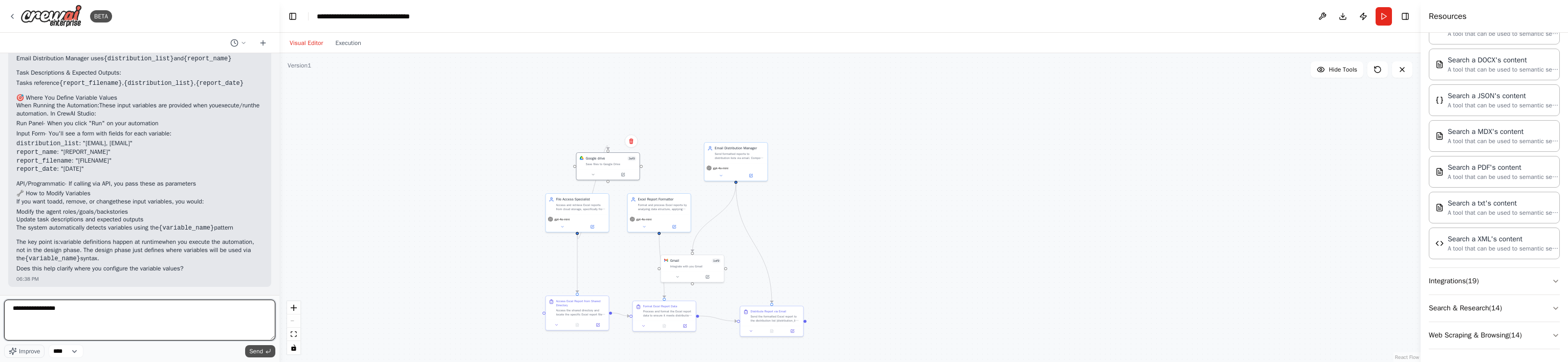 type on "**********" 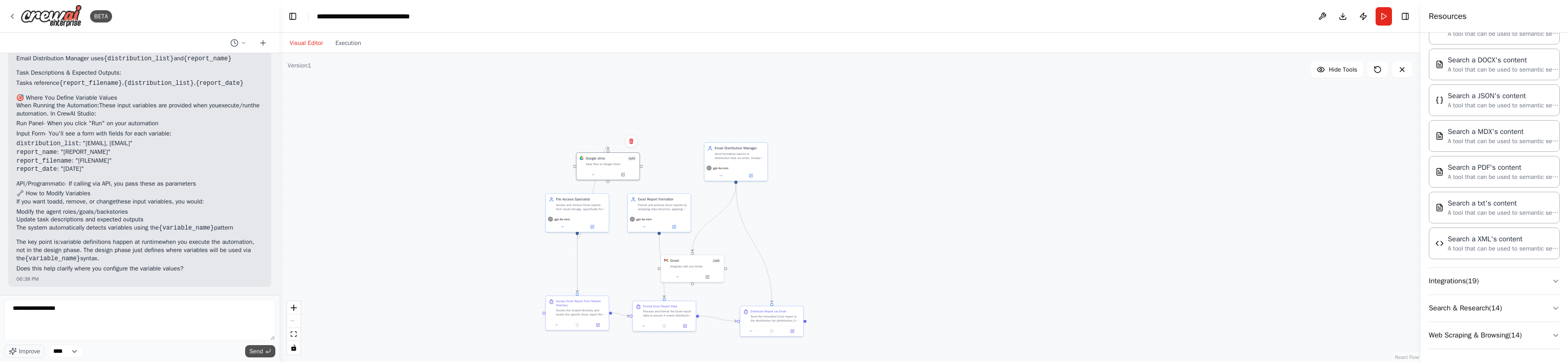 click on "Send" at bounding box center [260, 351] 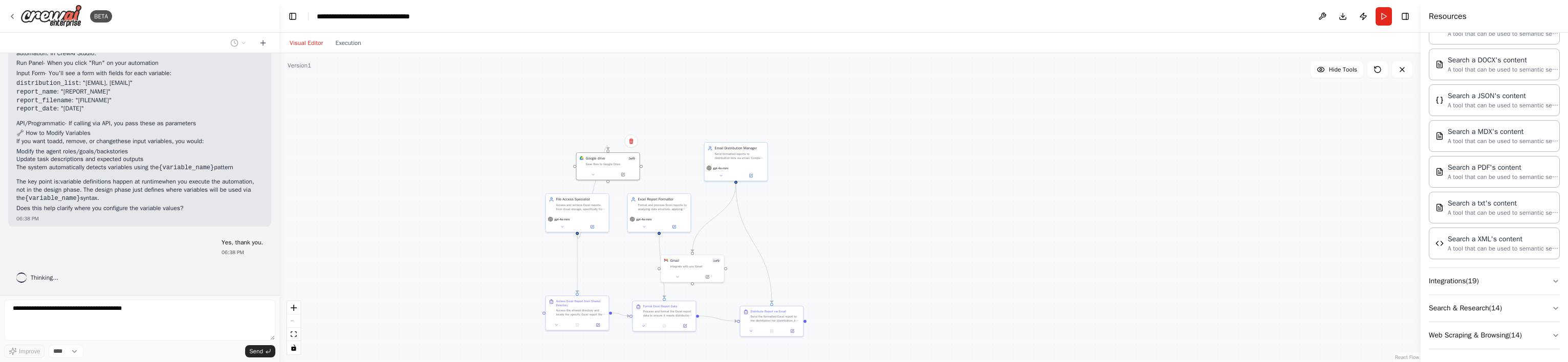 scroll, scrollTop: 1438, scrollLeft: 0, axis: vertical 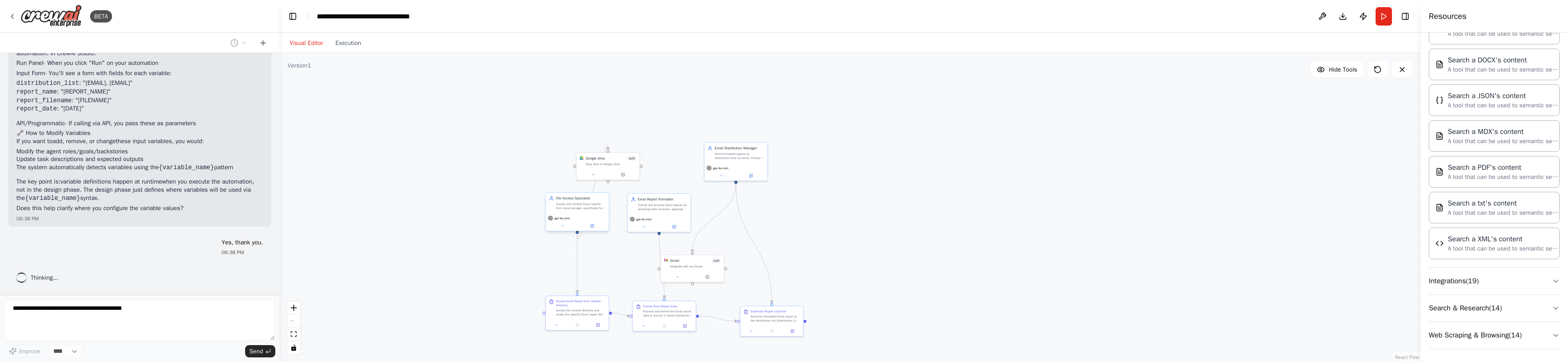click on "File Access Specialist Access and retrieve Excel reports from cloud storage, specifically from Google Drive shared directories. Download and prepare files for processing." at bounding box center (577, 203) 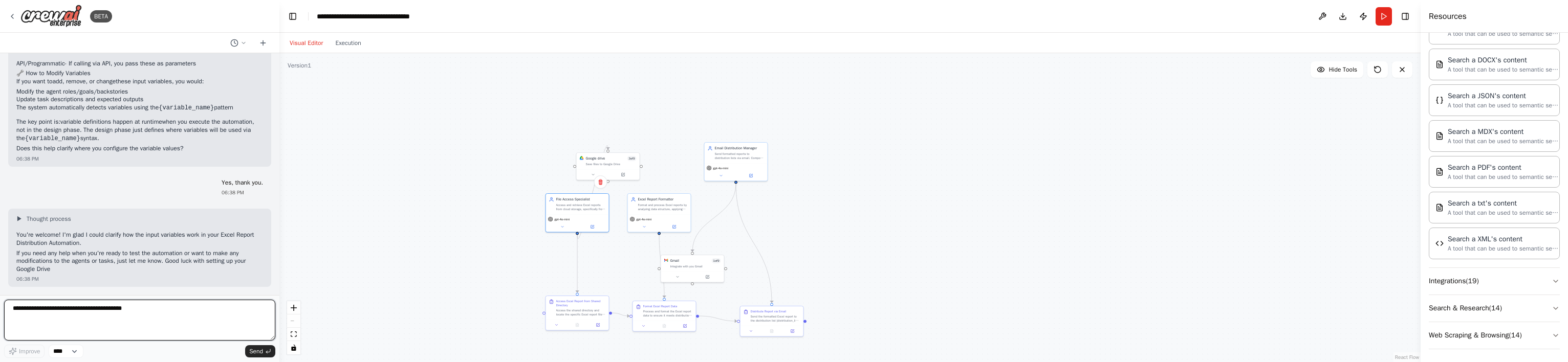 scroll, scrollTop: 1498, scrollLeft: 0, axis: vertical 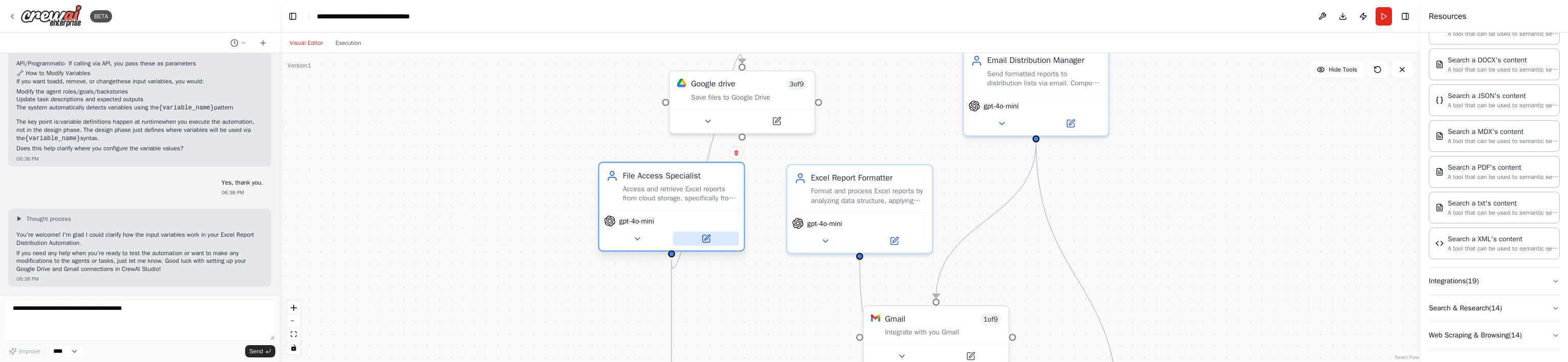 click 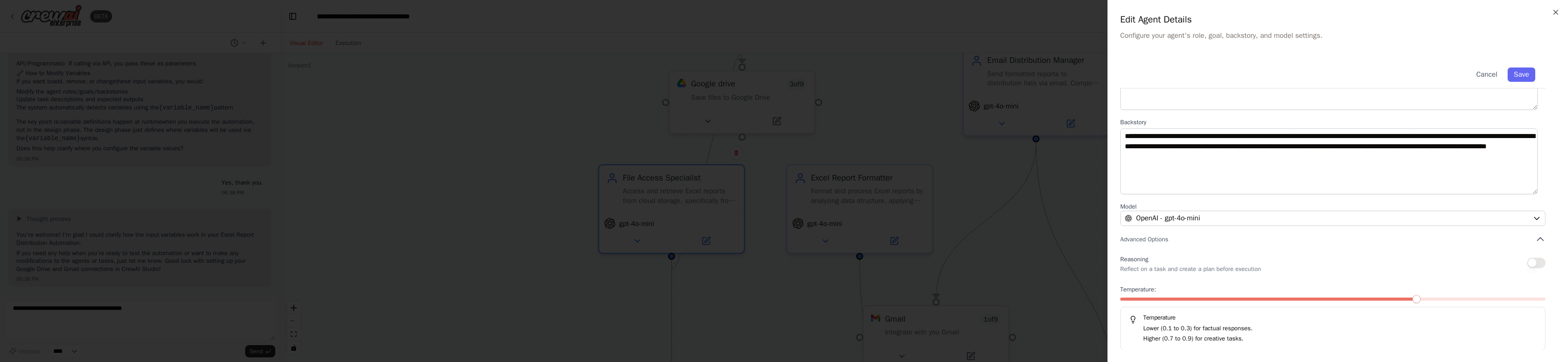 scroll, scrollTop: 0, scrollLeft: 0, axis: both 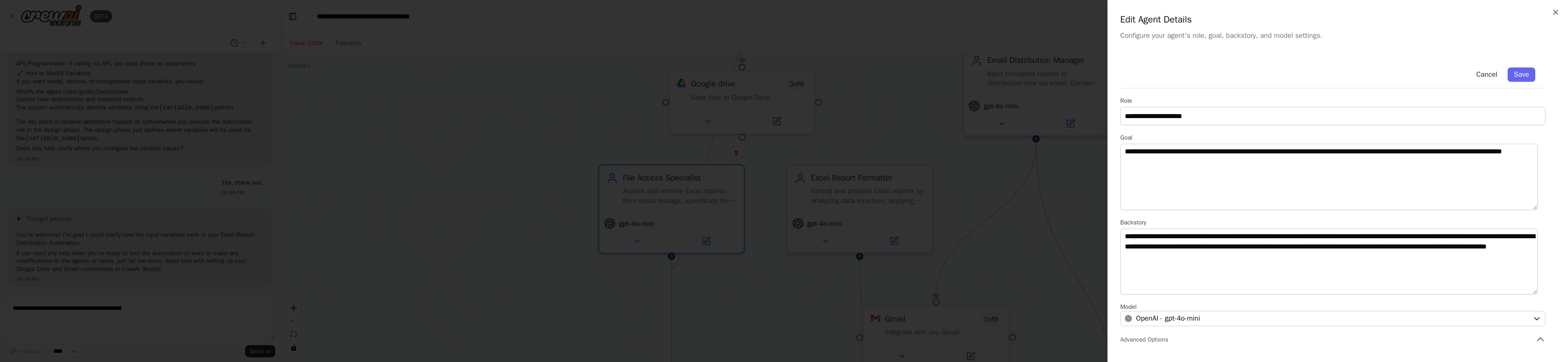 click on "Cancel" at bounding box center (1487, 75) 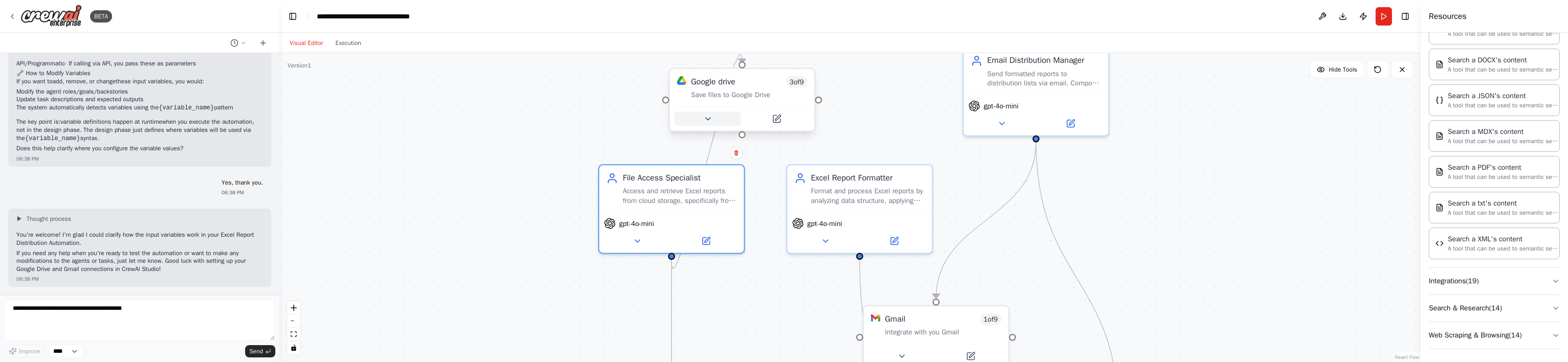click 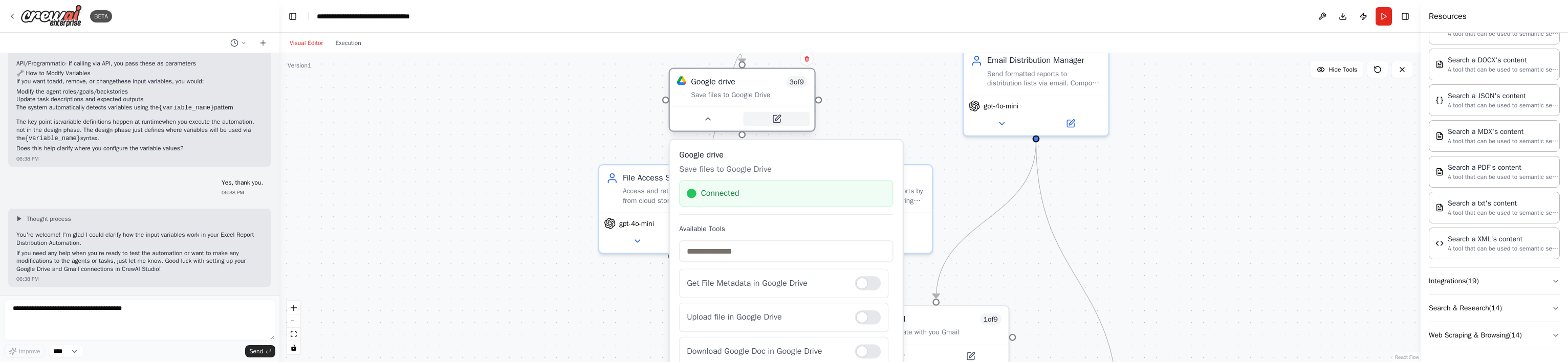 click 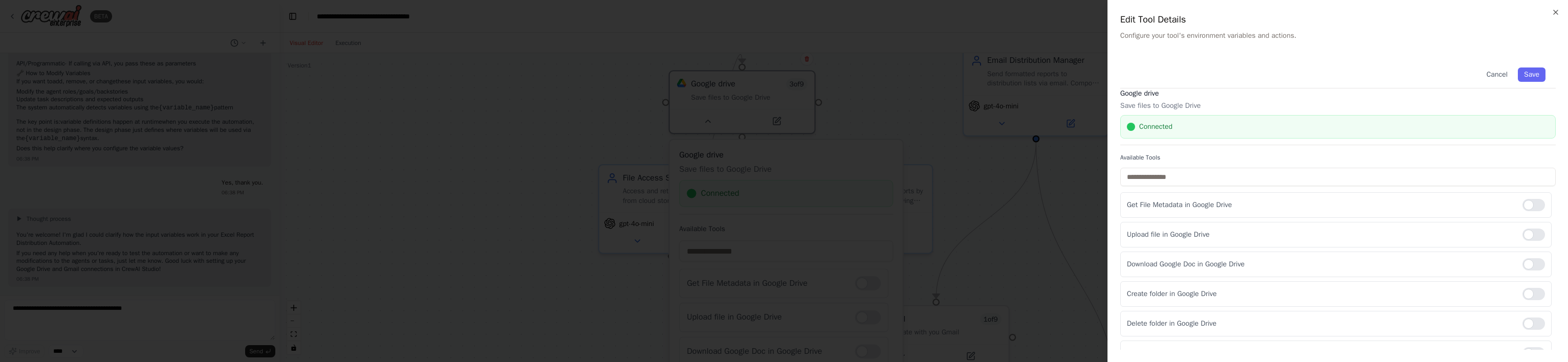 scroll, scrollTop: 0, scrollLeft: 0, axis: both 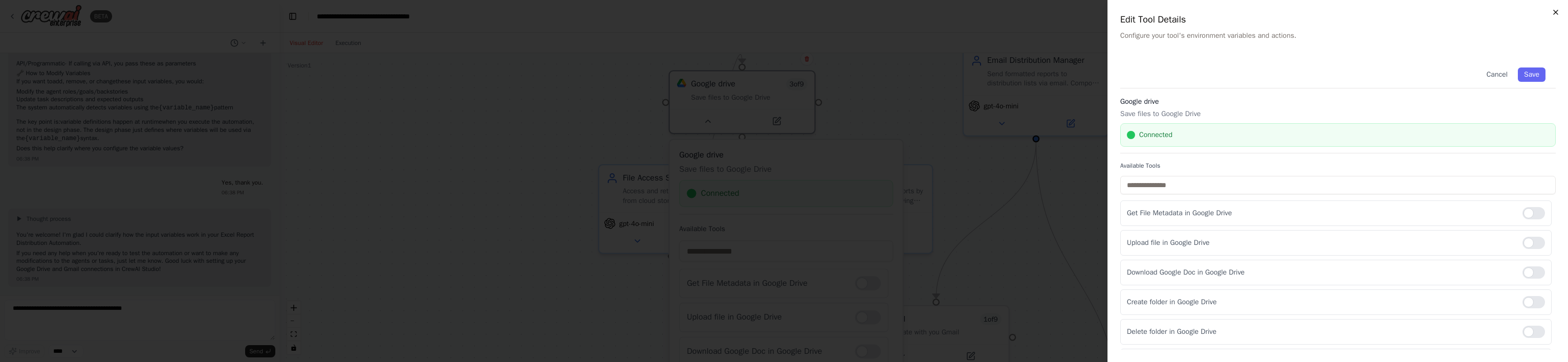 click 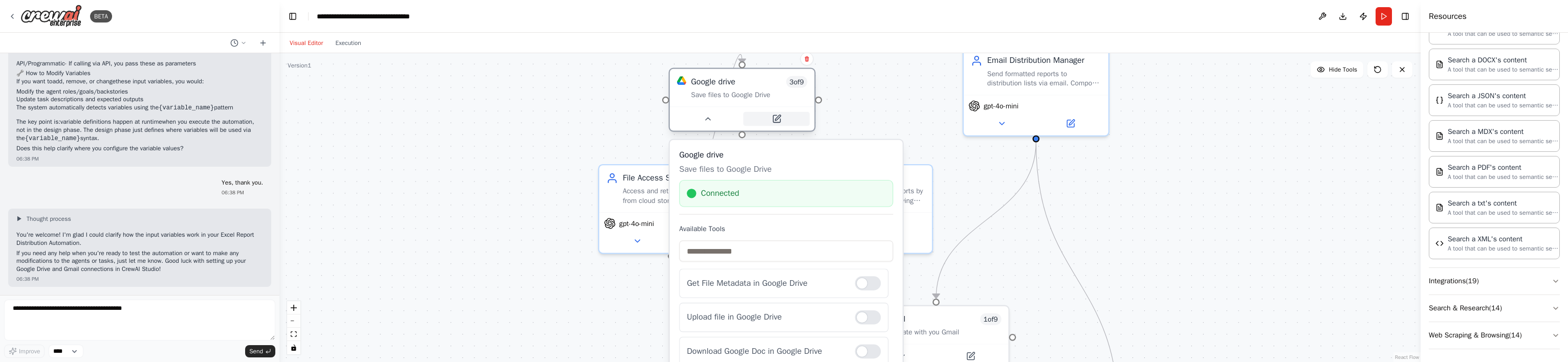 click 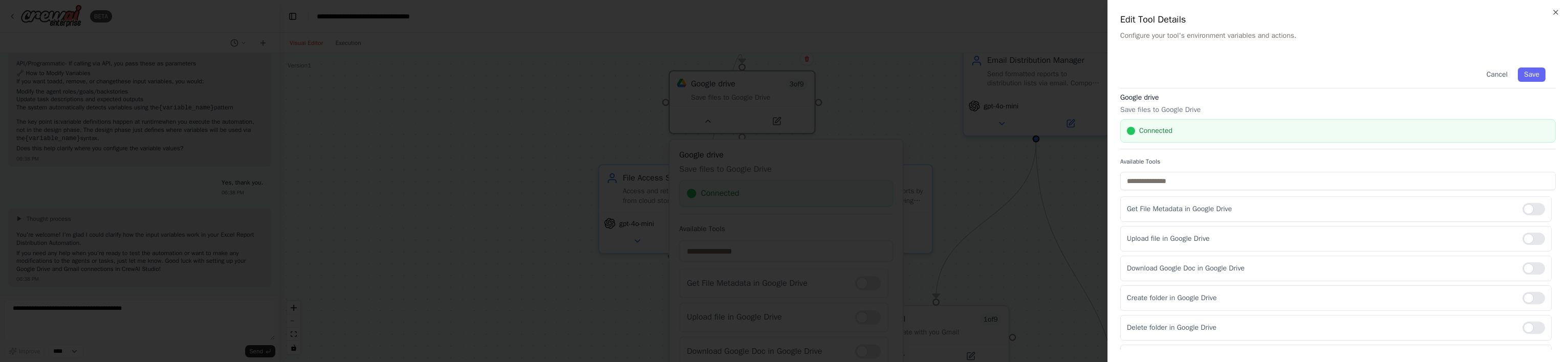 scroll, scrollTop: 0, scrollLeft: 0, axis: both 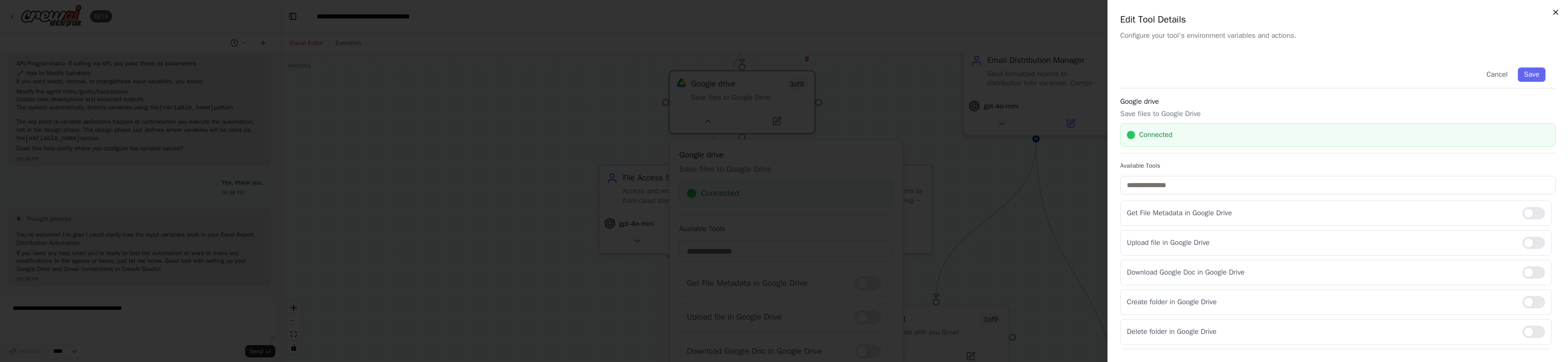 click 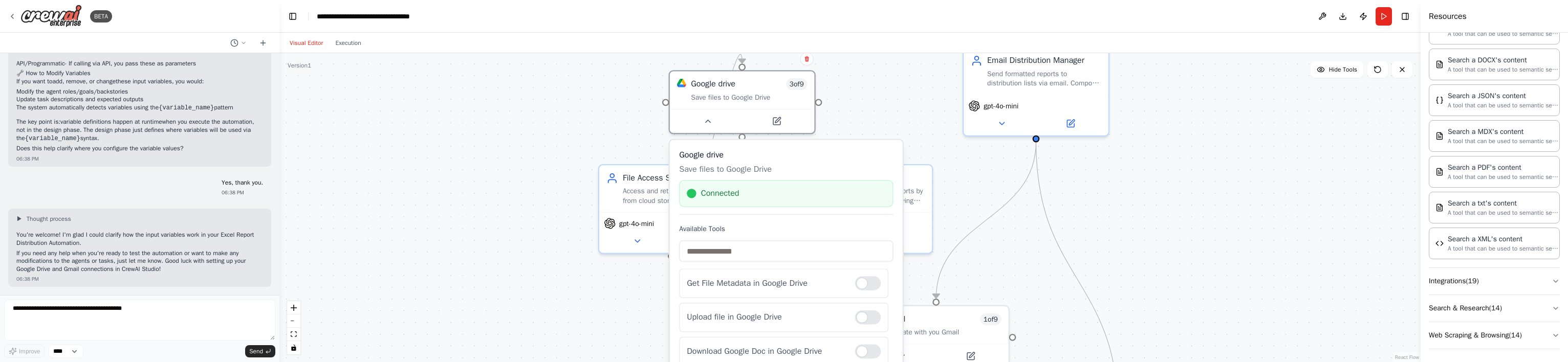 click on ".deletable-edge-delete-btn {
width: 20px;
height: 20px;
border: 0px solid #ffffff;
color: #6b7280;
background-color: #f8fafc;
cursor: pointer;
border-radius: 50%;
font-size: 12px;
padding: 3px;
display: flex;
align-items: center;
justify-content: center;
transition: all 0.2s cubic-bezier(0.4, 0, 0.2, 1);
box-shadow: 0 2px 4px rgba(0, 0, 0, 0.1);
}
.deletable-edge-delete-btn:hover {
background-color: #ef4444;
color: #ffffff;
border-color: #dc2626;
transform: scale(1.1);
box-shadow: 0 4px 12px rgba(239, 68, 68, 0.4);
}
.deletable-edge-delete-btn:active {
transform: scale(0.95);
box-shadow: 0 2px 4px rgba(239, 68, 68, 0.3);
}
File Access Specialist gpt-4o-mini Google drive 3  of  9 Google drive" at bounding box center (850, 208) 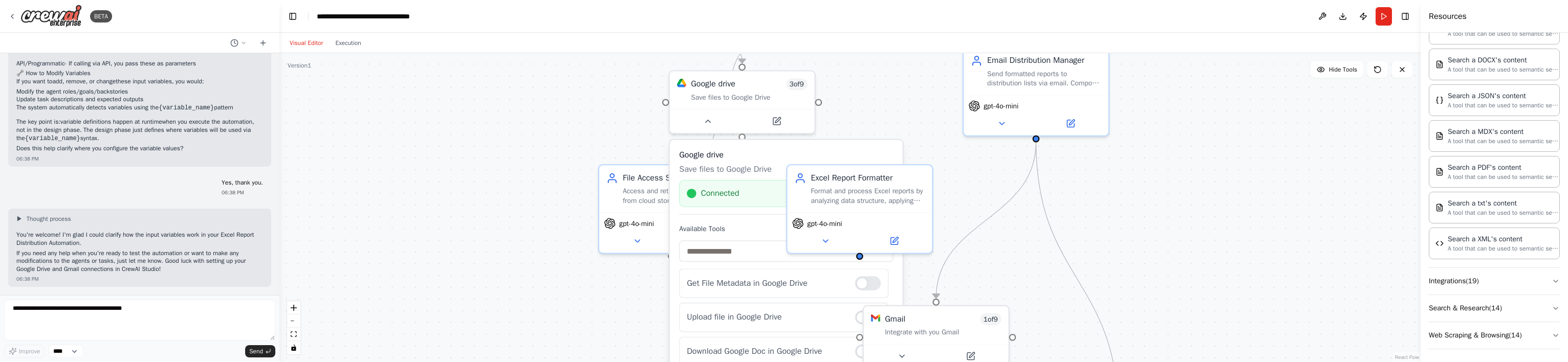 click on ".deletable-edge-delete-btn {
width: 20px;
height: 20px;
border: 0px solid #ffffff;
color: #6b7280;
background-color: #f8fafc;
cursor: pointer;
border-radius: 50%;
font-size: 12px;
padding: 3px;
display: flex;
align-items: center;
justify-content: center;
transition: all 0.2s cubic-bezier(0.4, 0, 0.2, 1);
box-shadow: 0 2px 4px rgba(0, 0, 0, 0.1);
}
.deletable-edge-delete-btn:hover {
background-color: #ef4444;
color: #ffffff;
border-color: #dc2626;
transform: scale(1.1);
box-shadow: 0 4px 12px rgba(239, 68, 68, 0.4);
}
.deletable-edge-delete-btn:active {
transform: scale(0.95);
box-shadow: 0 2px 4px rgba(239, 68, 68, 0.3);
}
File Access Specialist gpt-4o-mini Google drive 3  of  9 Google drive" at bounding box center (850, 208) 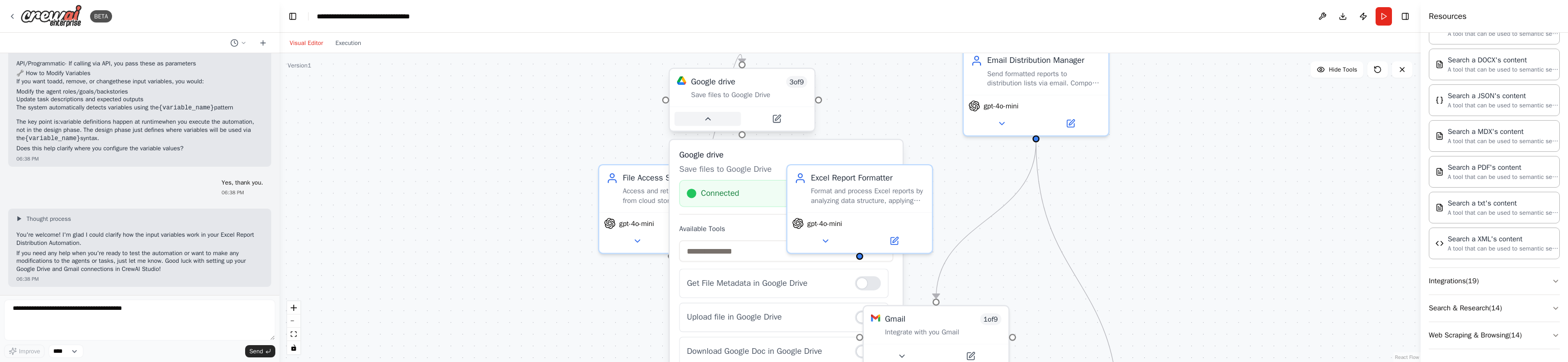 click at bounding box center [708, 119] 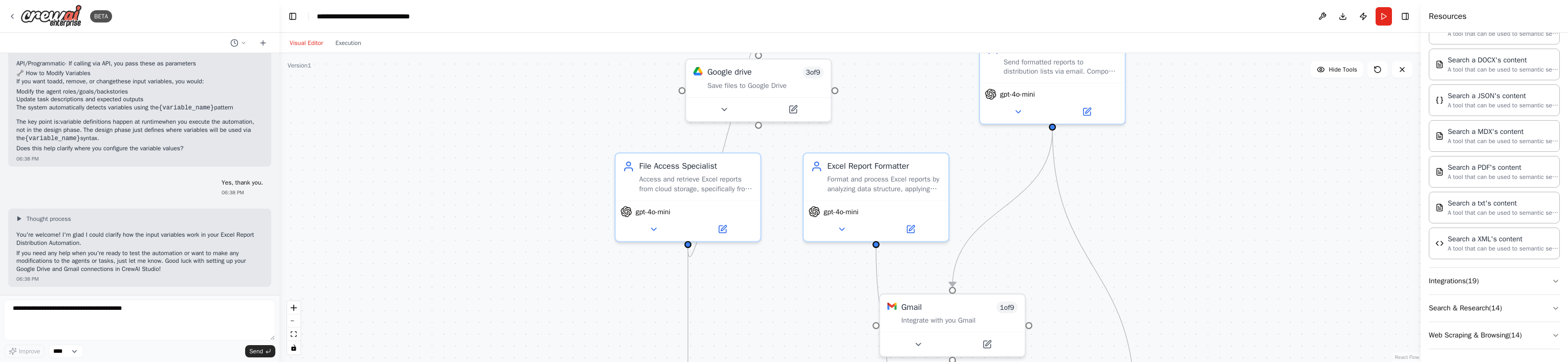 drag, startPoint x: 571, startPoint y: 111, endPoint x: 587, endPoint y: 80, distance: 34.88553 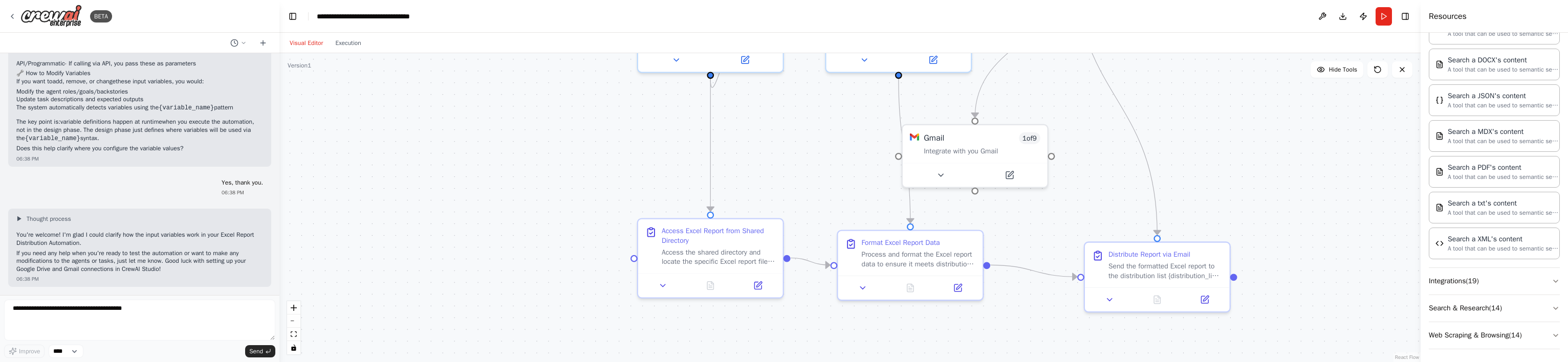 drag, startPoint x: 577, startPoint y: 191, endPoint x: 595, endPoint y: 49, distance: 143.1363 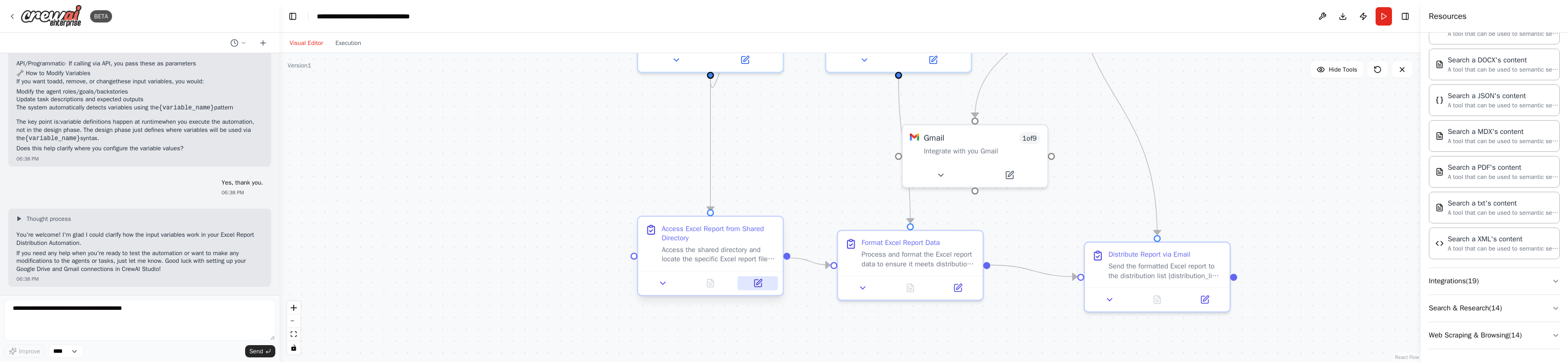 click 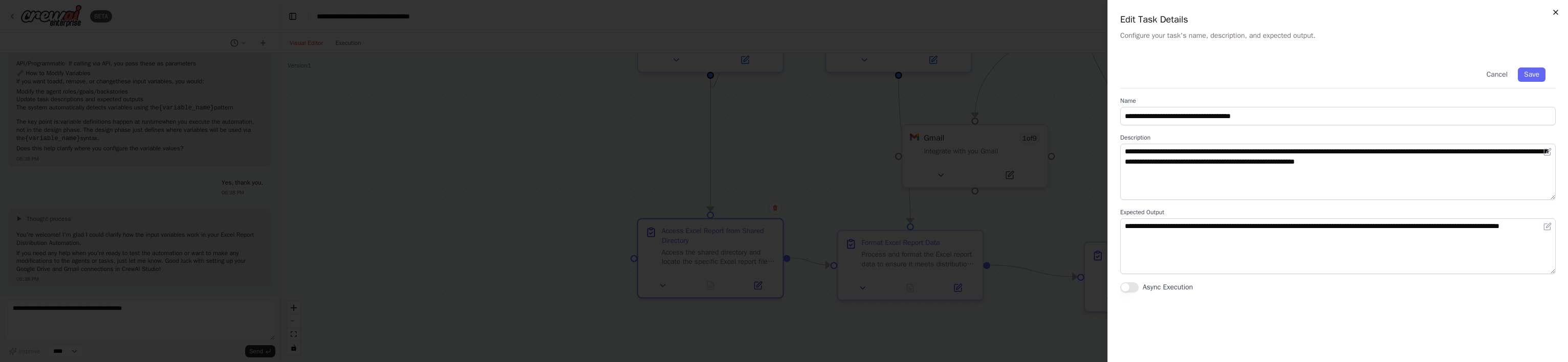 click 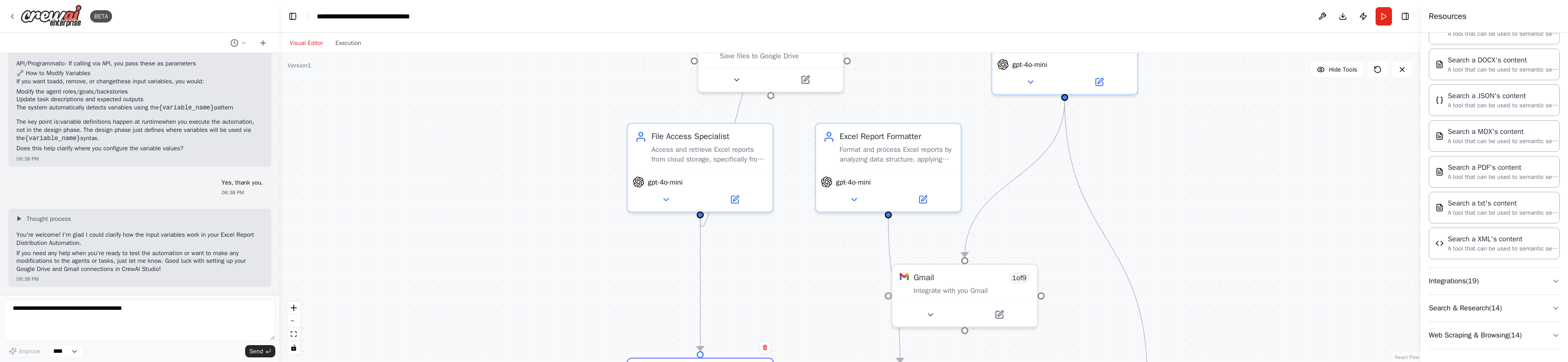 drag, startPoint x: 587, startPoint y: 97, endPoint x: 578, endPoint y: 227, distance: 130.311 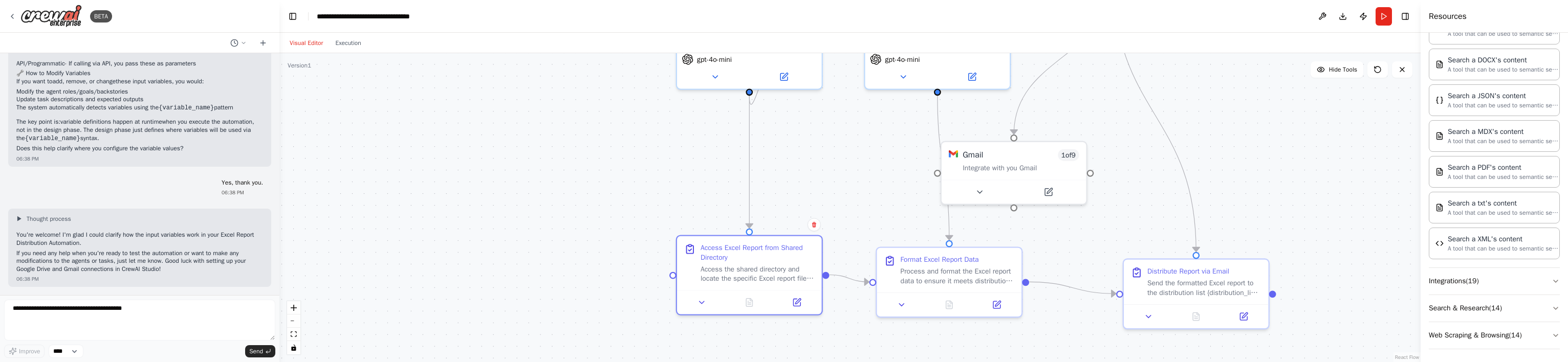 drag, startPoint x: 594, startPoint y: 110, endPoint x: 643, endPoint y: -13, distance: 132.40091 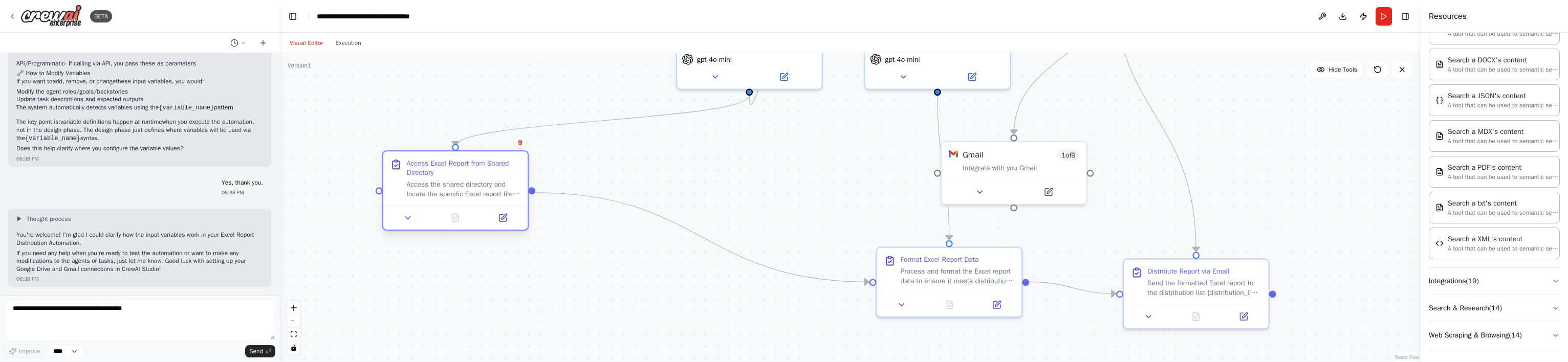 drag, startPoint x: 718, startPoint y: 260, endPoint x: 470, endPoint y: 165, distance: 265.57297 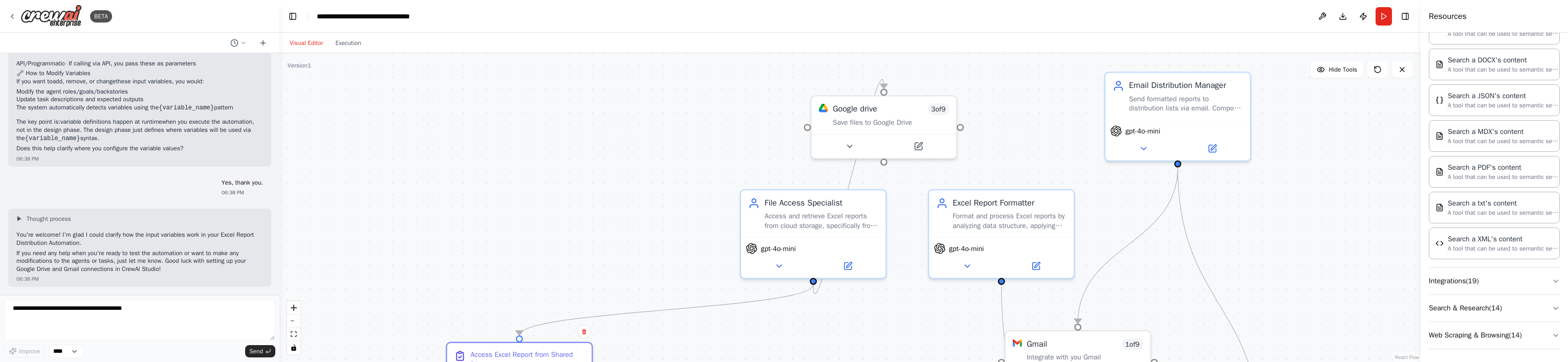 drag, startPoint x: 497, startPoint y: 78, endPoint x: 571, endPoint y: 258, distance: 194.6176 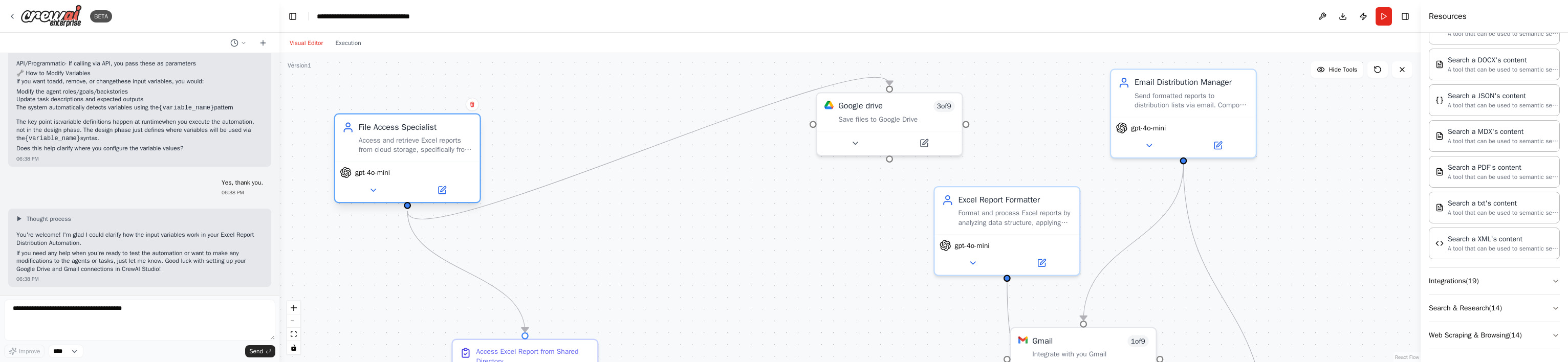 drag, startPoint x: 815, startPoint y: 214, endPoint x: 399, endPoint y: 141, distance: 422.3565 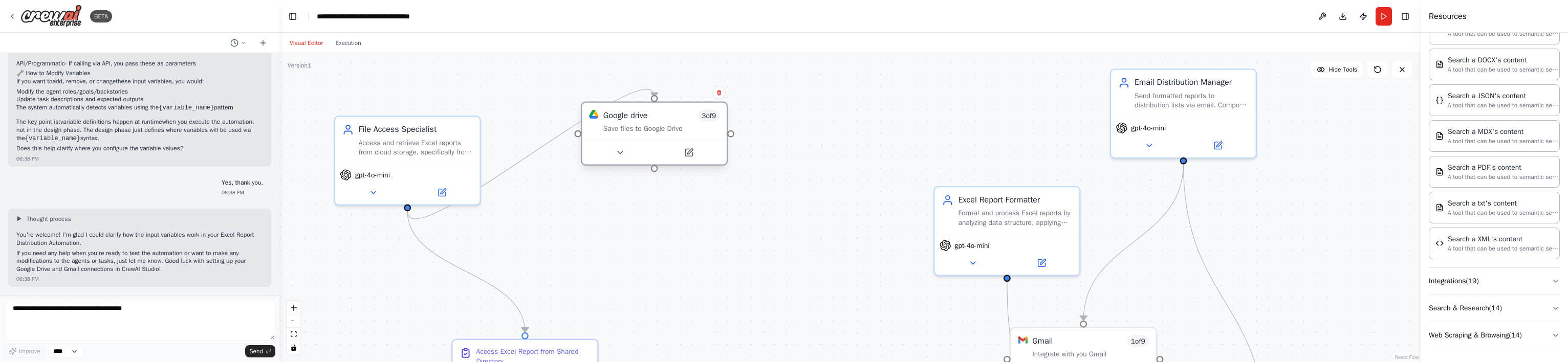 drag, startPoint x: 890, startPoint y: 112, endPoint x: 658, endPoint y: 129, distance: 232.622 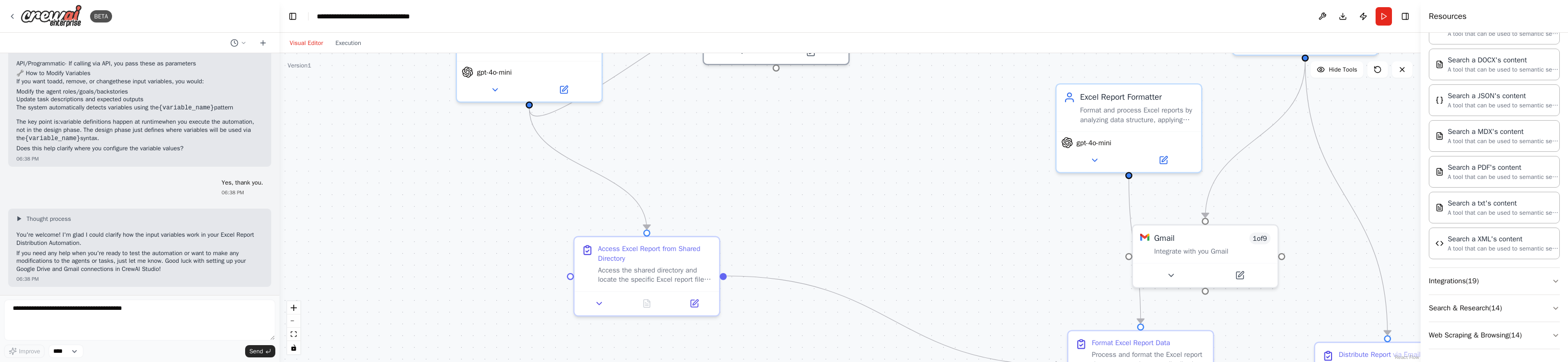 drag, startPoint x: 725, startPoint y: 234, endPoint x: 846, endPoint y: 131, distance: 158.90249 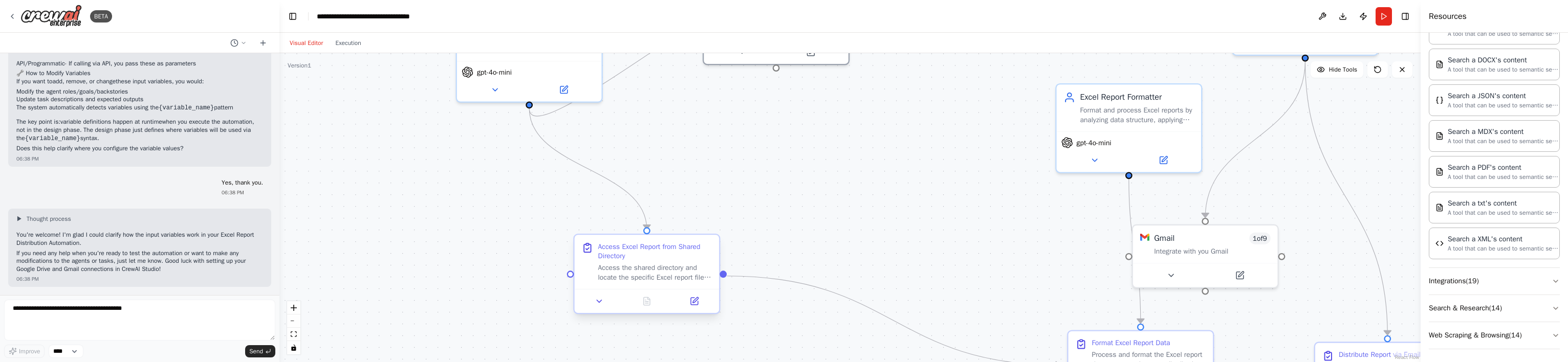click on "Access Excel Report from Shared Directory" at bounding box center [655, 251] 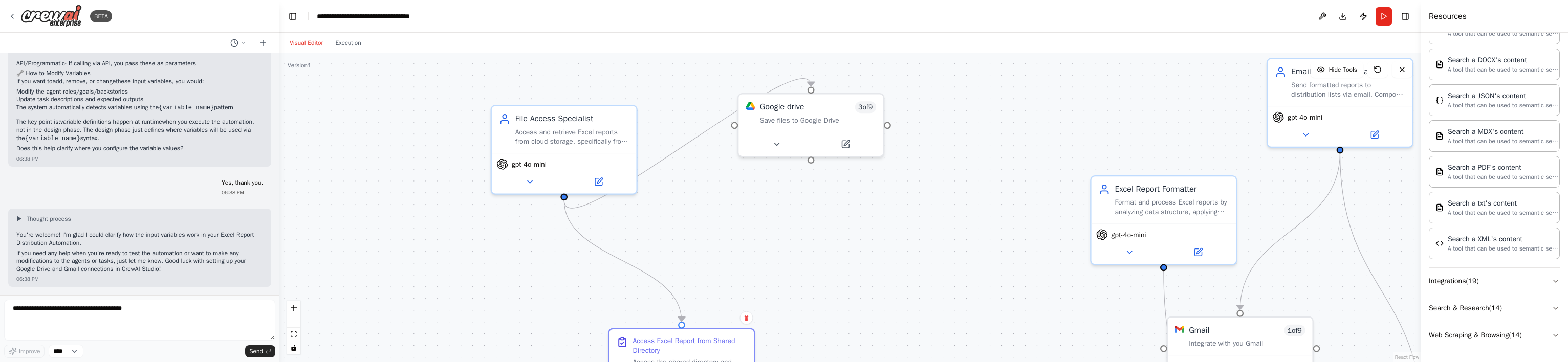 drag, startPoint x: 520, startPoint y: 121, endPoint x: 576, endPoint y: 224, distance: 117.23907 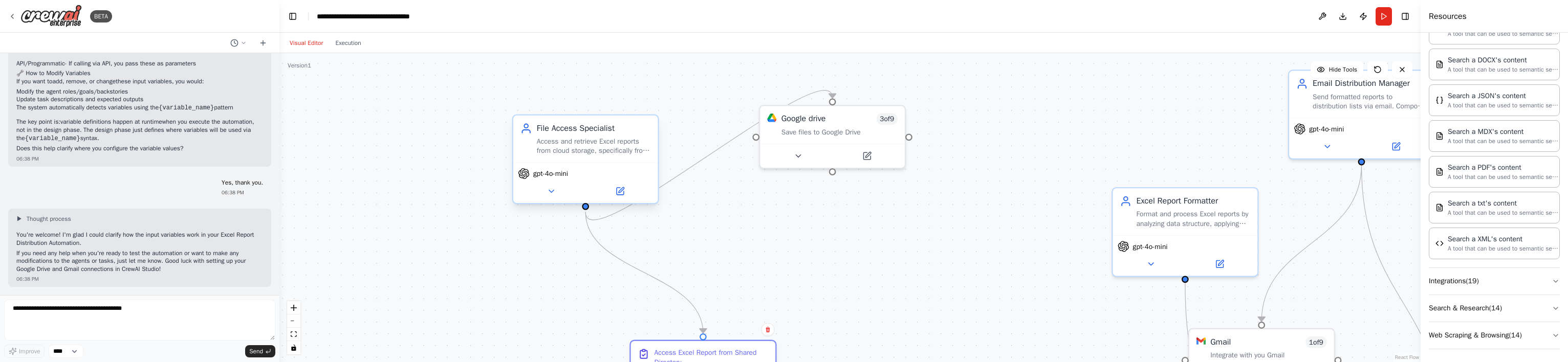click on "File Access Specialist Access and retrieve Excel reports from cloud storage, specifically from Google Drive shared directories. Download and prepare files for processing." at bounding box center [594, 139] 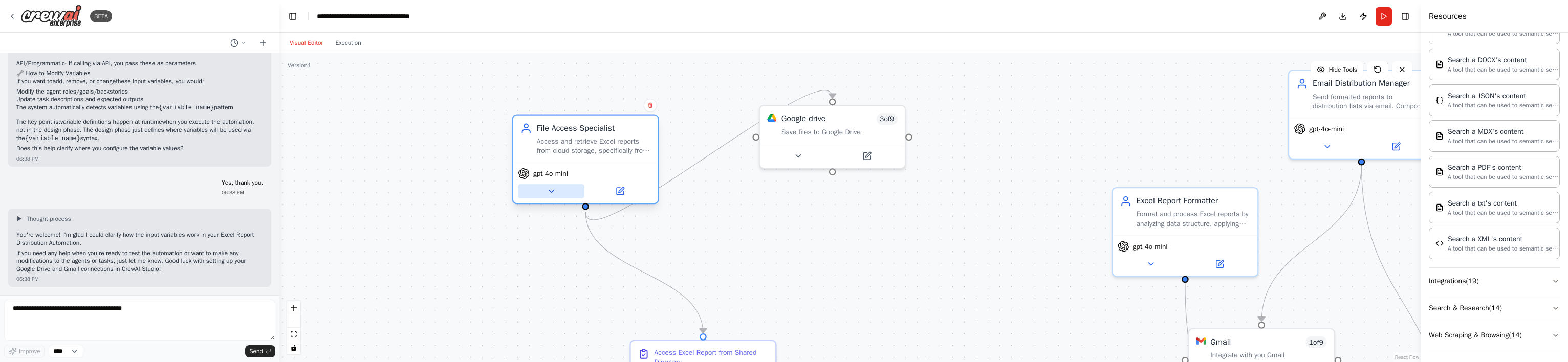 click 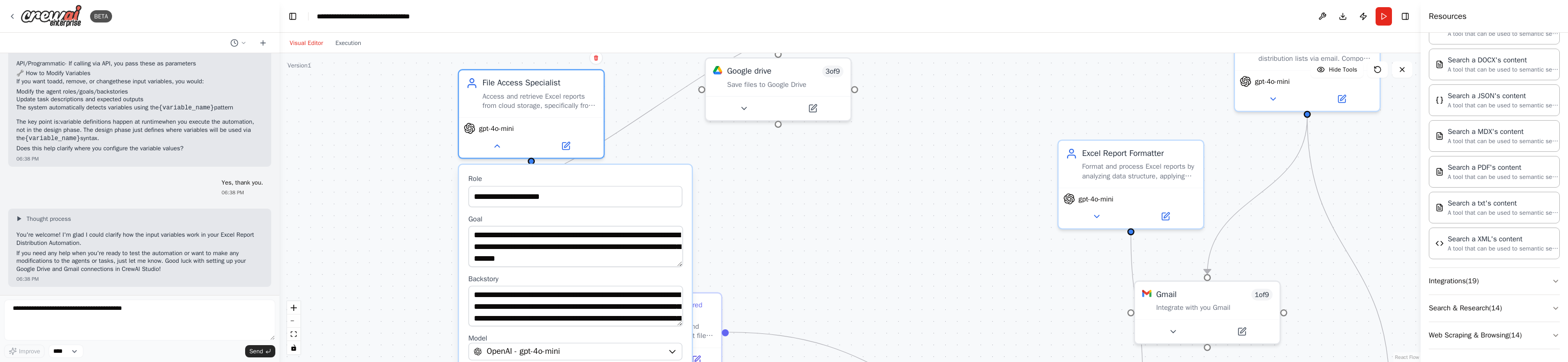 drag, startPoint x: 848, startPoint y: 252, endPoint x: 794, endPoint y: 204, distance: 72.24957 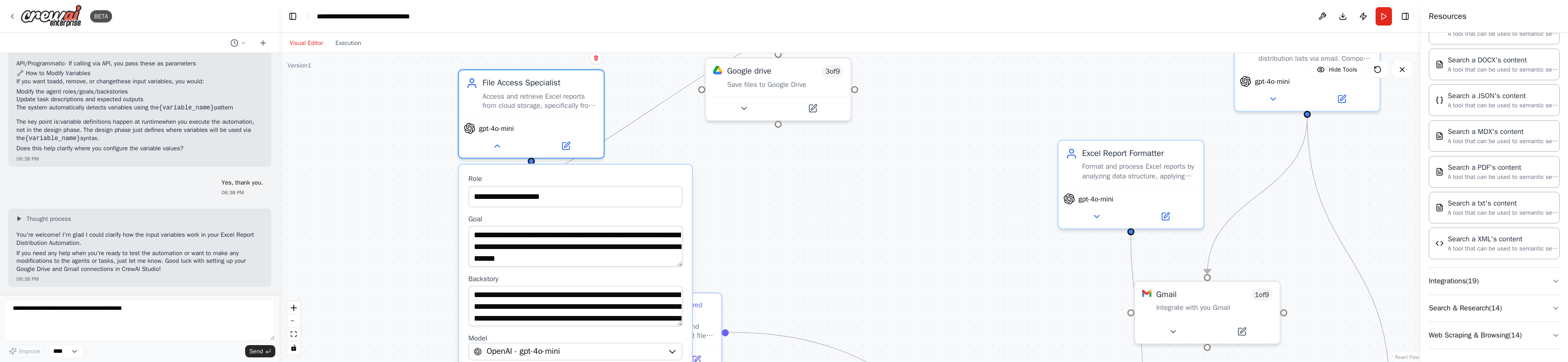 click on "**********" at bounding box center (850, 208) 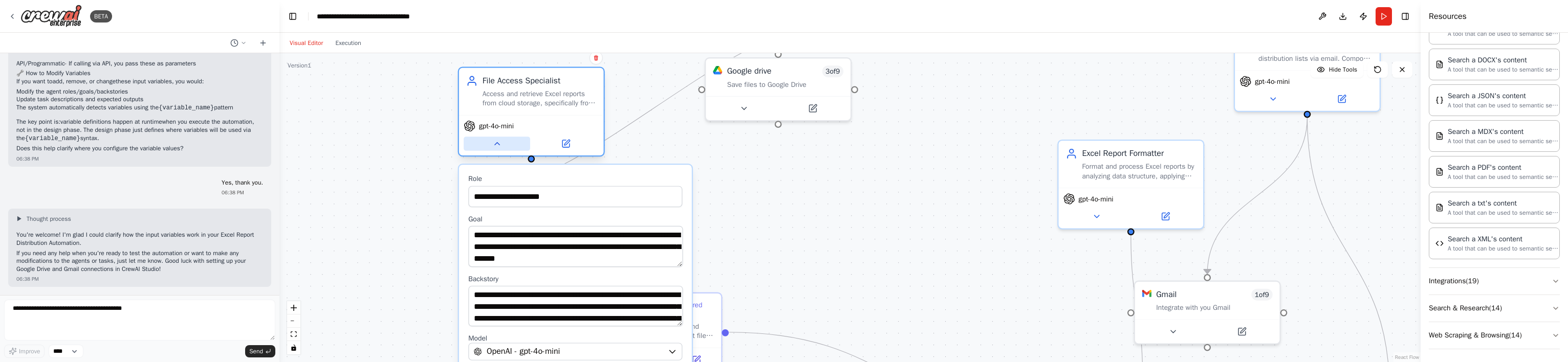 click 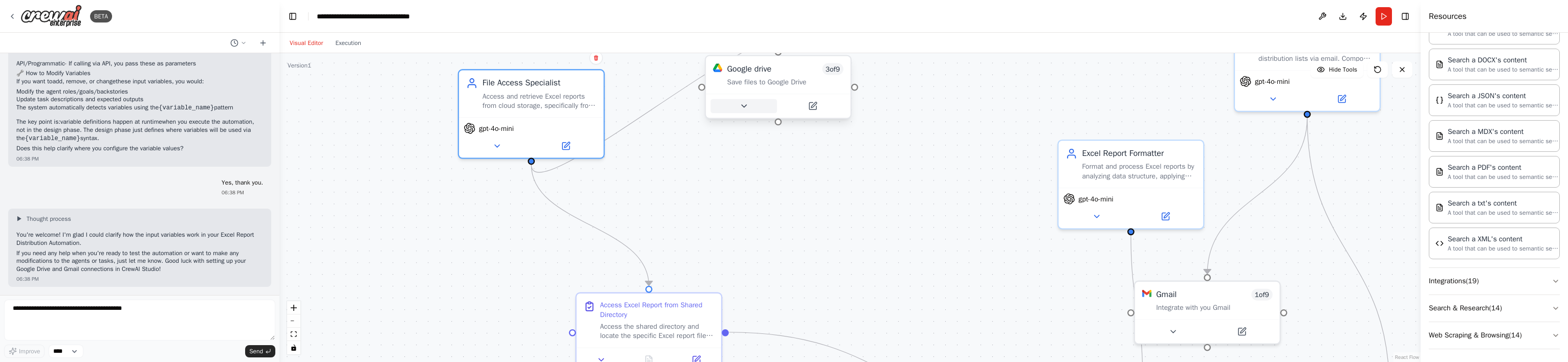 click 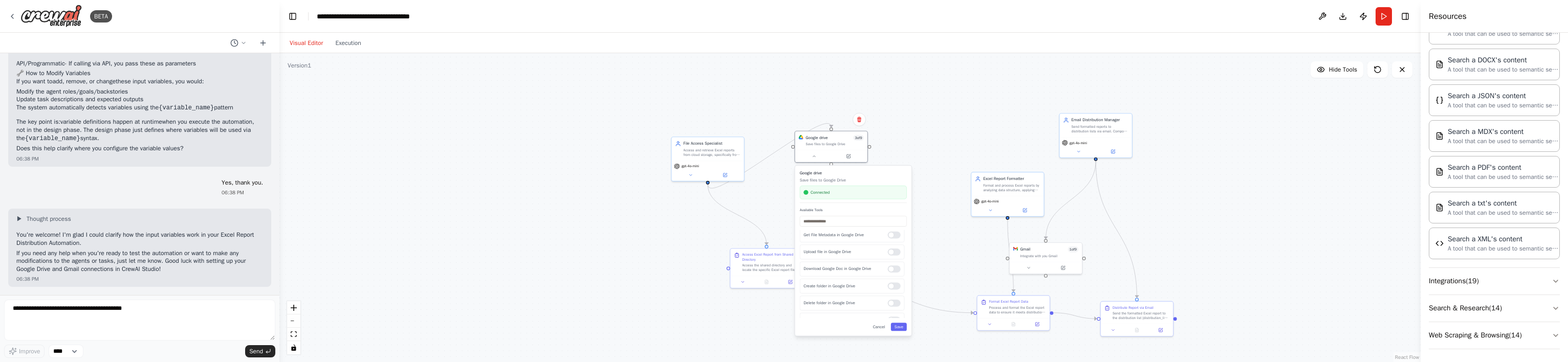scroll, scrollTop: 0, scrollLeft: 0, axis: both 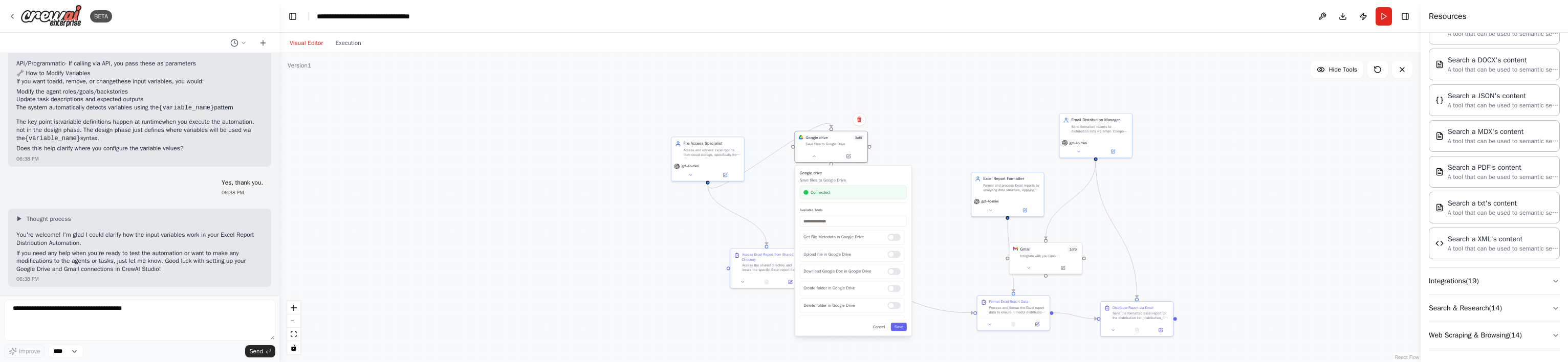 click on ".deletable-edge-delete-btn {
width: 20px;
height: 20px;
border: 0px solid #ffffff;
color: #6b7280;
background-color: #f8fafc;
cursor: pointer;
border-radius: 50%;
font-size: 12px;
padding: 3px;
display: flex;
align-items: center;
justify-content: center;
transition: all 0.2s cubic-bezier(0.4, 0, 0.2, 1);
box-shadow: 0 2px 4px rgba(0, 0, 0, 0.1);
}
.deletable-edge-delete-btn:hover {
background-color: #ef4444;
color: #ffffff;
border-color: #dc2626;
transform: scale(1.1);
box-shadow: 0 4px 12px rgba(239, 68, 68, 0.4);
}
.deletable-edge-delete-btn:active {
transform: scale(0.95);
box-shadow: 0 2px 4px rgba(239, 68, 68, 0.3);
}
File Access Specialist gpt-4o-mini Google drive 3  of  9 Google drive" at bounding box center (850, 208) 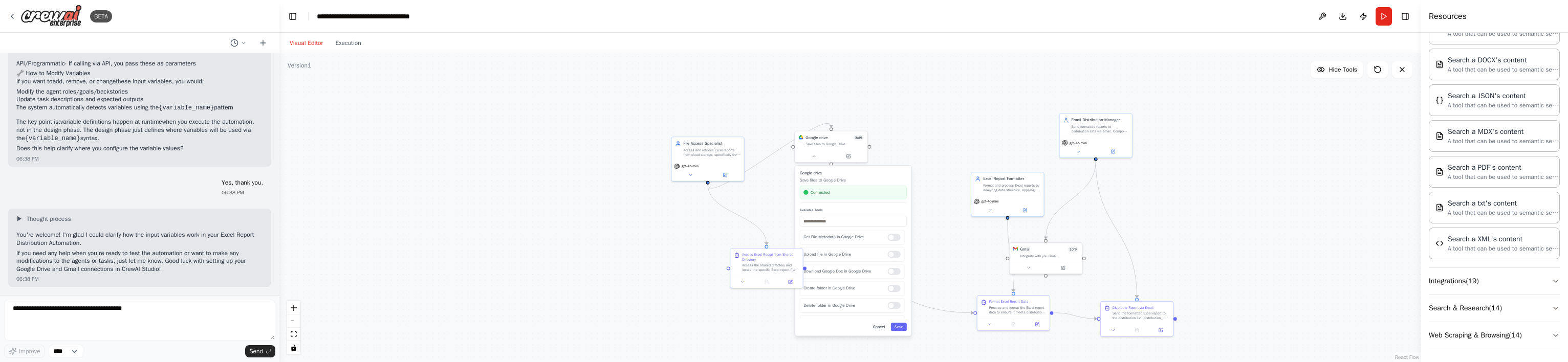click on "Cancel" at bounding box center (879, 327) 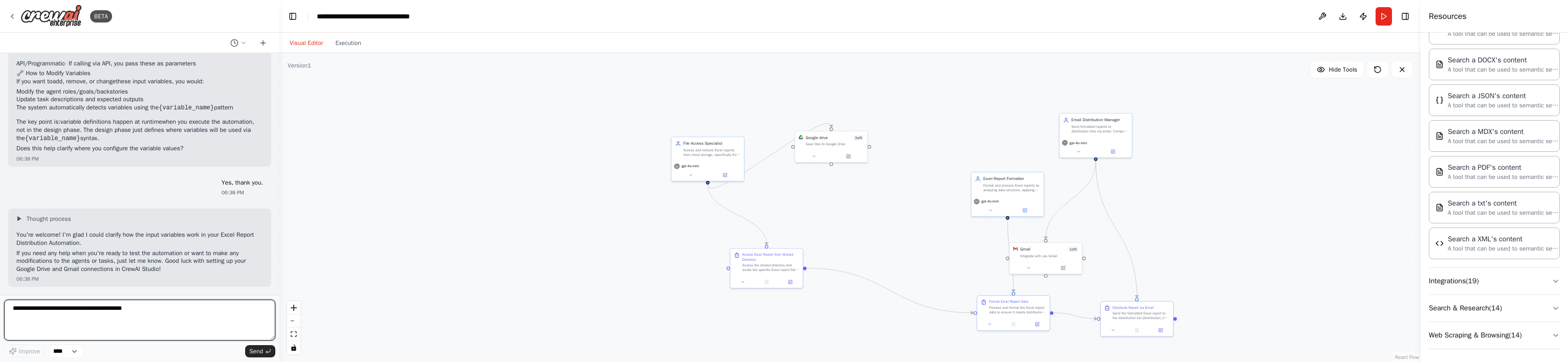 click at bounding box center [140, 320] 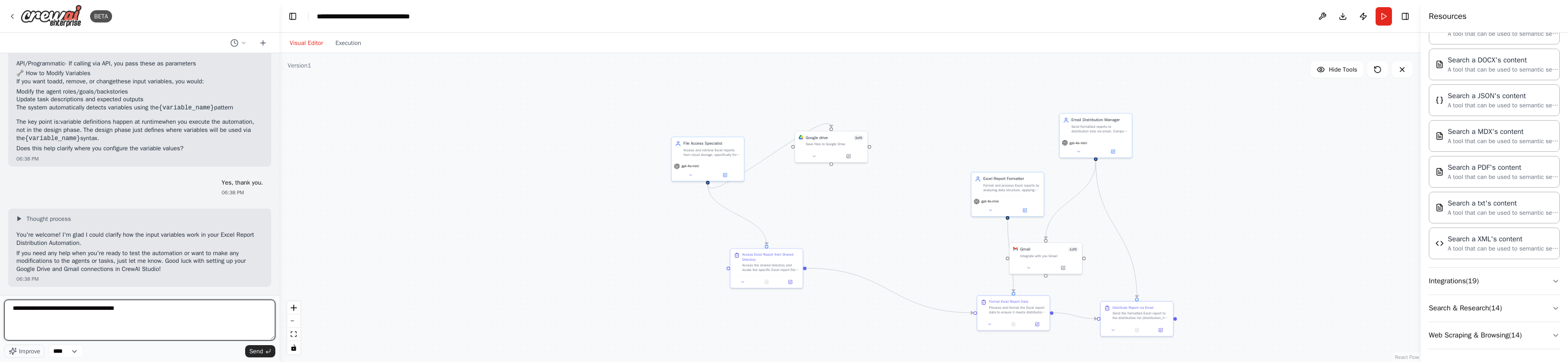 type on "**********" 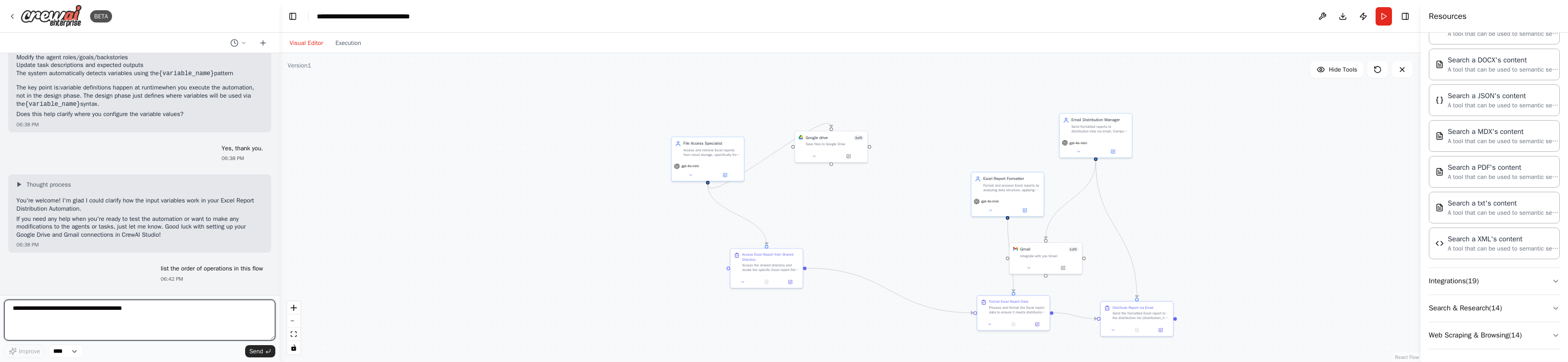 scroll, scrollTop: 1558, scrollLeft: 0, axis: vertical 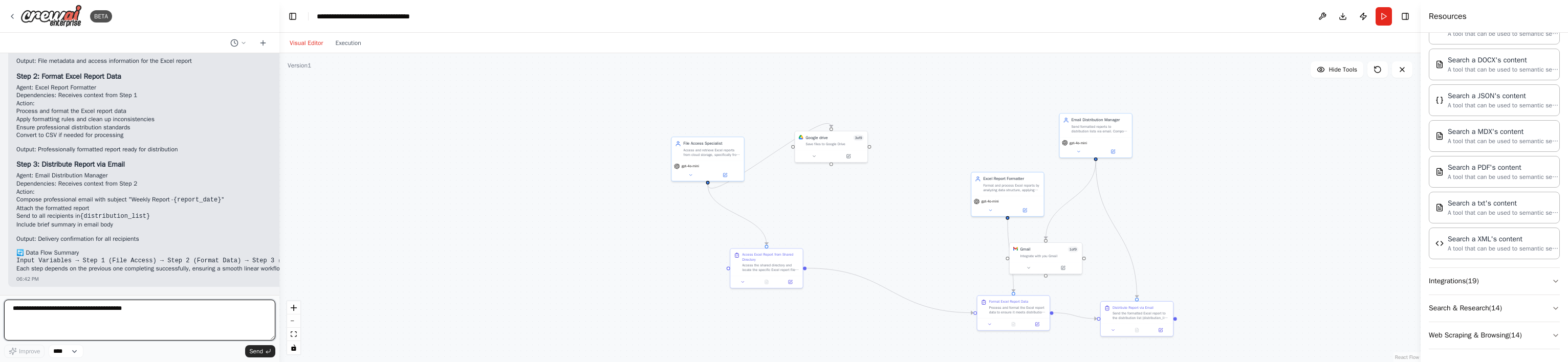click at bounding box center (140, 320) 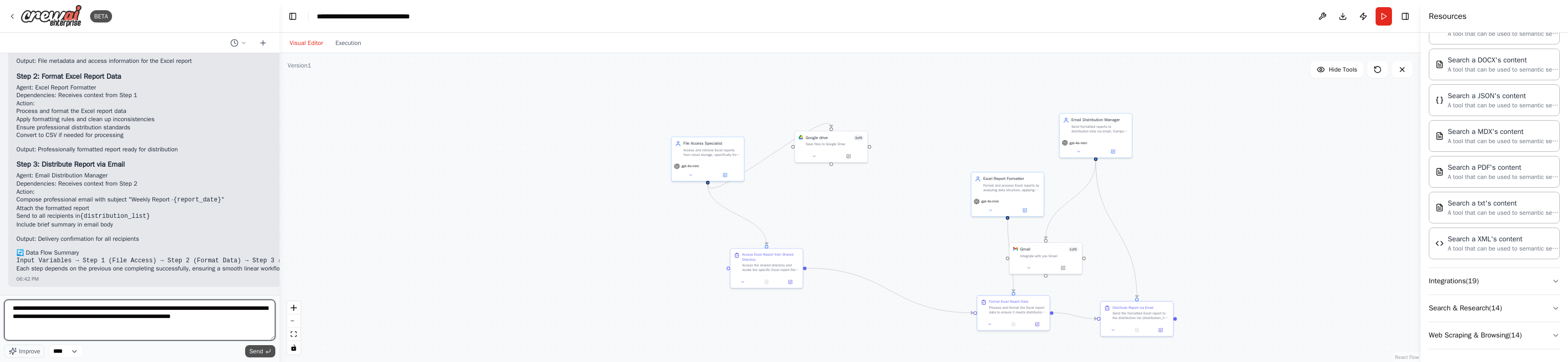 type on "**********" 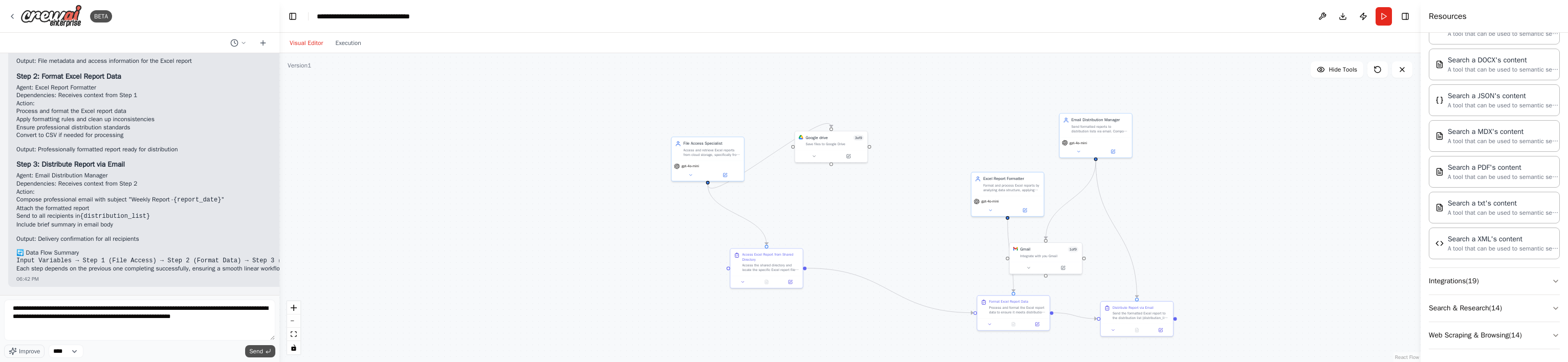 click on "Send" at bounding box center (256, 351) 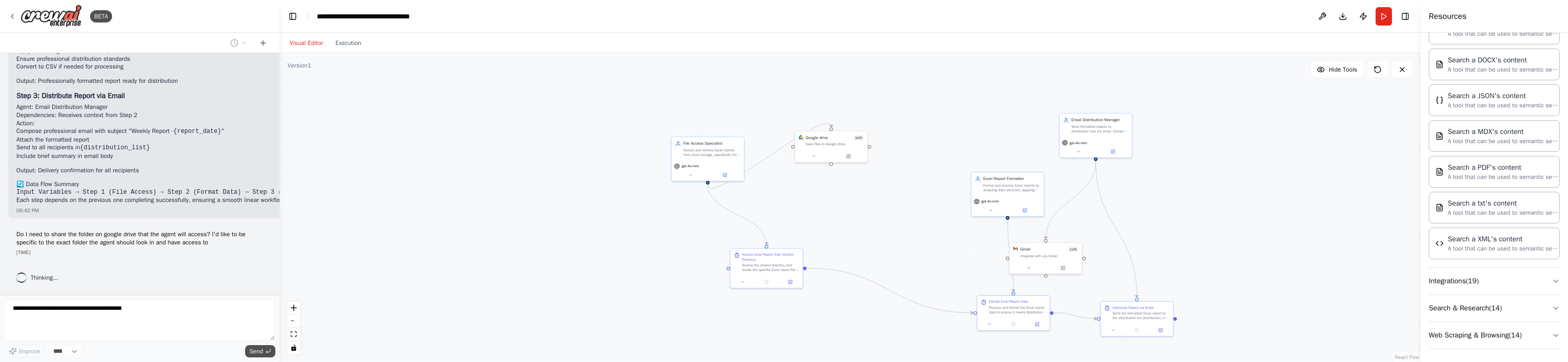 scroll, scrollTop: 1949, scrollLeft: 0, axis: vertical 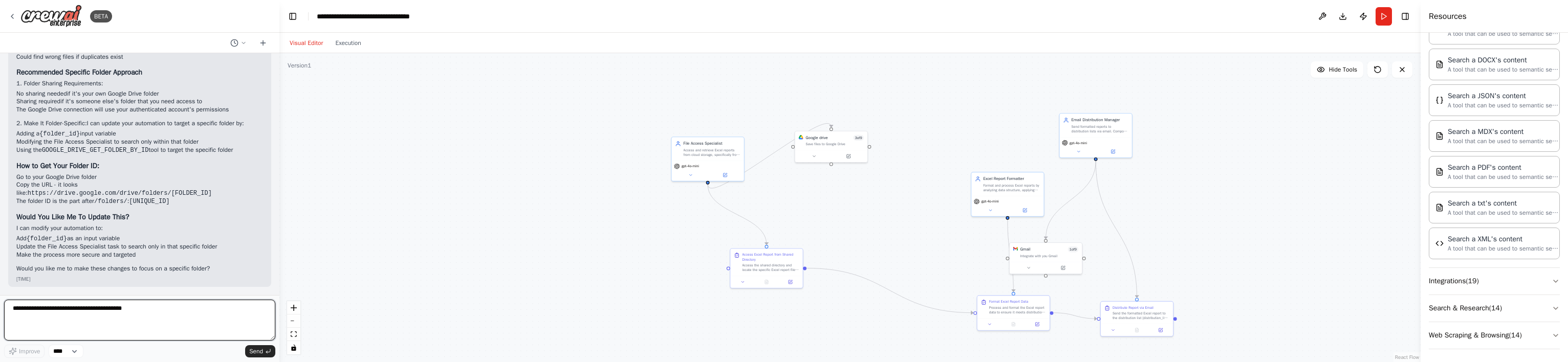 click at bounding box center (140, 320) 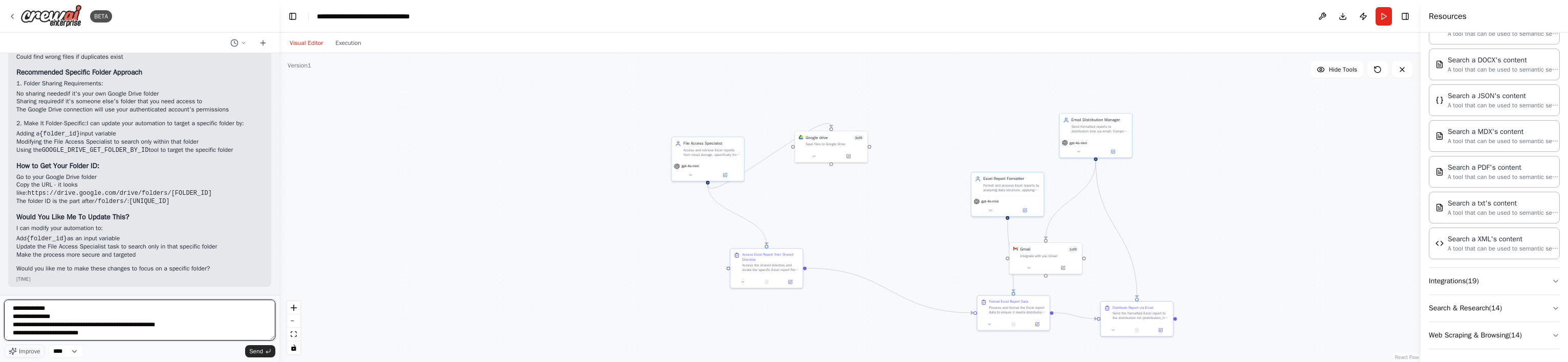 scroll, scrollTop: 5, scrollLeft: 0, axis: vertical 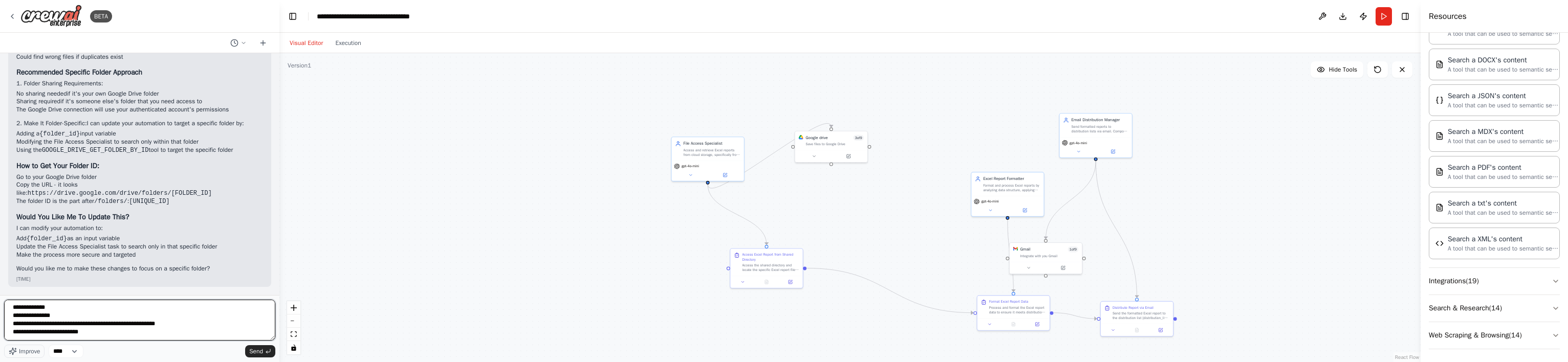 type on "**********" 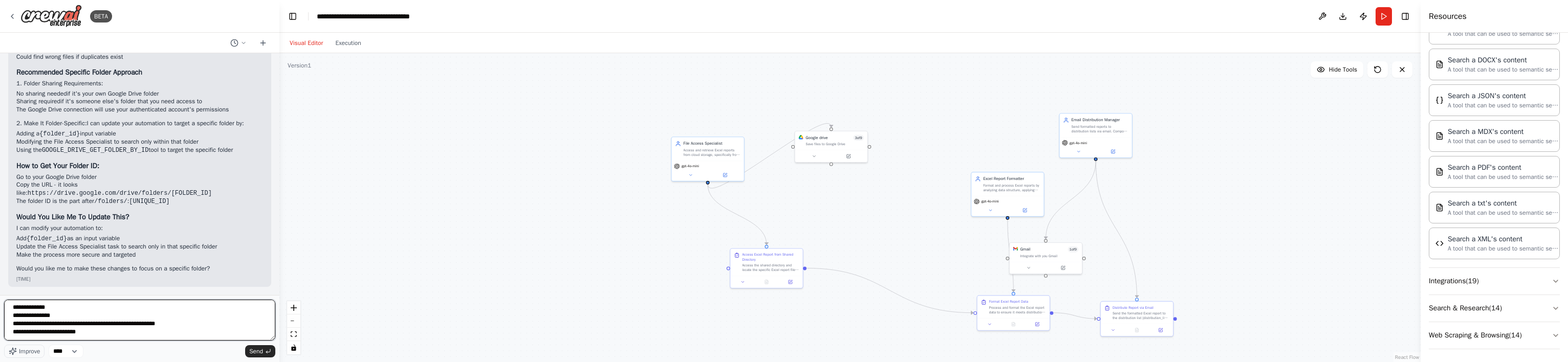 scroll, scrollTop: 1, scrollLeft: 0, axis: vertical 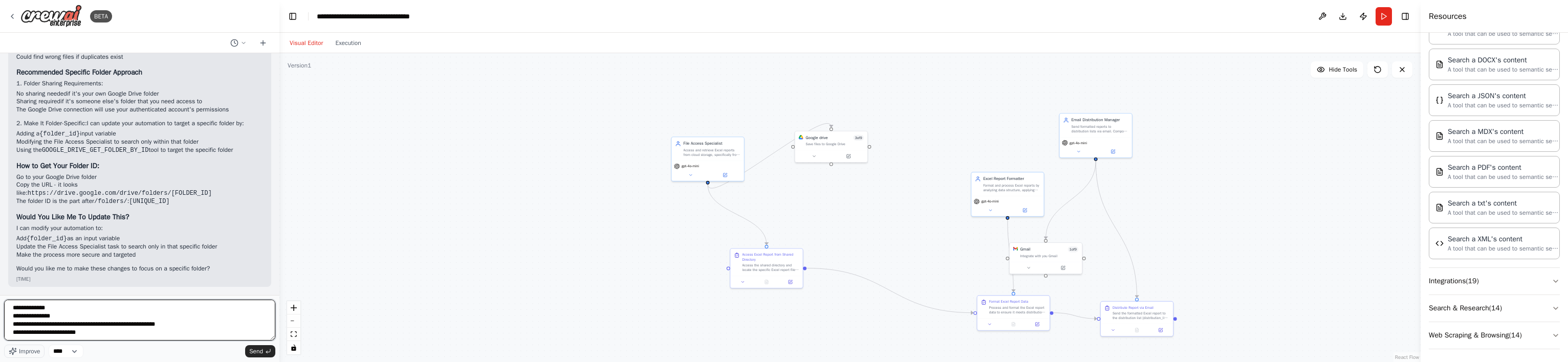 type 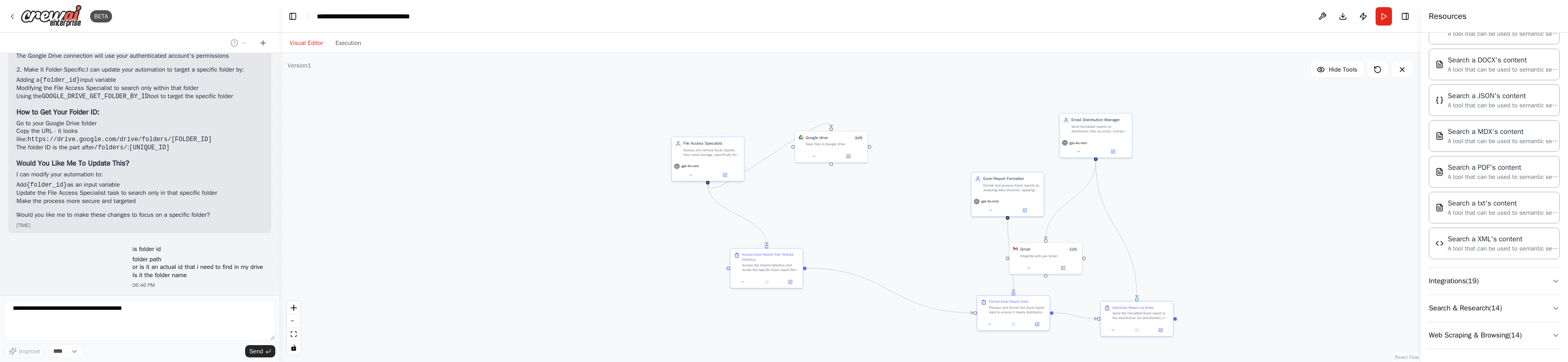 scroll, scrollTop: 2350, scrollLeft: 0, axis: vertical 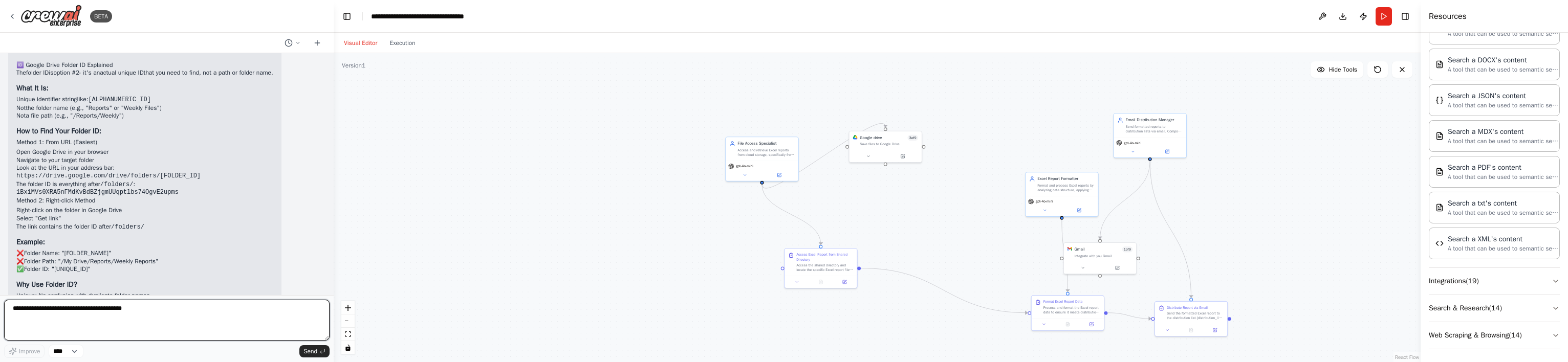 drag, startPoint x: 278, startPoint y: 178, endPoint x: 334, endPoint y: 189, distance: 57.070132 